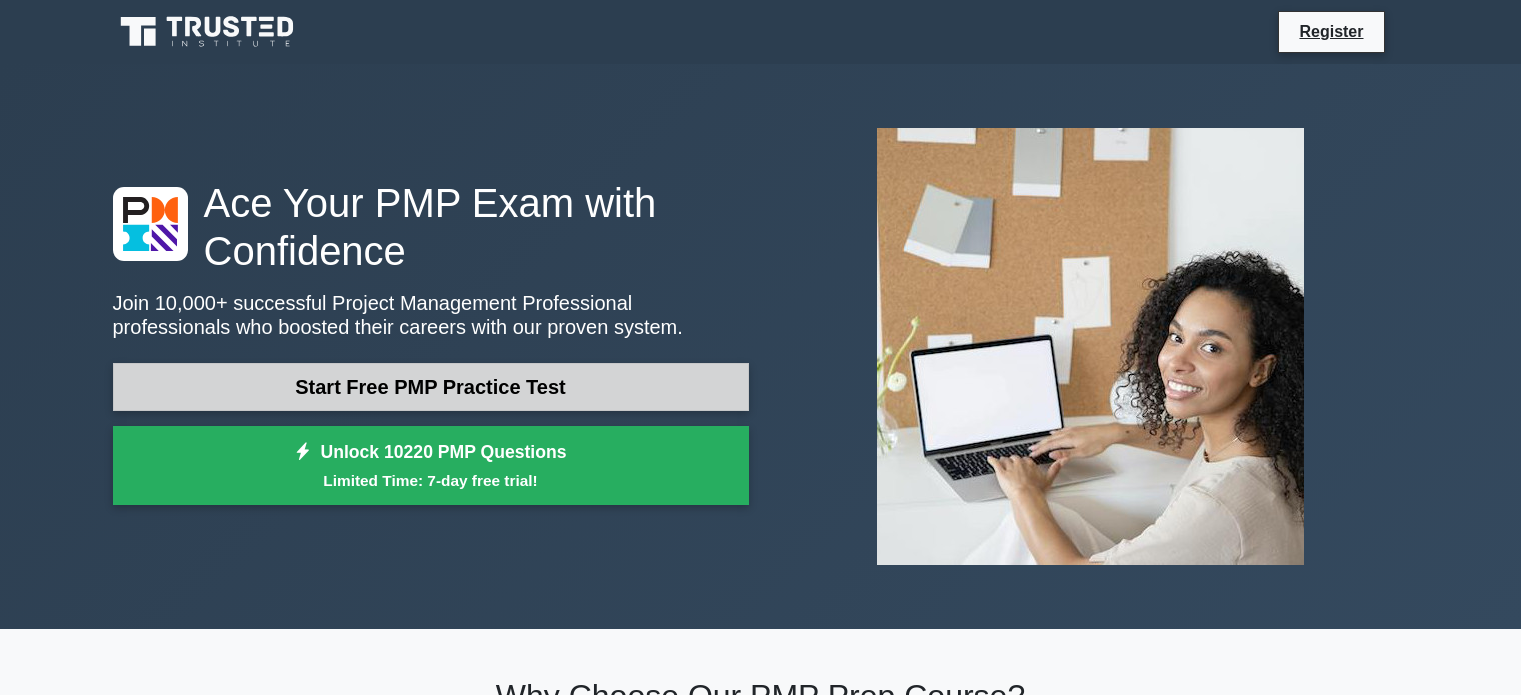 scroll, scrollTop: 0, scrollLeft: 0, axis: both 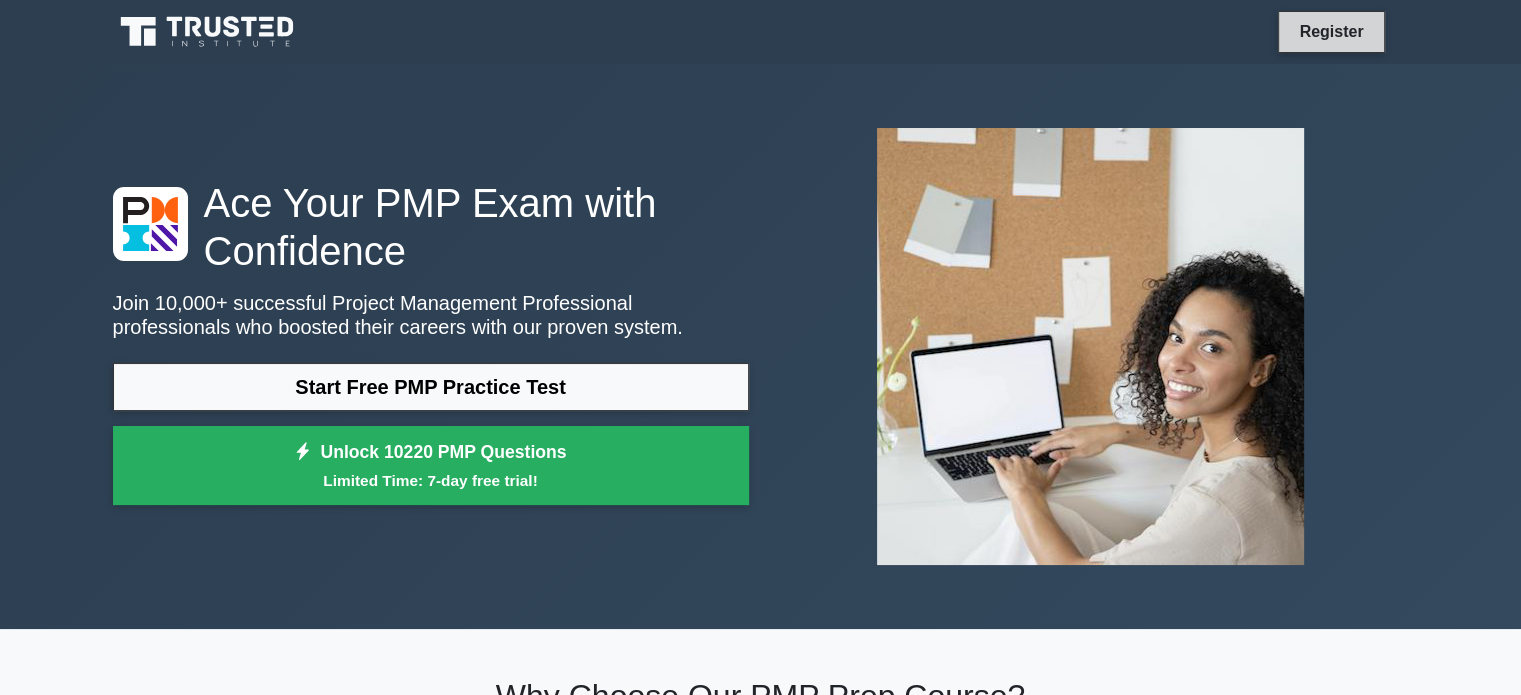 click on "Register" at bounding box center (1331, 31) 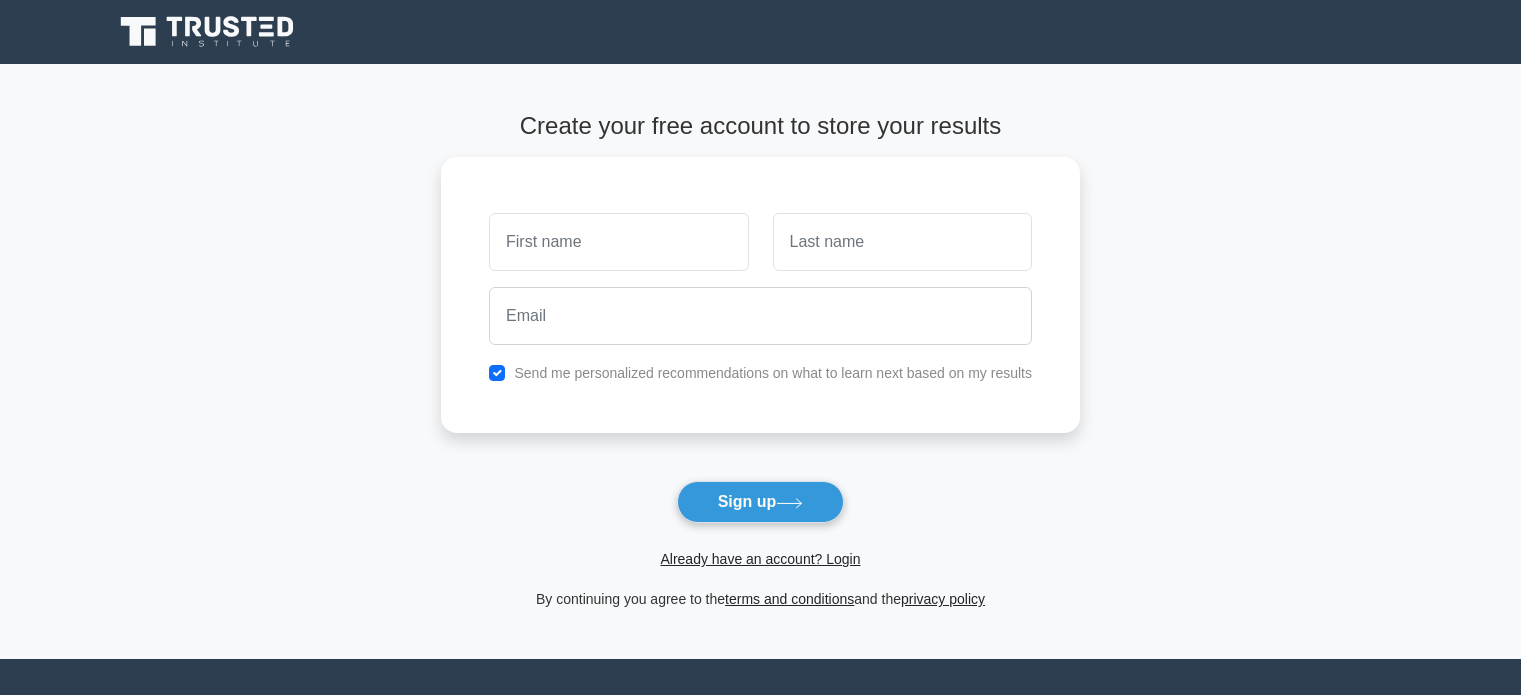 scroll, scrollTop: 0, scrollLeft: 0, axis: both 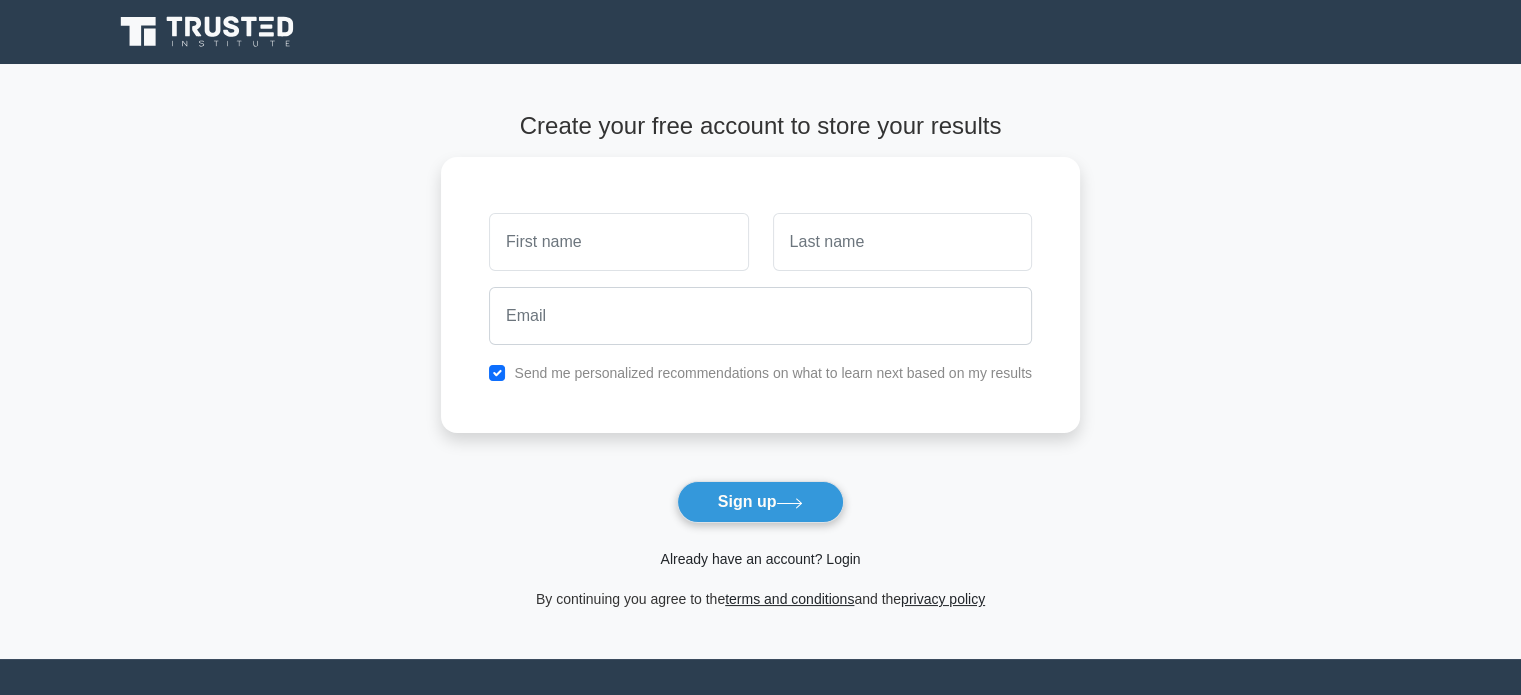click on "Already have an account? Login" at bounding box center (760, 559) 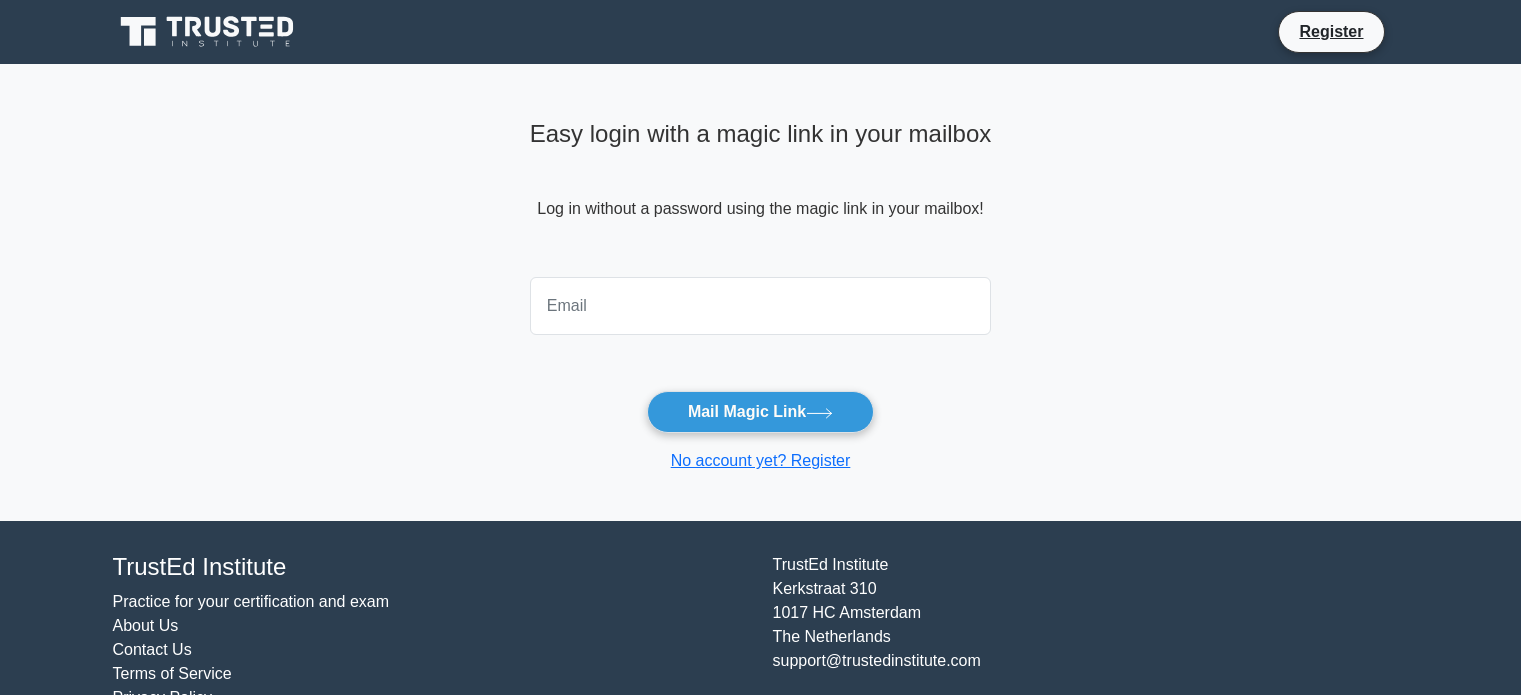 scroll, scrollTop: 0, scrollLeft: 0, axis: both 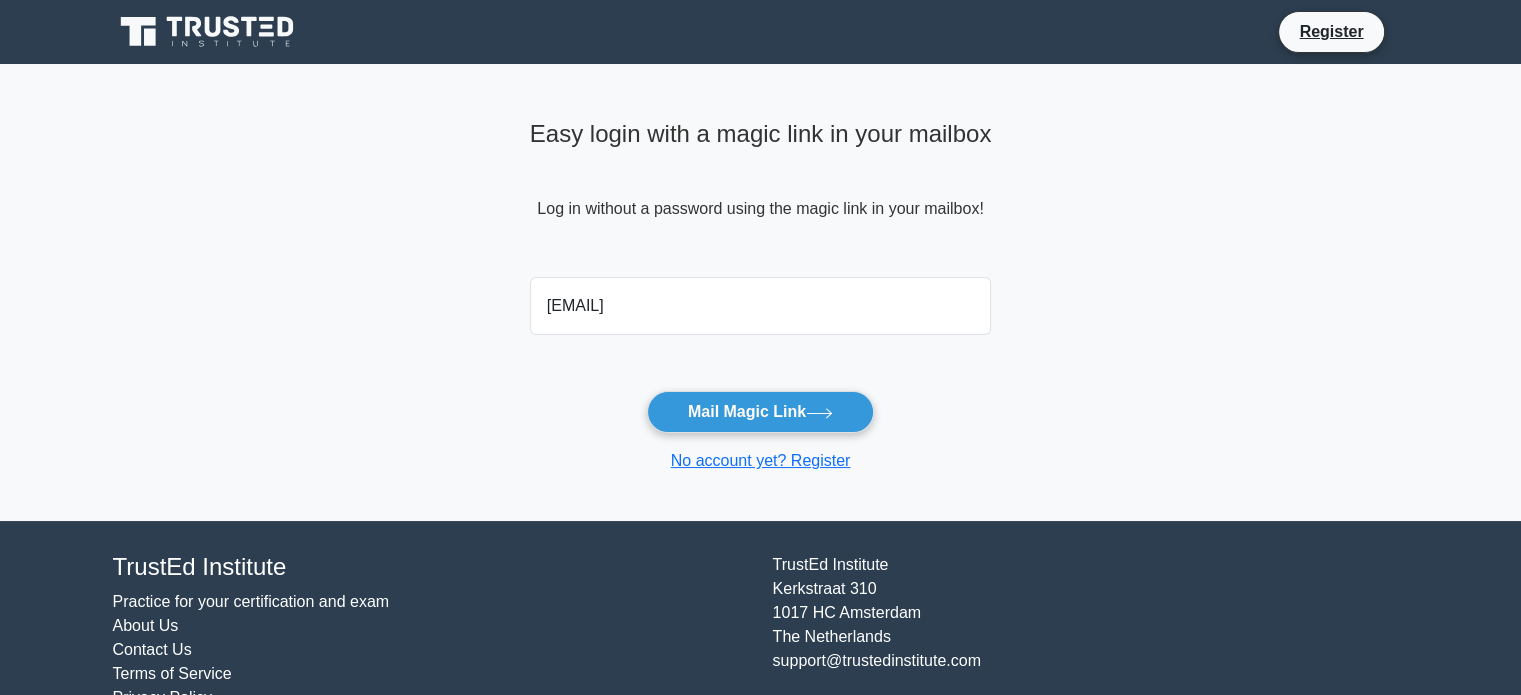 type on "[NAME]@[DOMAIN].com" 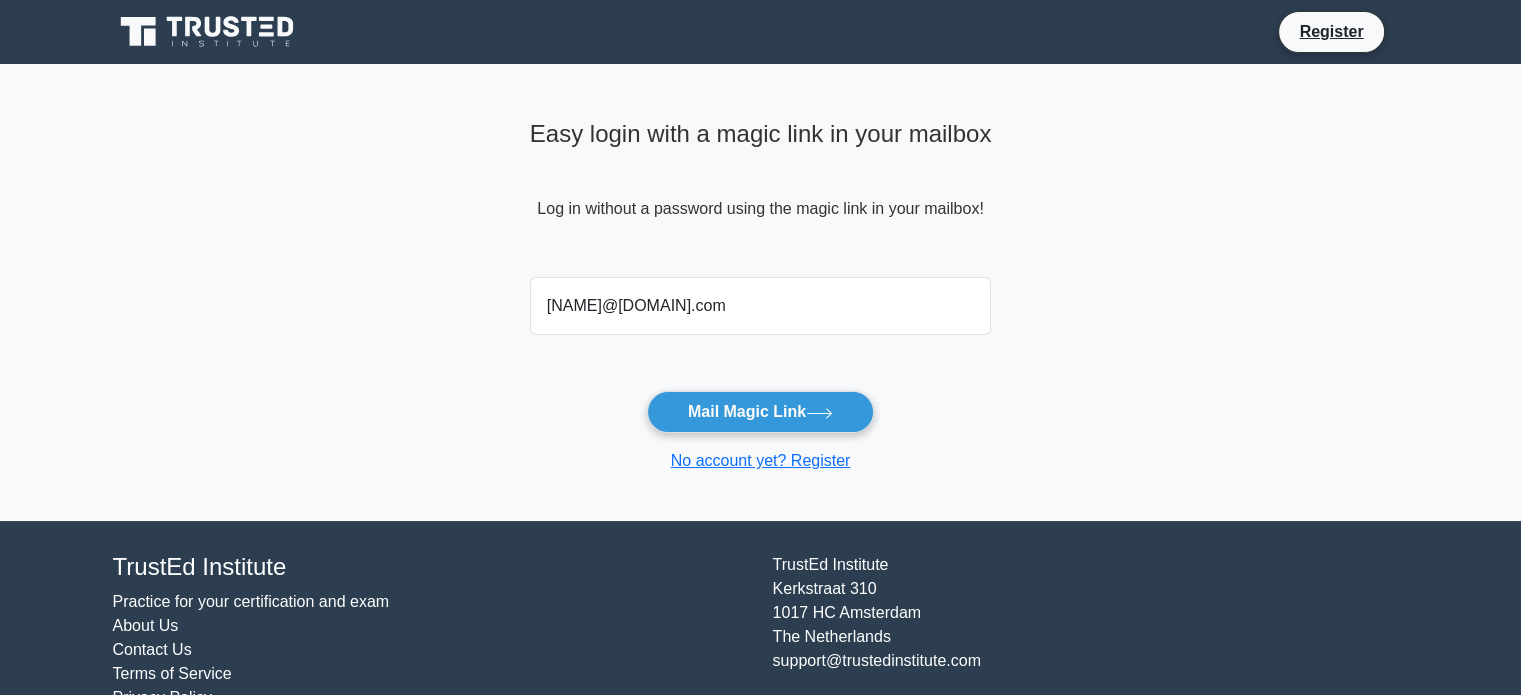click on "Mail Magic Link" at bounding box center (760, 412) 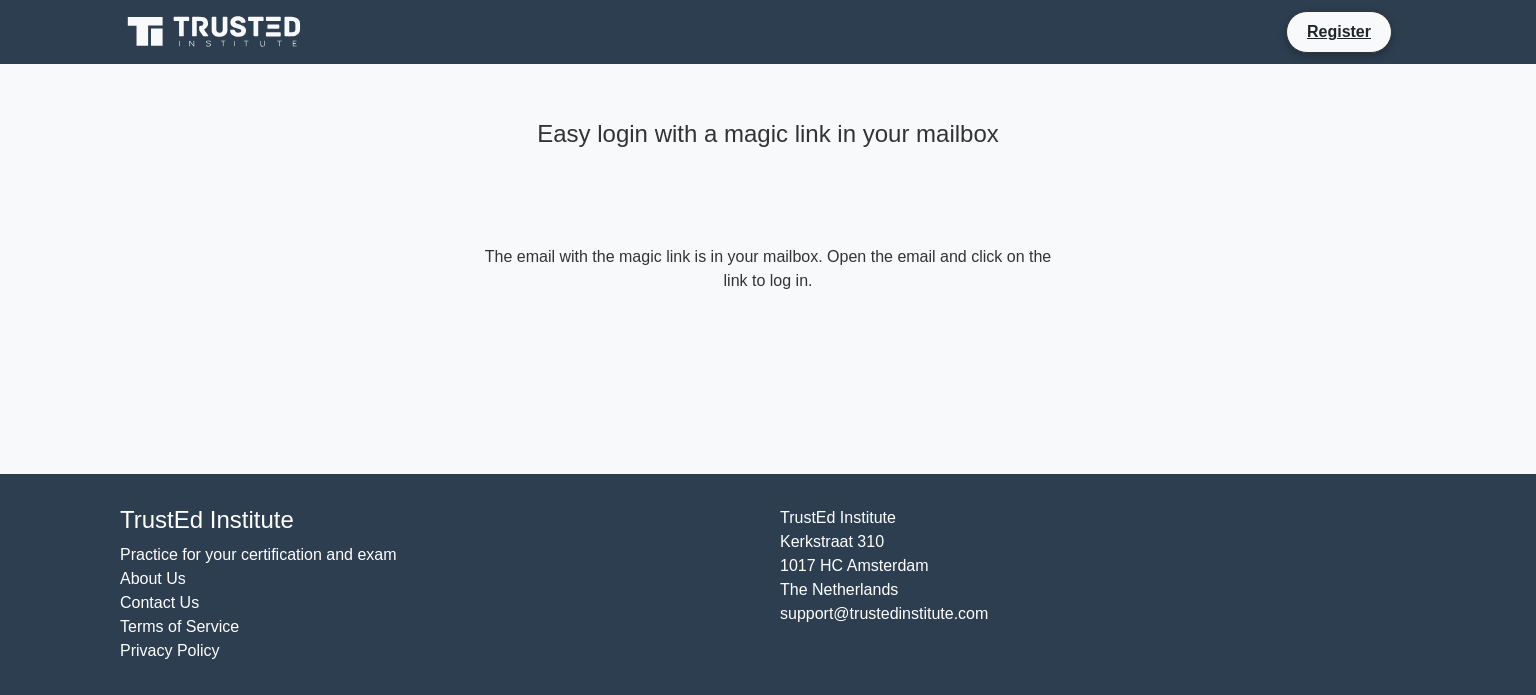 scroll, scrollTop: 0, scrollLeft: 0, axis: both 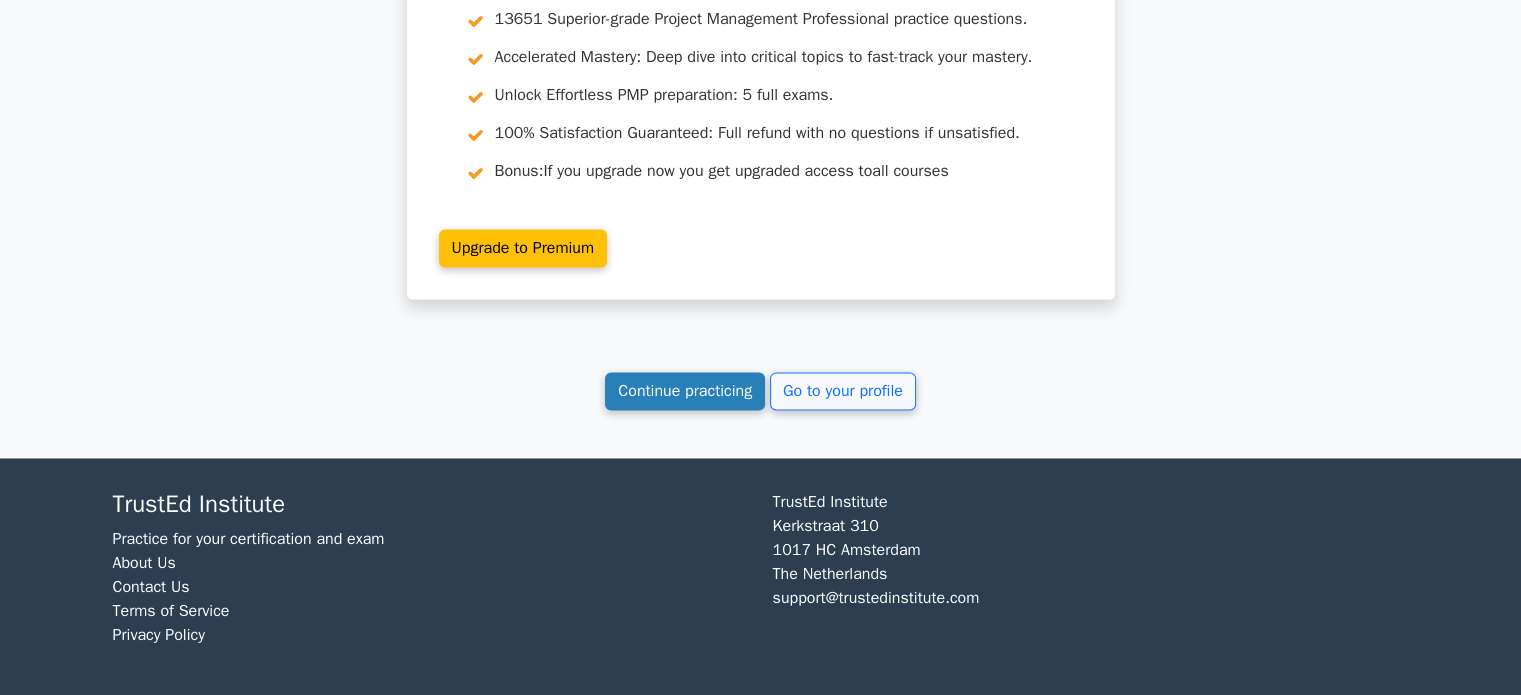 click on "Continue practicing" at bounding box center [685, 391] 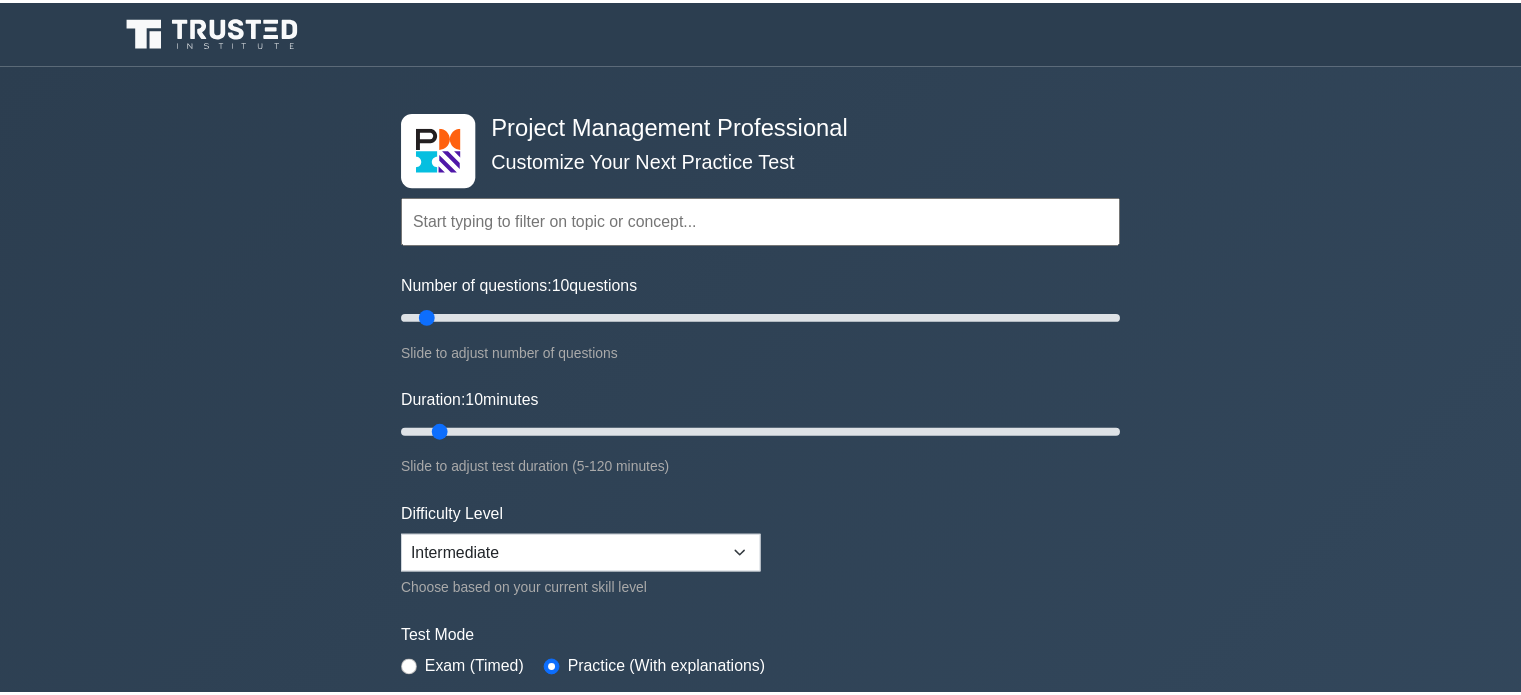 scroll, scrollTop: 0, scrollLeft: 0, axis: both 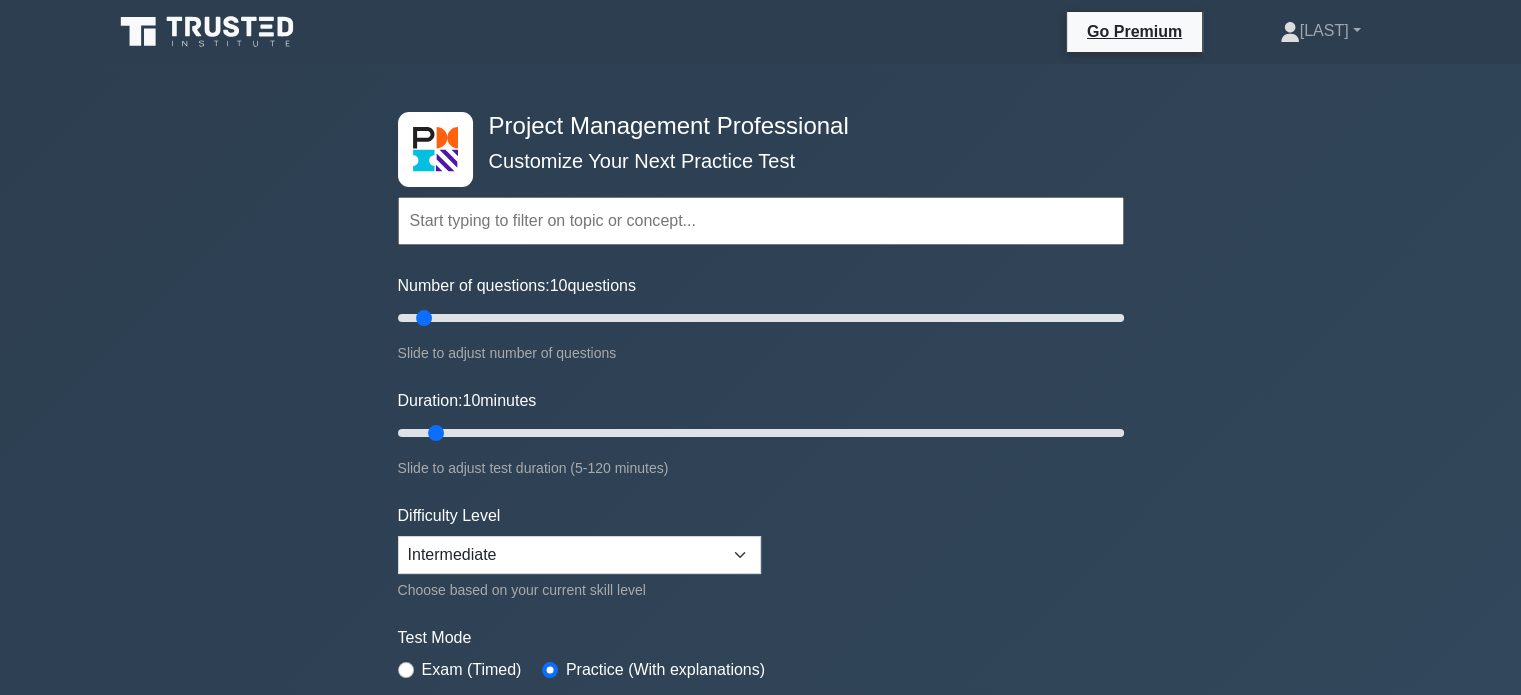 click at bounding box center [761, 221] 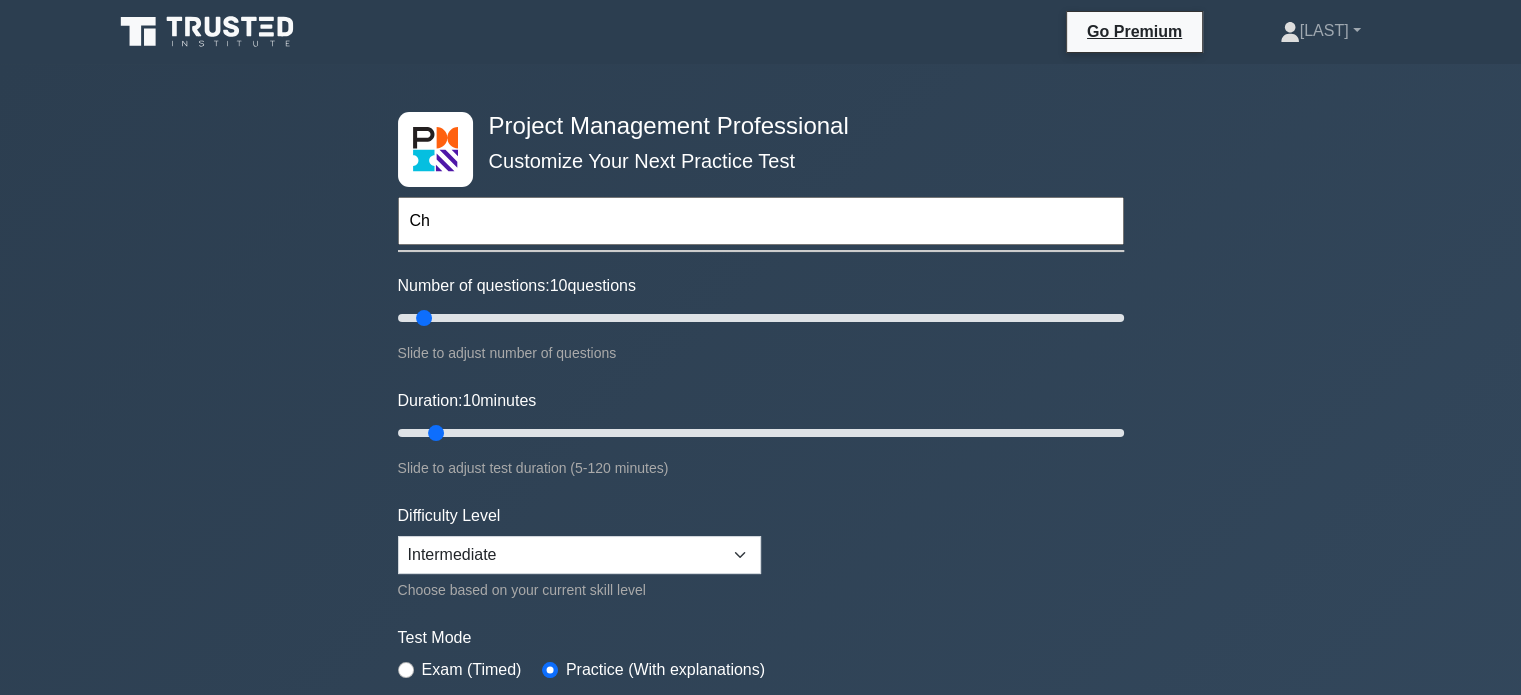 type on "C" 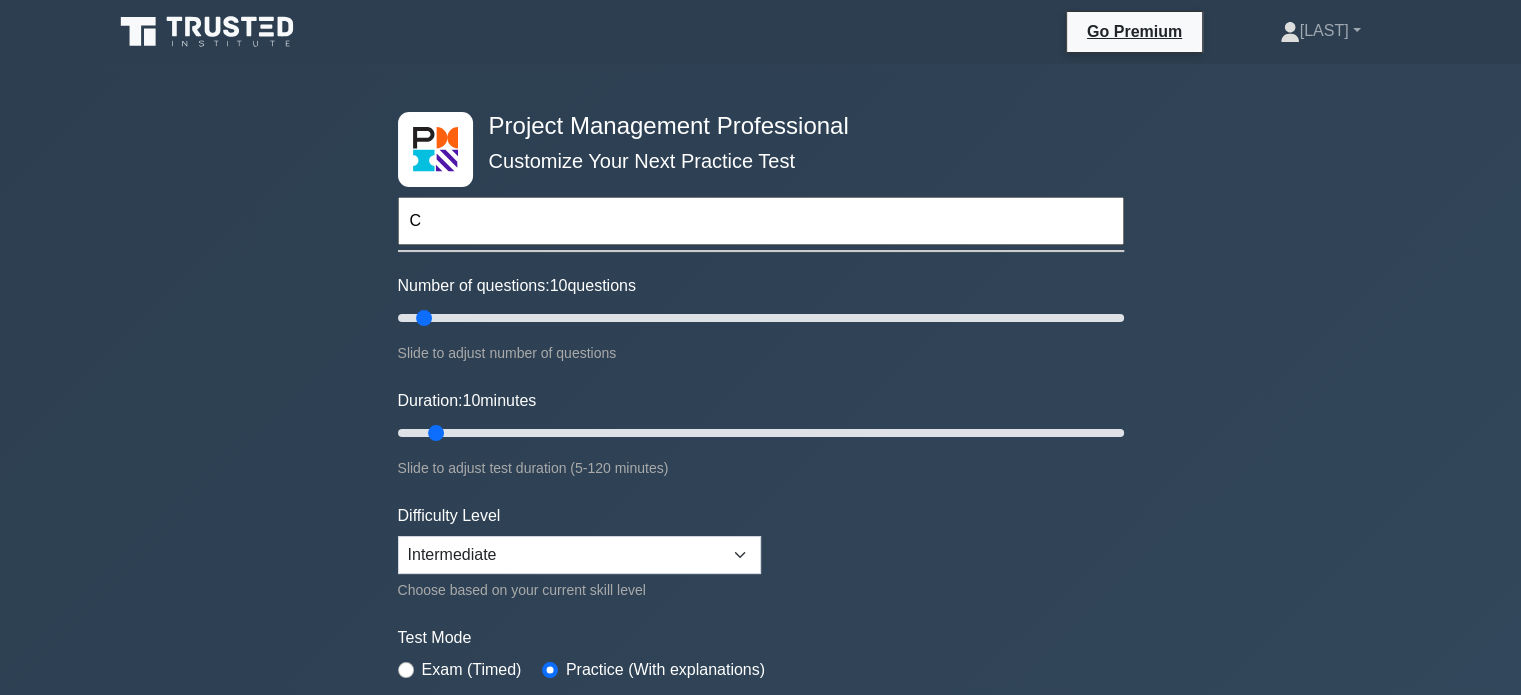 type 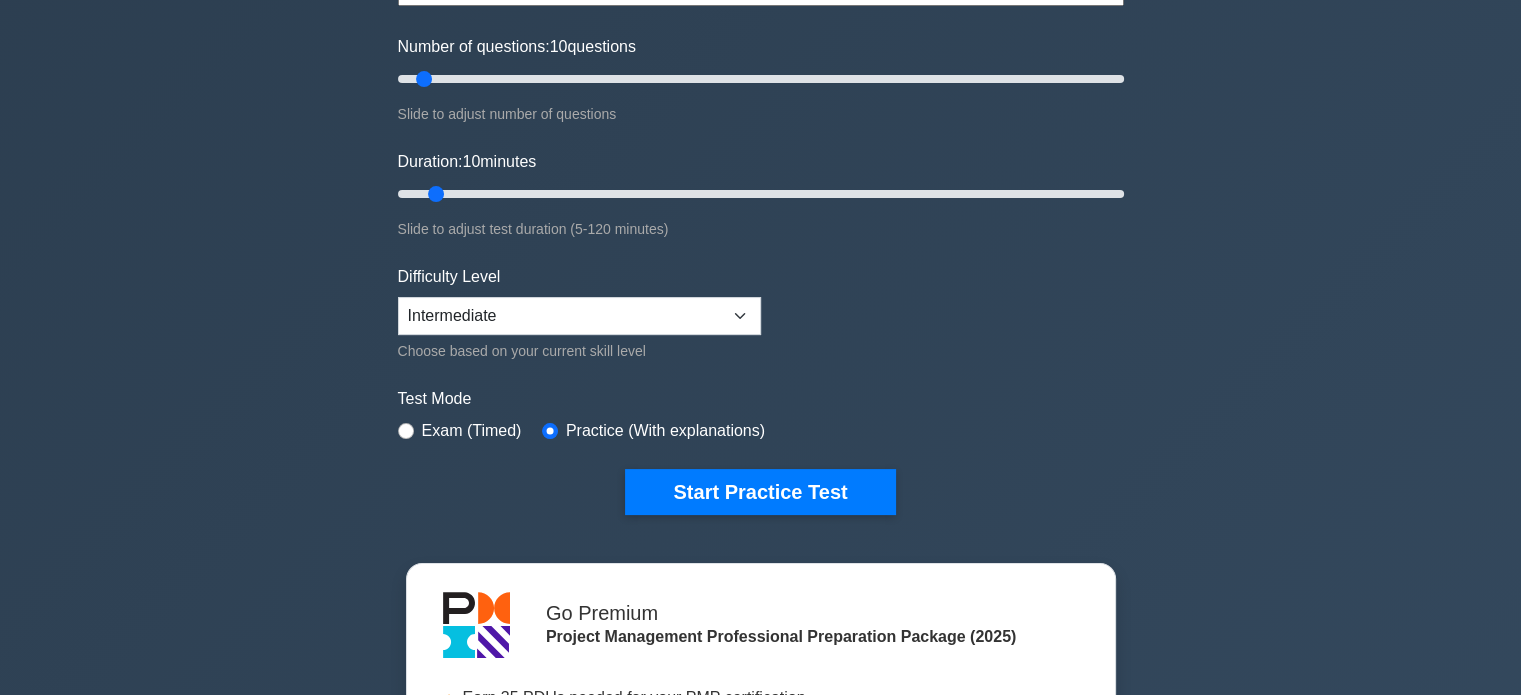 scroll, scrollTop: 300, scrollLeft: 0, axis: vertical 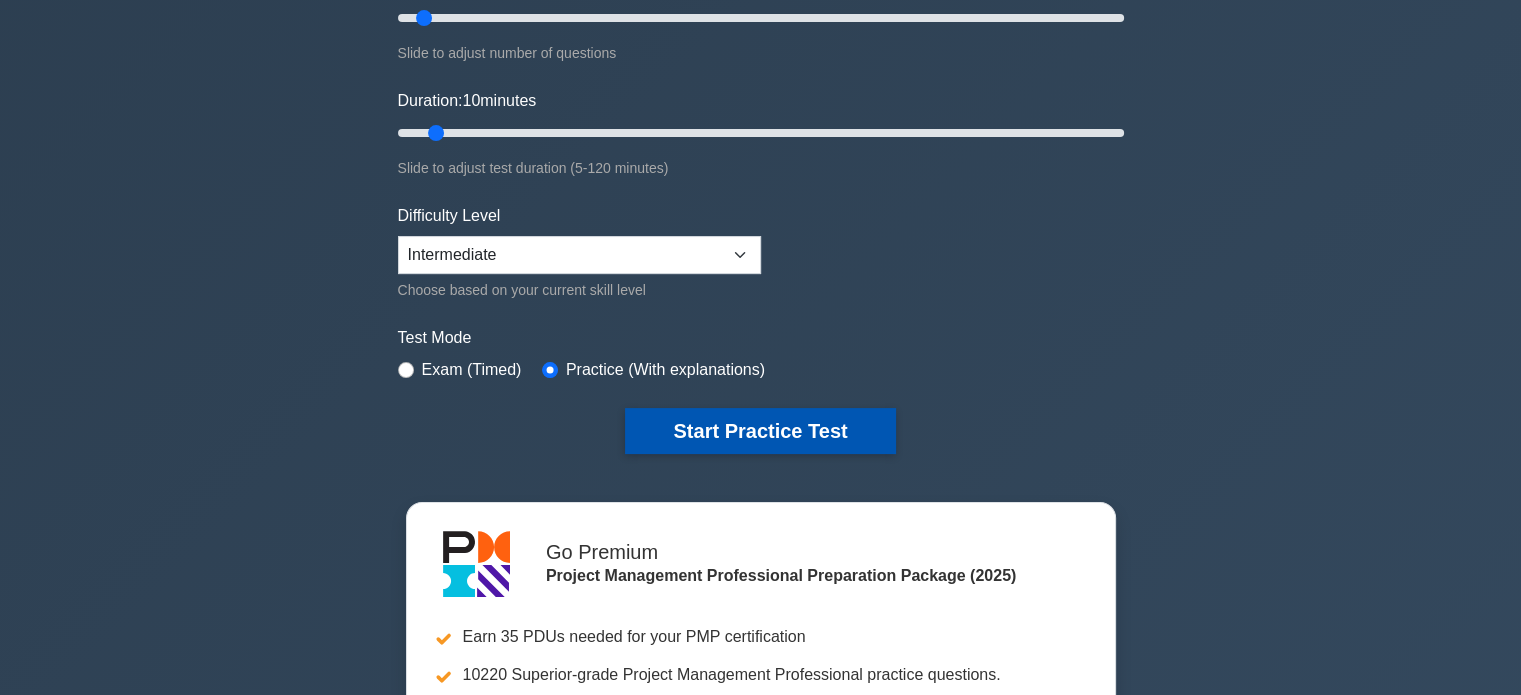 click on "Start Practice Test" at bounding box center [760, 431] 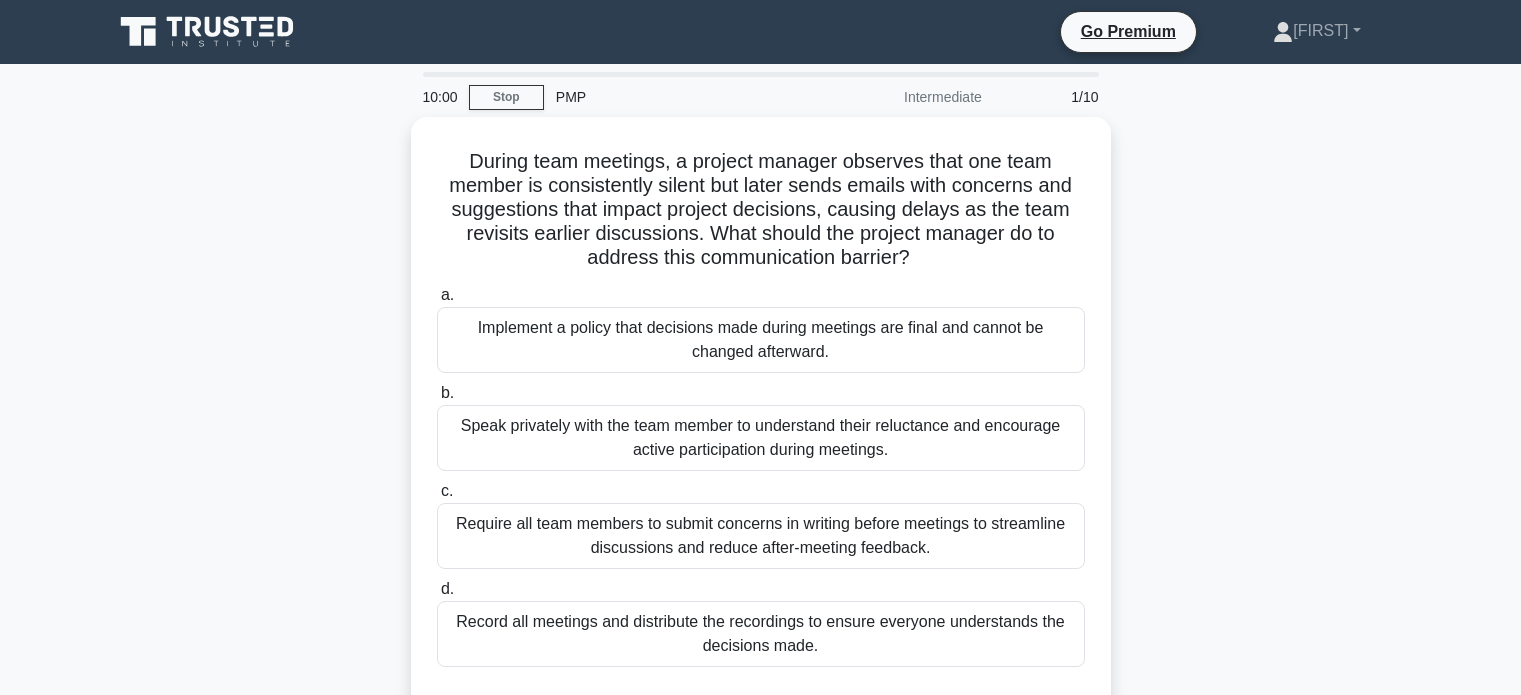 scroll, scrollTop: 0, scrollLeft: 0, axis: both 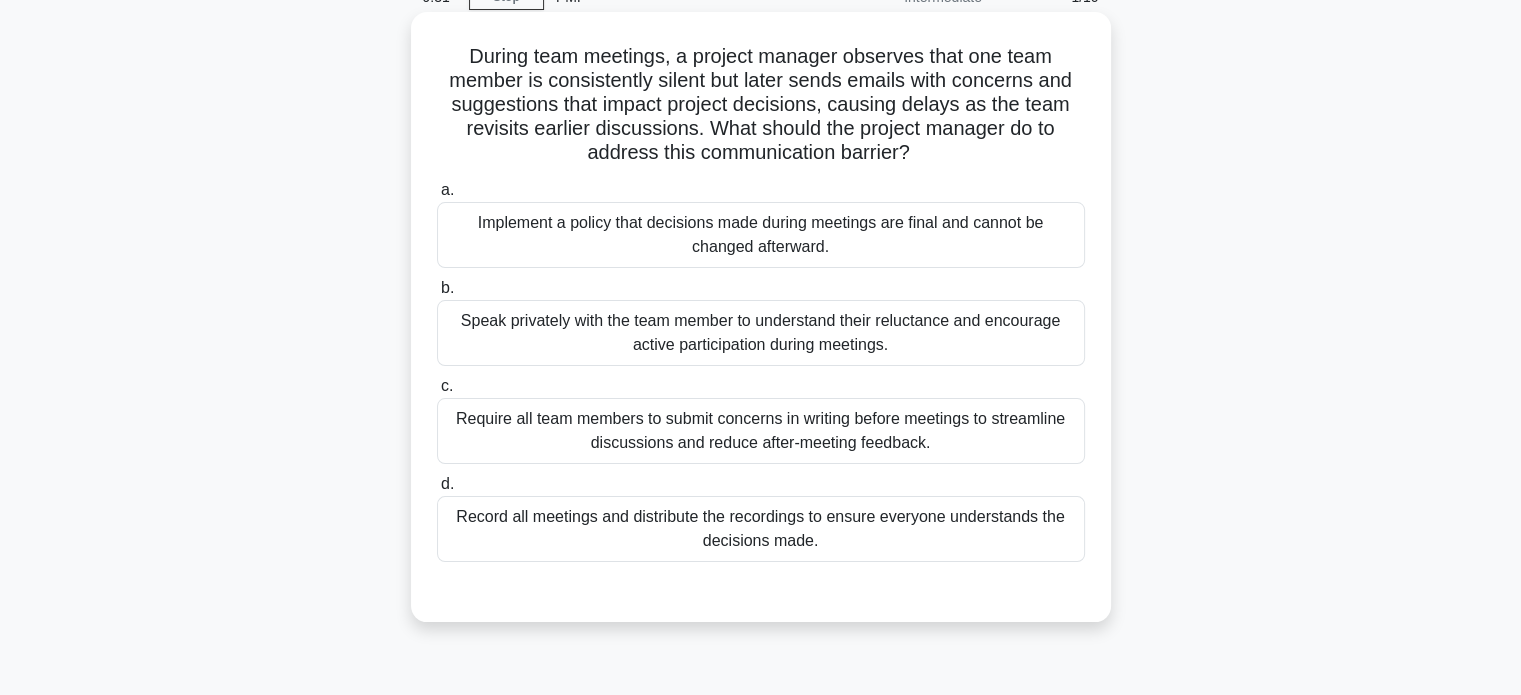 click on "Speak privately with the team member to understand their reluctance and encourage active participation during meetings." at bounding box center [761, 333] 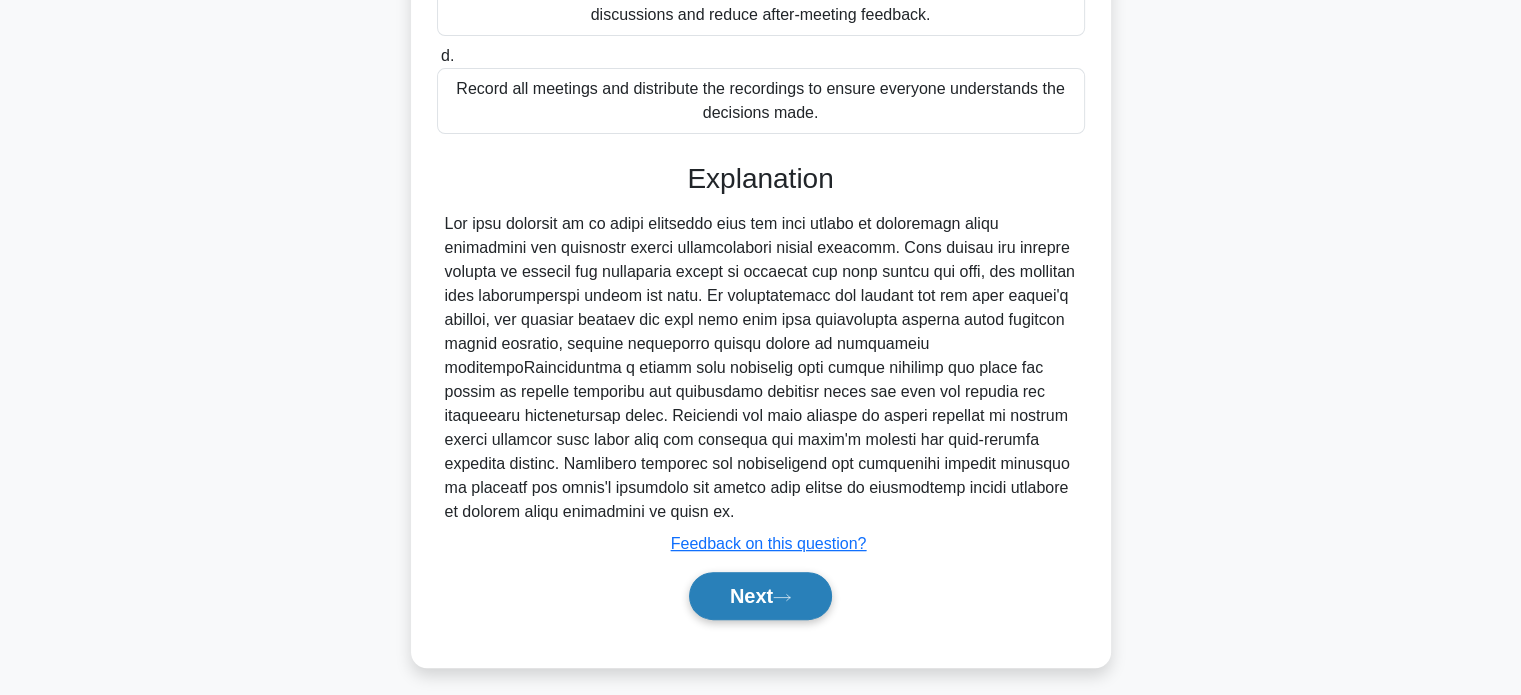scroll, scrollTop: 536, scrollLeft: 0, axis: vertical 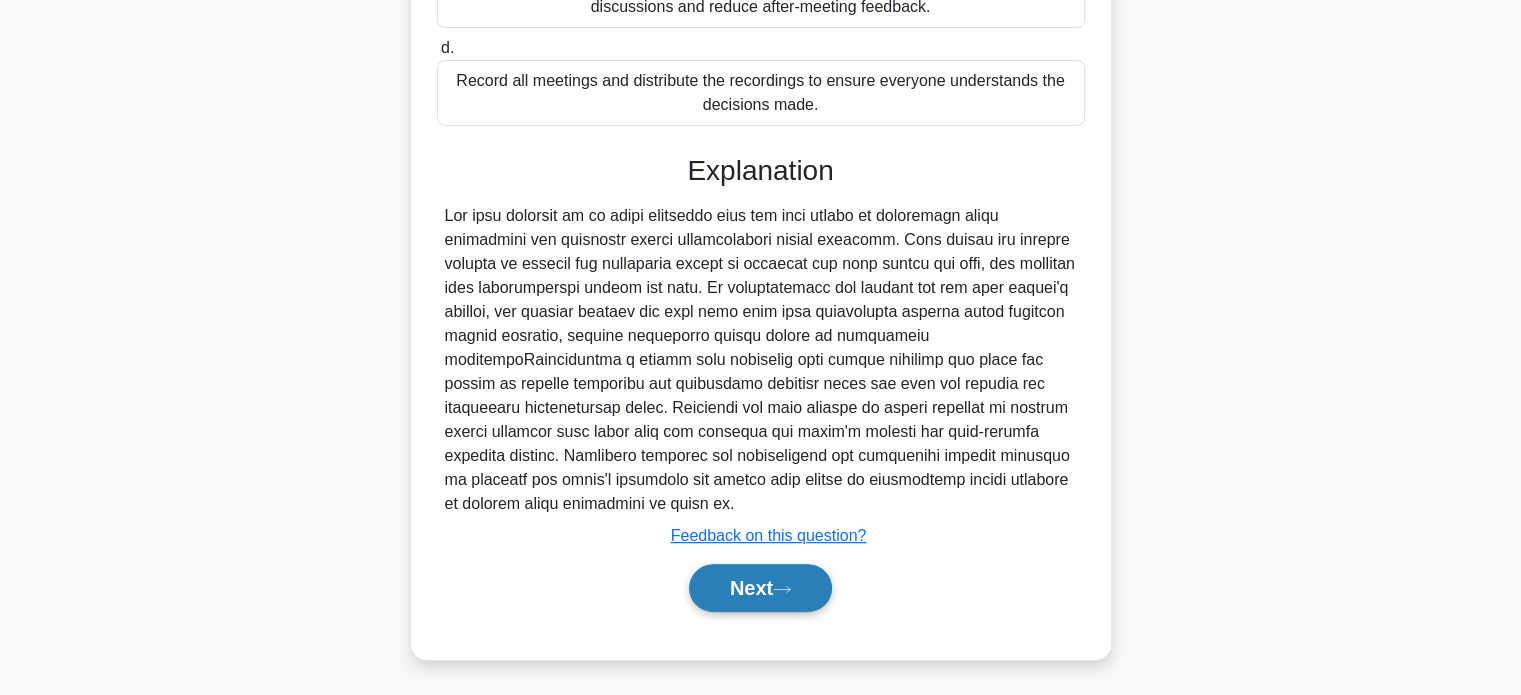 click on "Next" at bounding box center [760, 588] 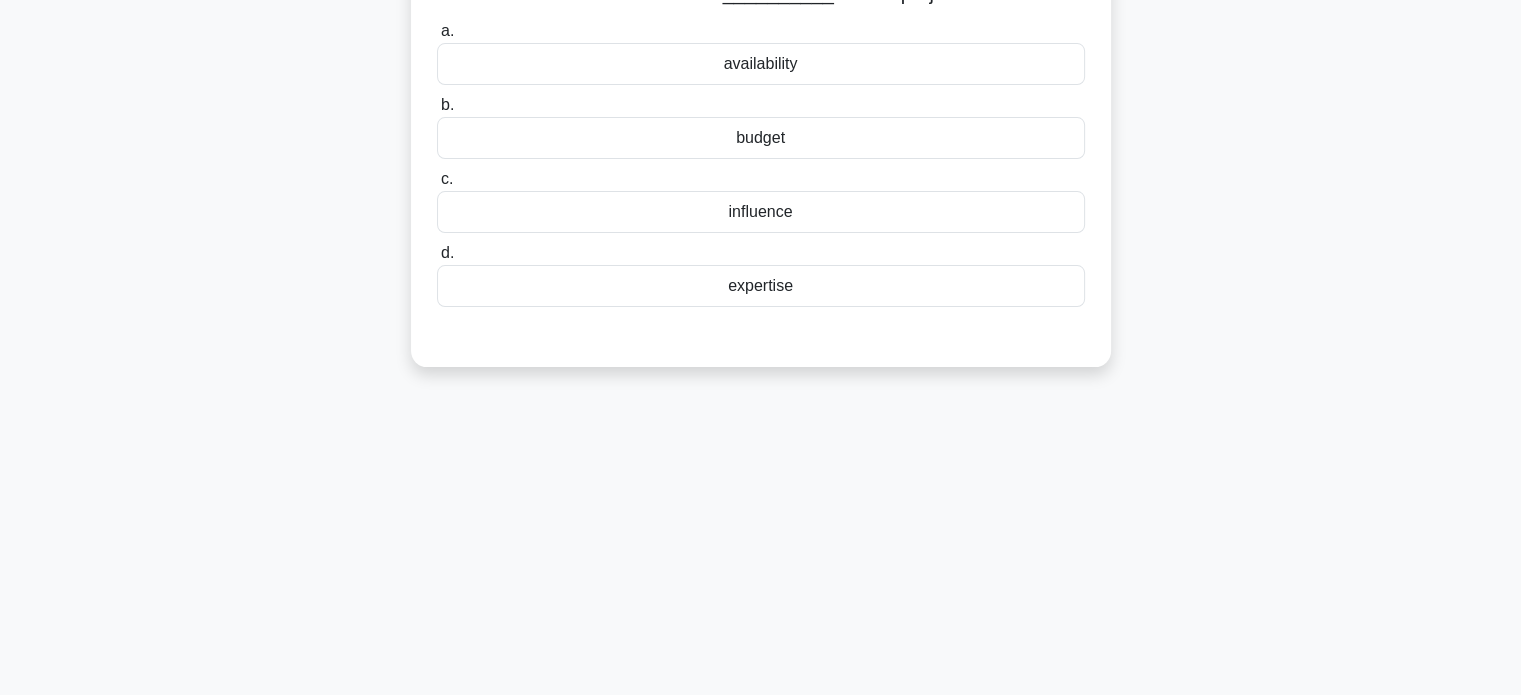 scroll, scrollTop: 0, scrollLeft: 0, axis: both 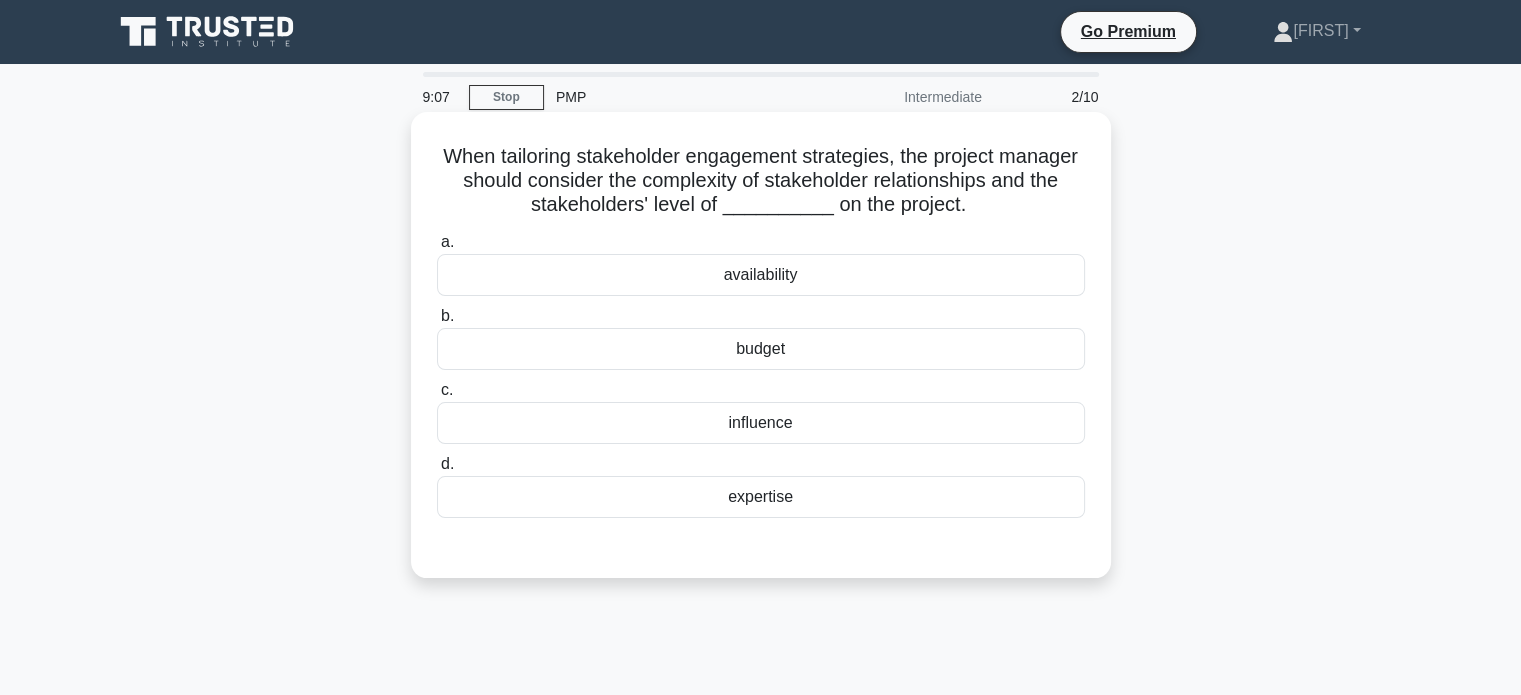 click on "influence" at bounding box center (761, 423) 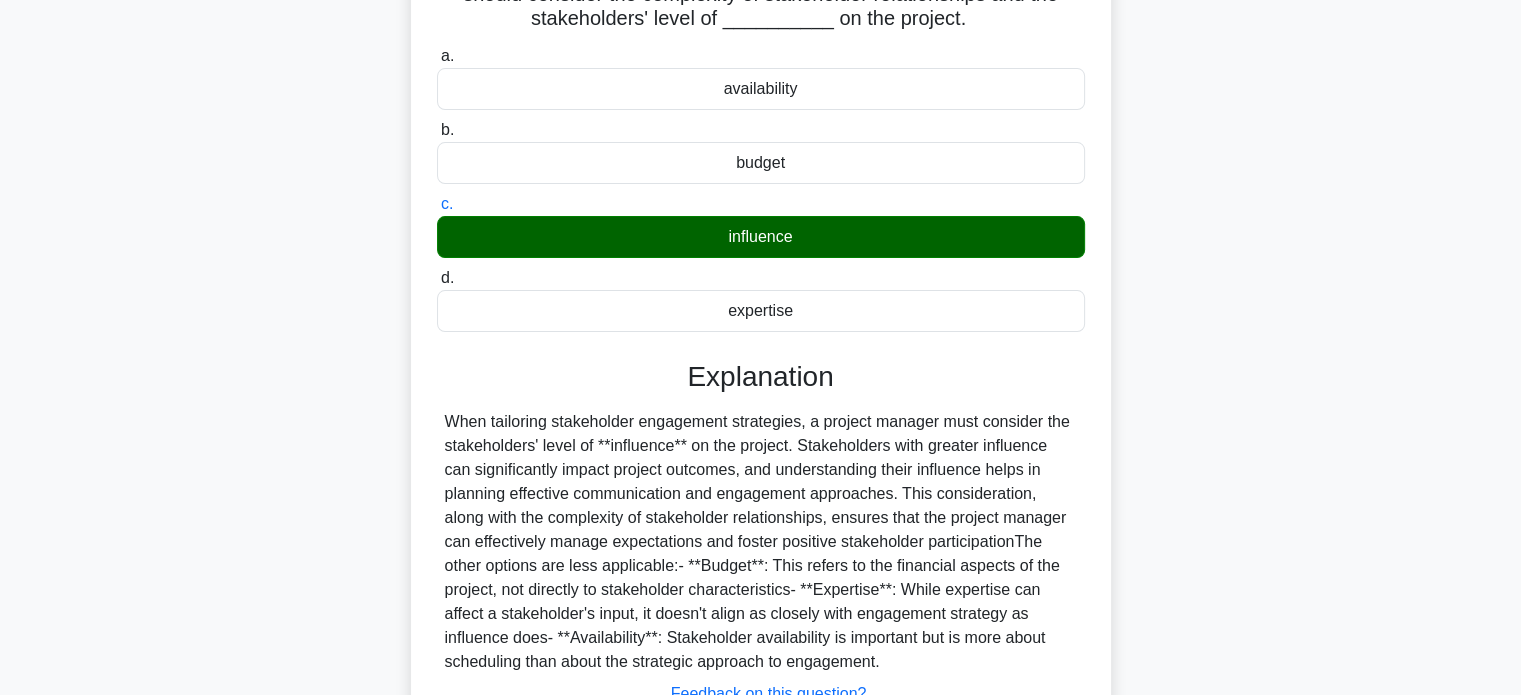 scroll, scrollTop: 385, scrollLeft: 0, axis: vertical 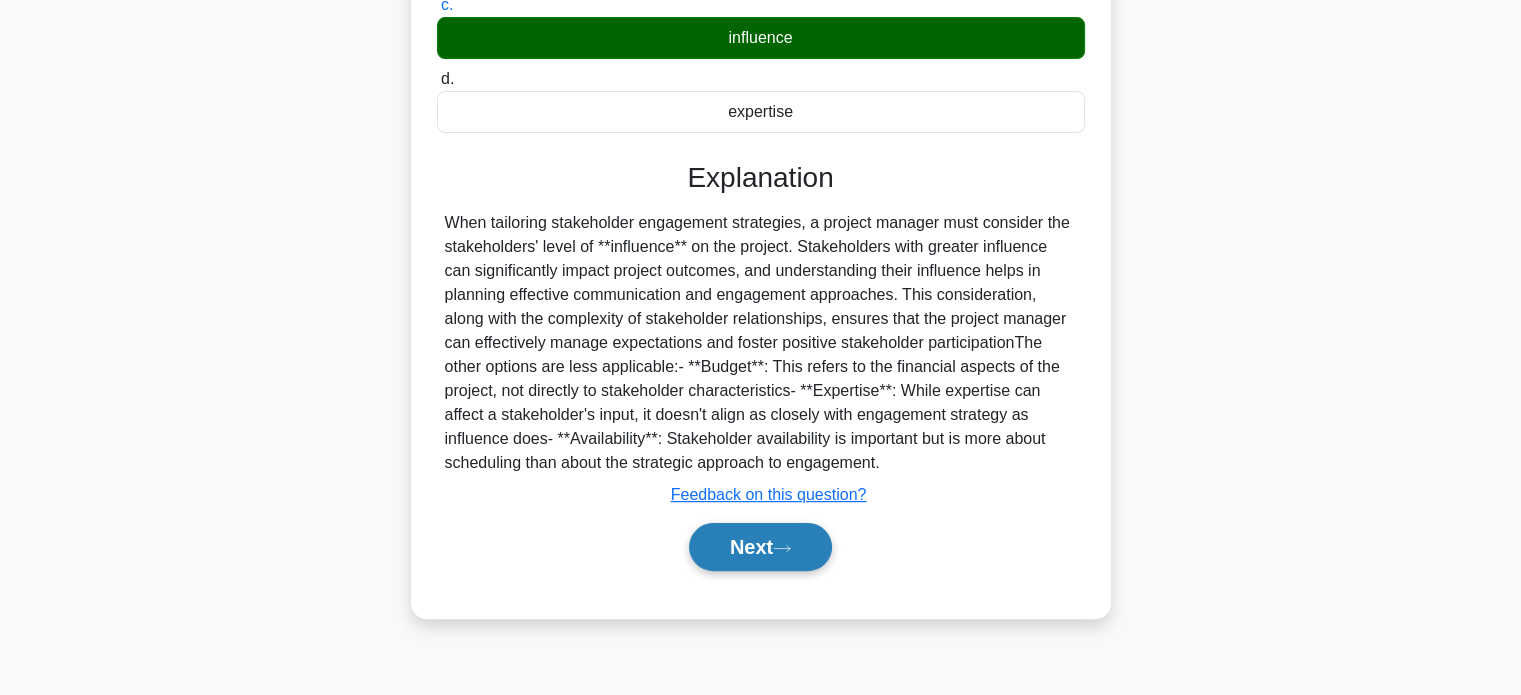 click on "Next" at bounding box center [760, 547] 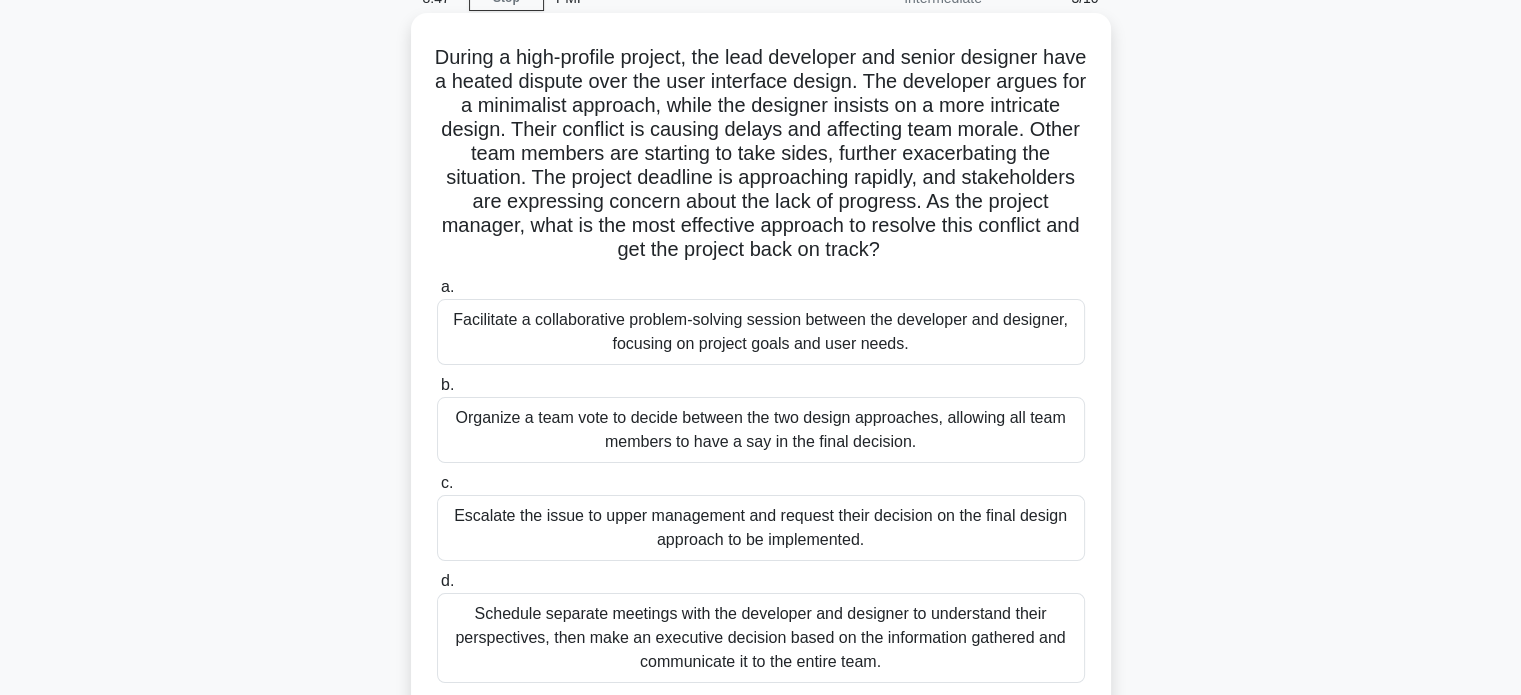 scroll, scrollTop: 100, scrollLeft: 0, axis: vertical 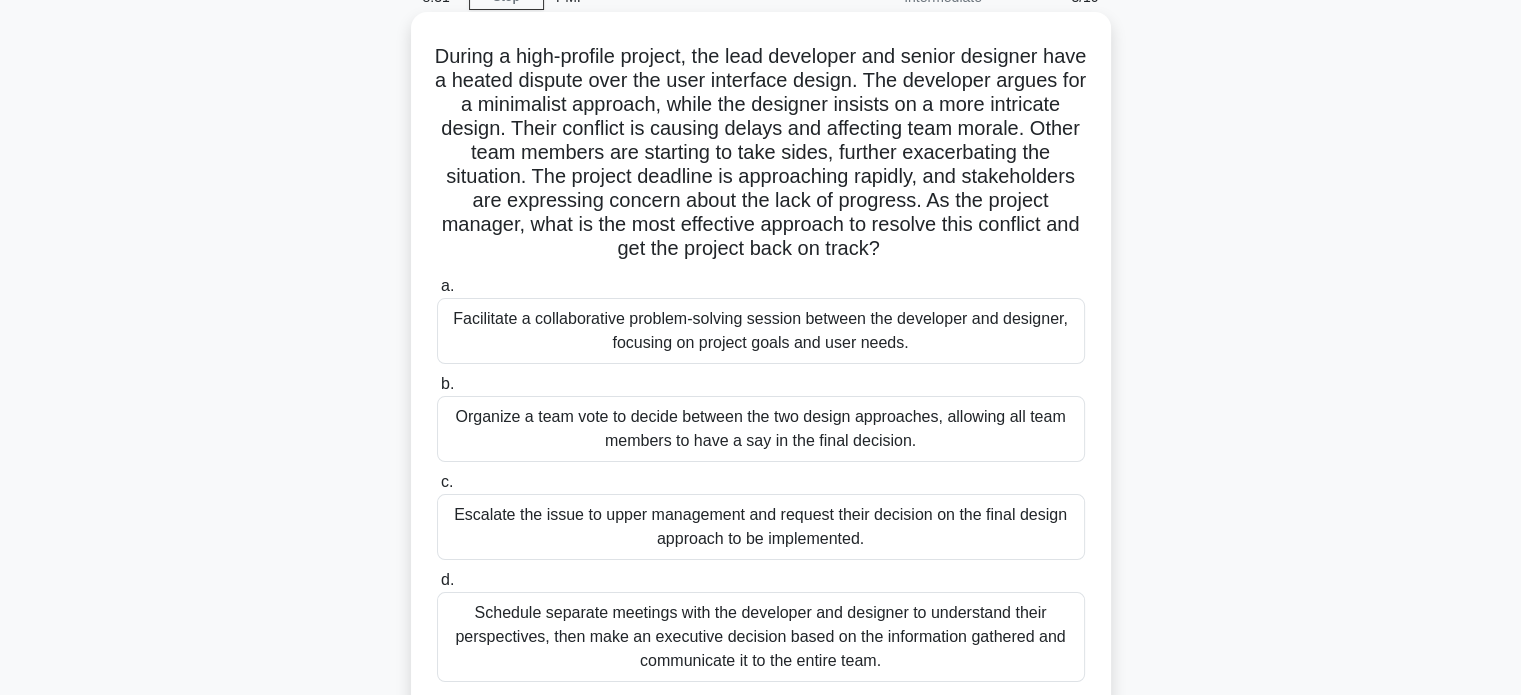 click on "Facilitate a collaborative problem-solving session between the developer and designer, focusing on project goals and user needs." at bounding box center (761, 331) 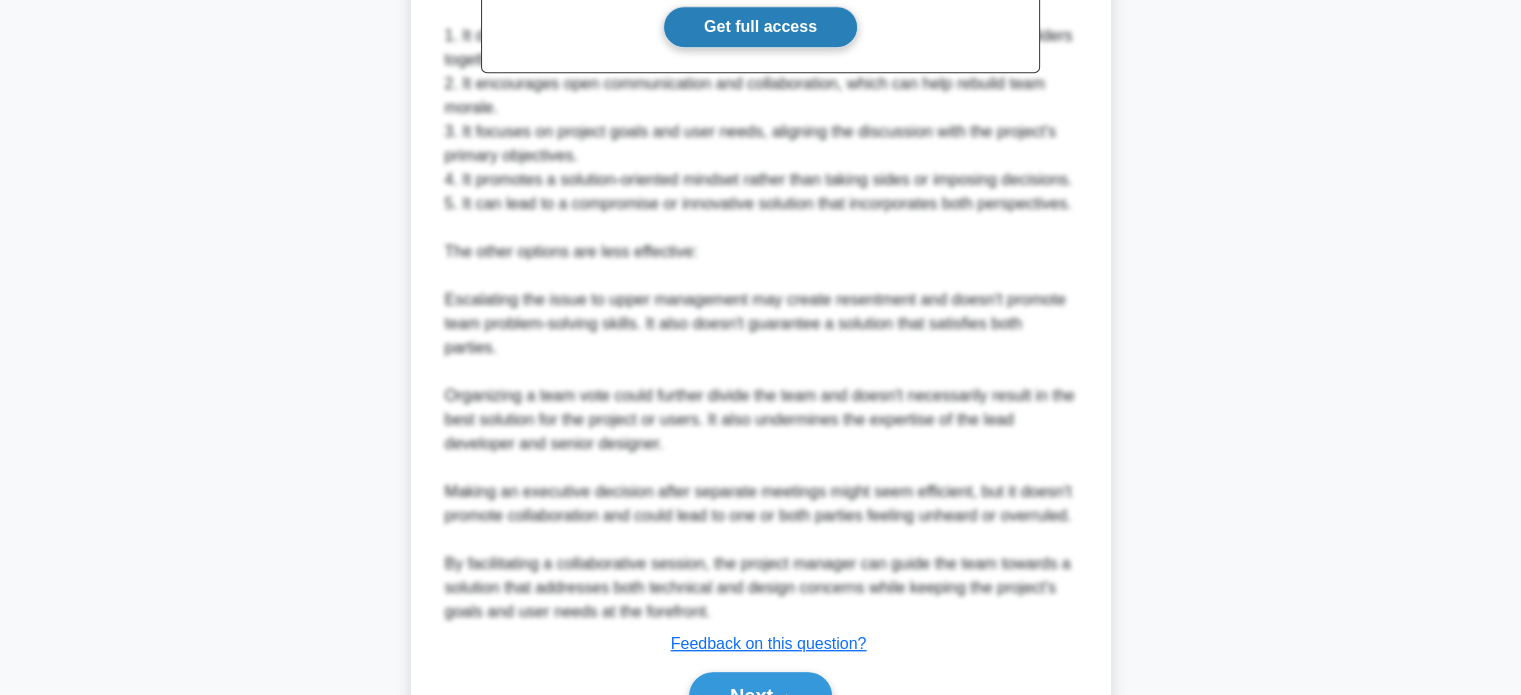 scroll, scrollTop: 1112, scrollLeft: 0, axis: vertical 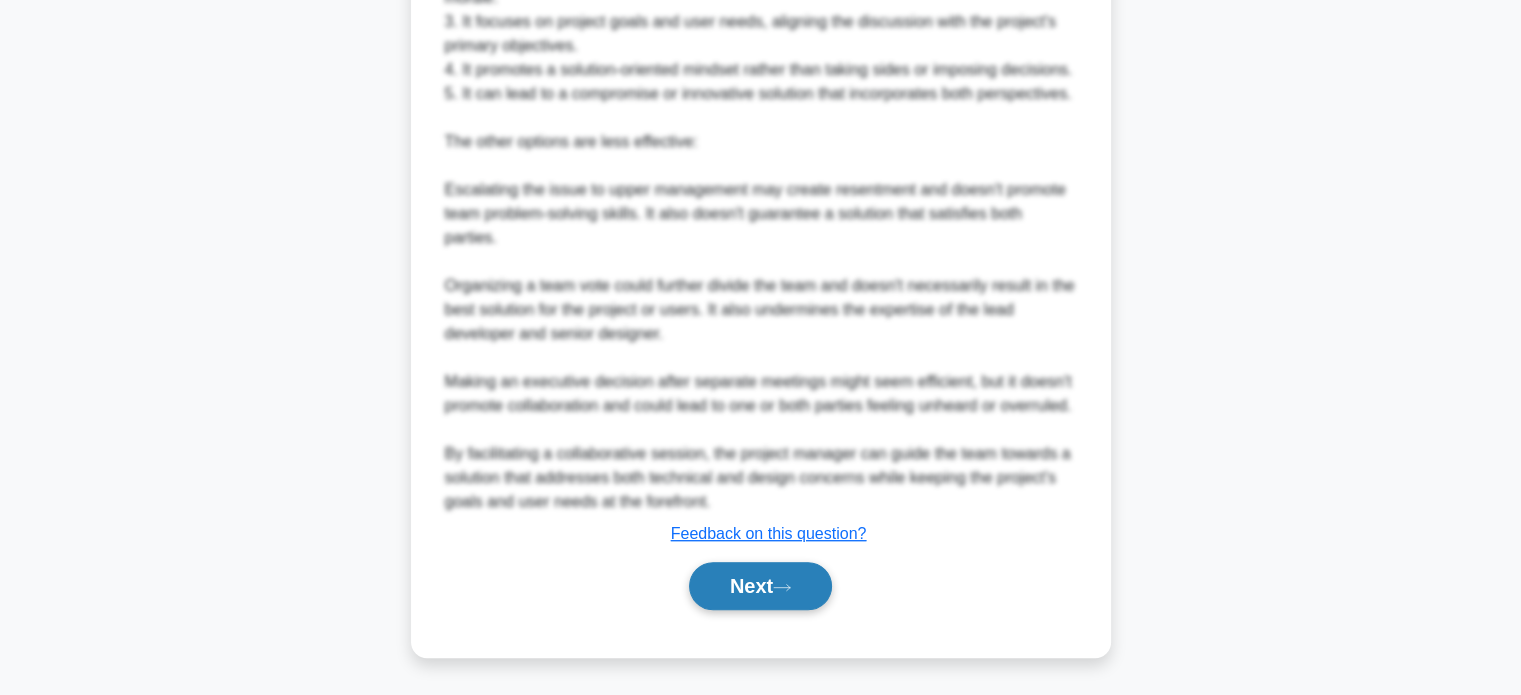 click on "Next" at bounding box center [760, 586] 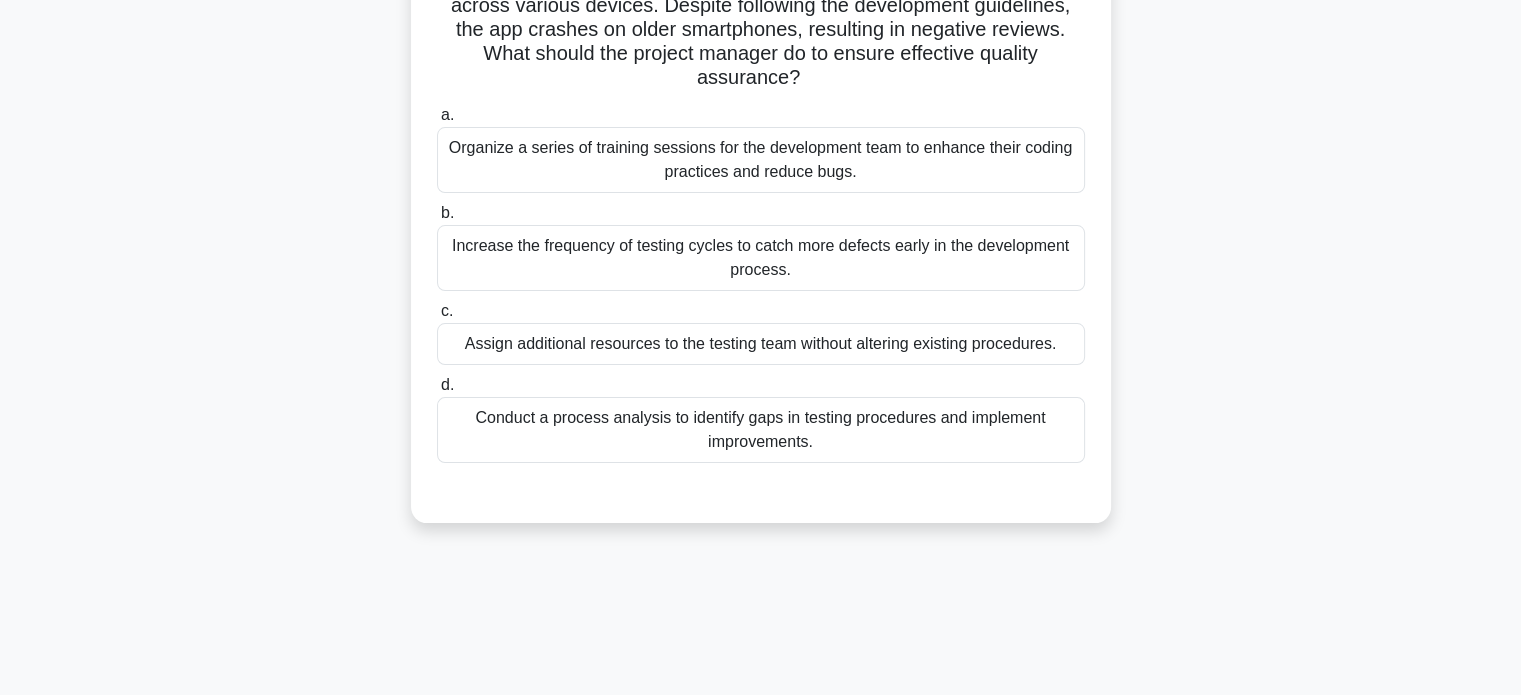scroll, scrollTop: 200, scrollLeft: 0, axis: vertical 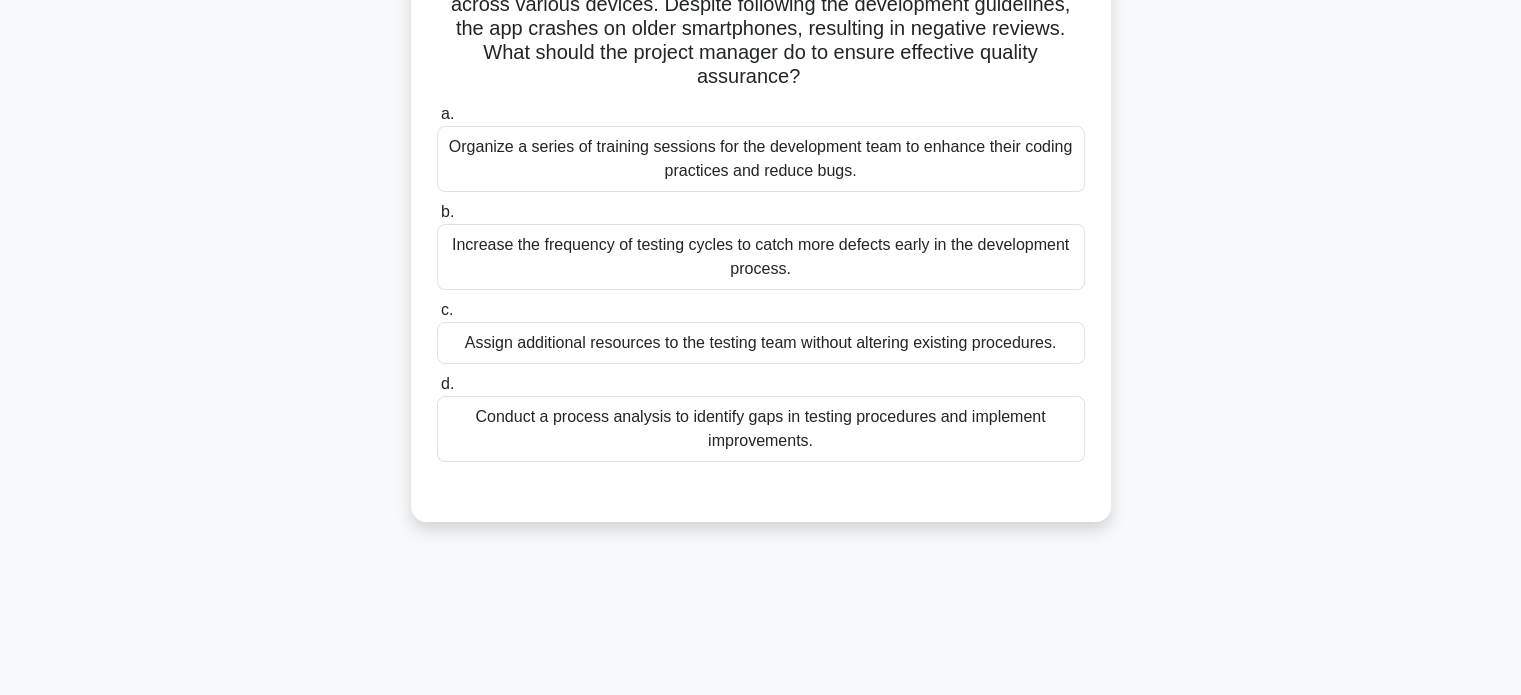 click on "Conduct a process analysis to identify gaps in testing procedures and implement improvements." at bounding box center [761, 429] 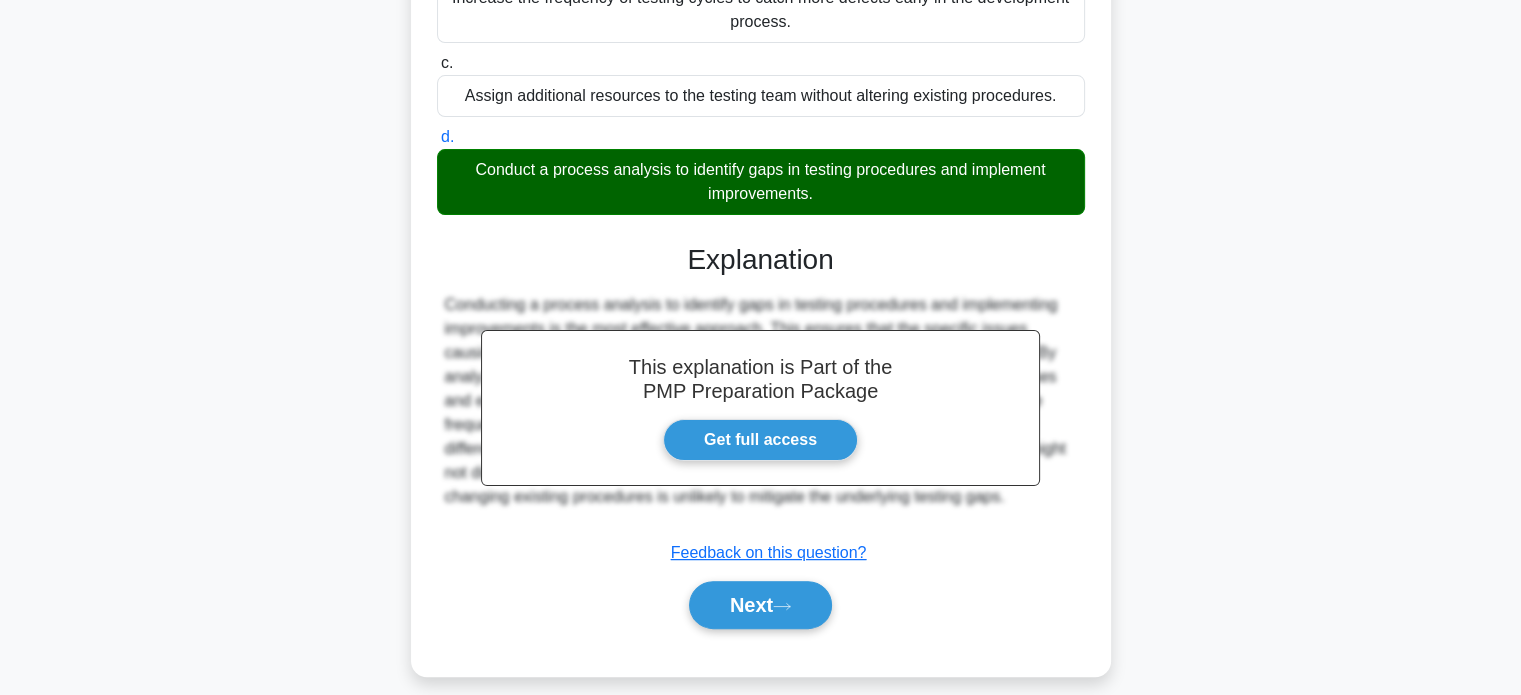 scroll, scrollTop: 464, scrollLeft: 0, axis: vertical 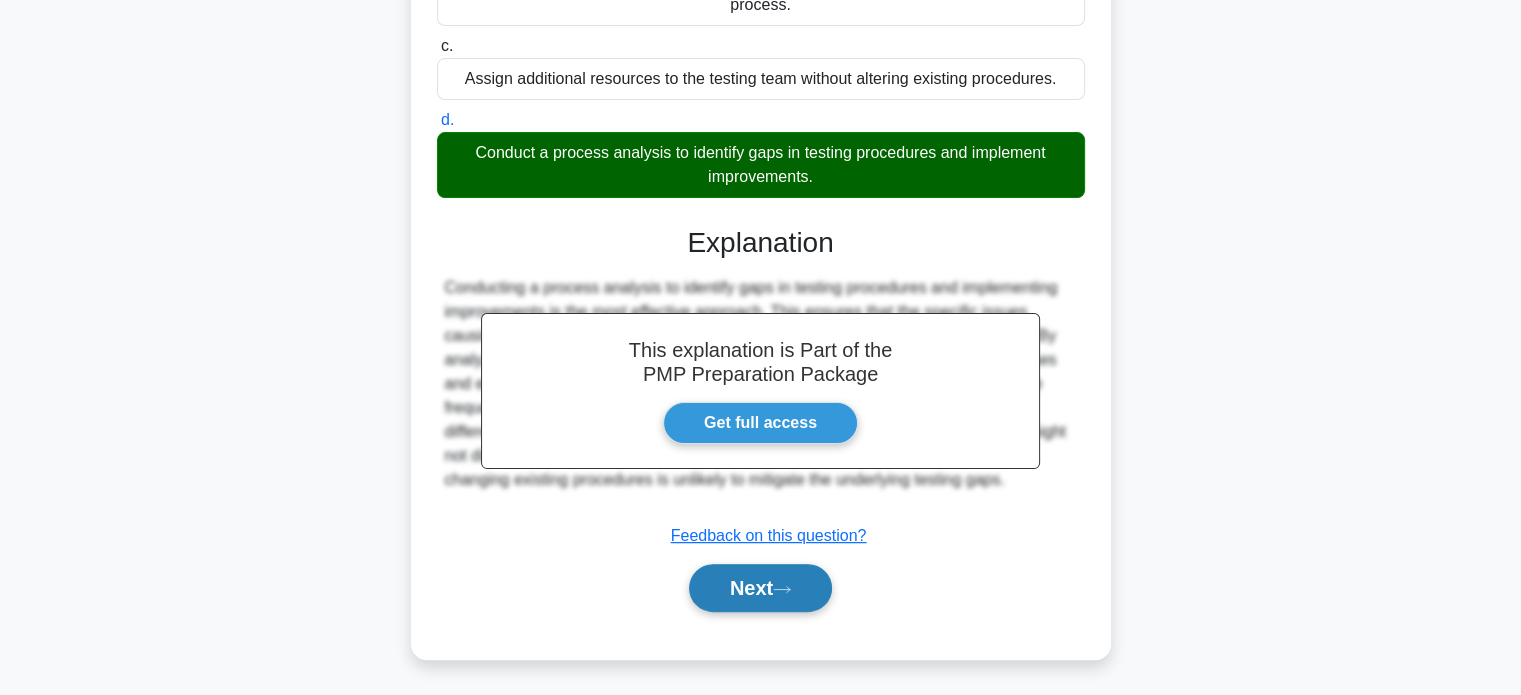 click on "Next" at bounding box center (760, 588) 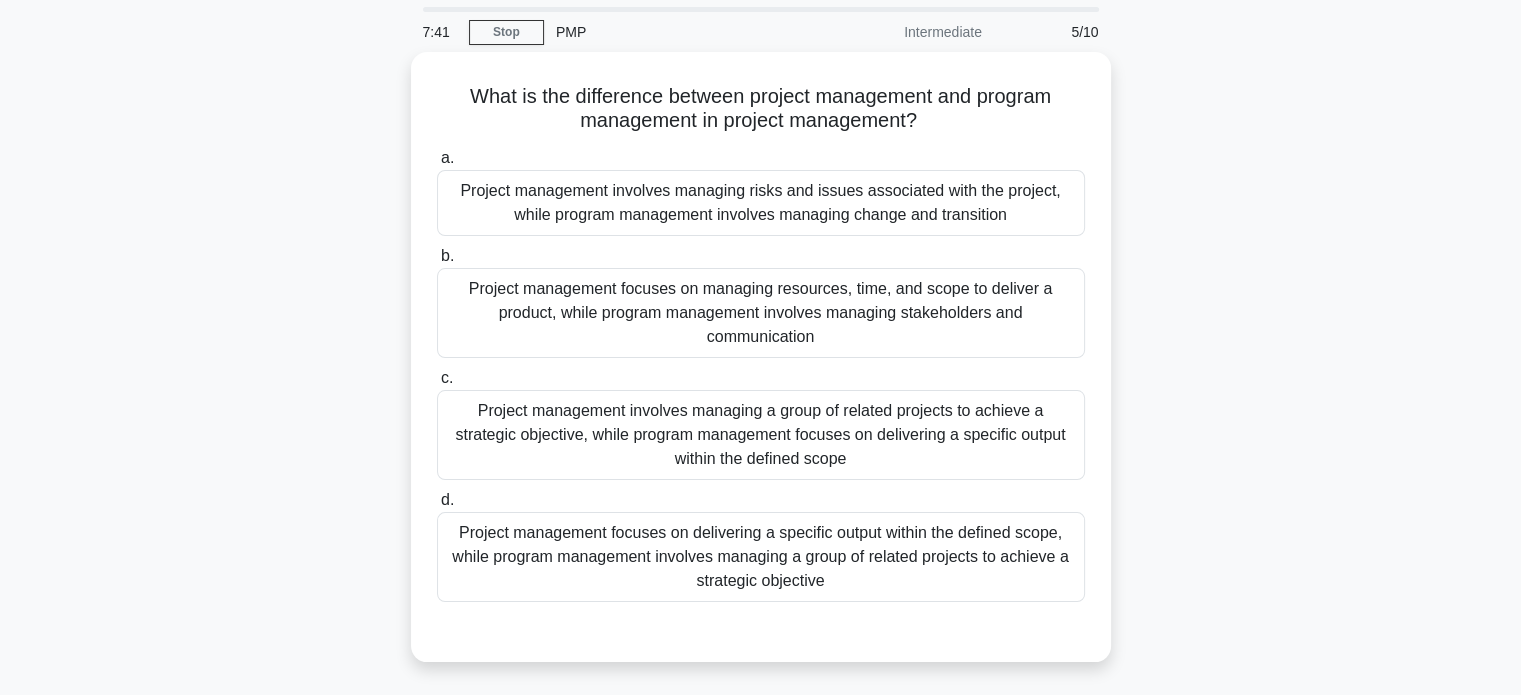 scroll, scrollTop: 100, scrollLeft: 0, axis: vertical 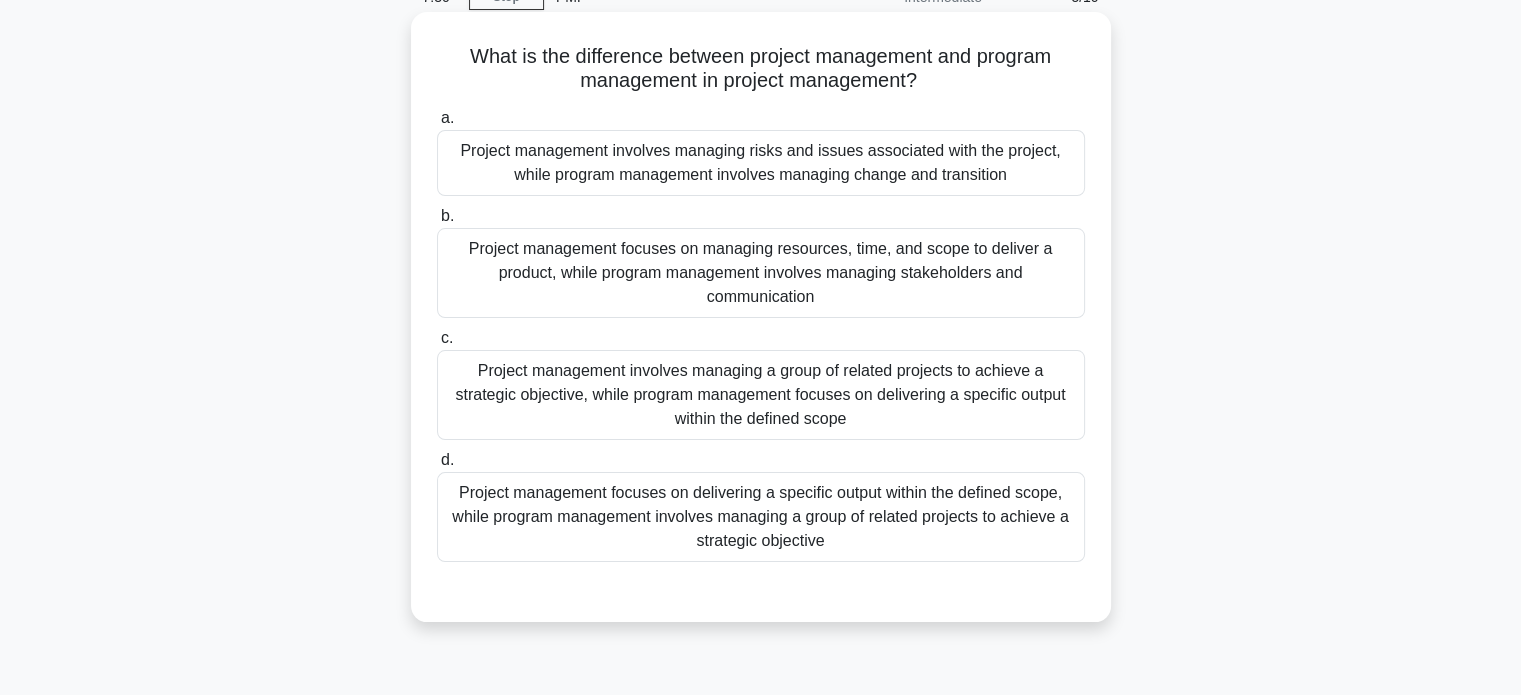 click on "Project management involves managing a group of related projects to achieve a strategic objective, while program management focuses on delivering a specific output within the defined scope" at bounding box center (761, 395) 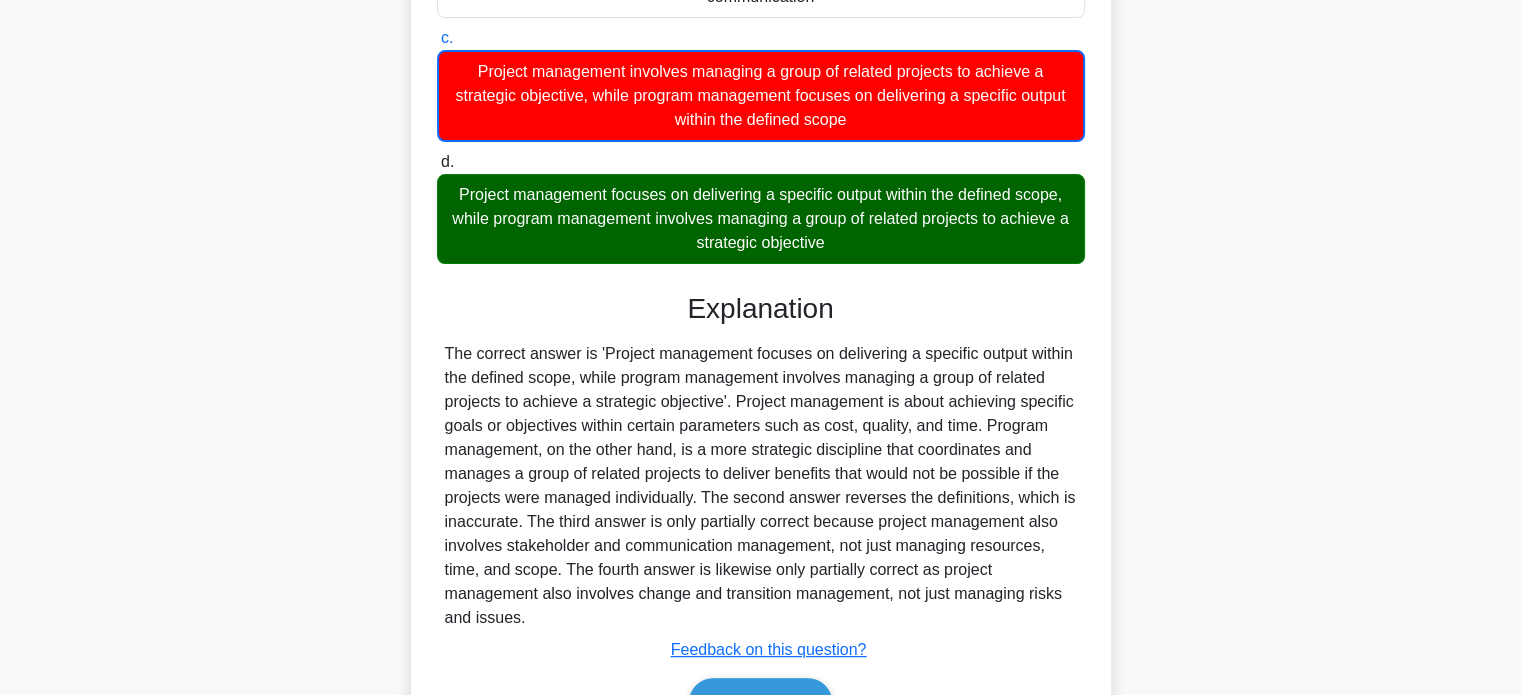scroll, scrollTop: 514, scrollLeft: 0, axis: vertical 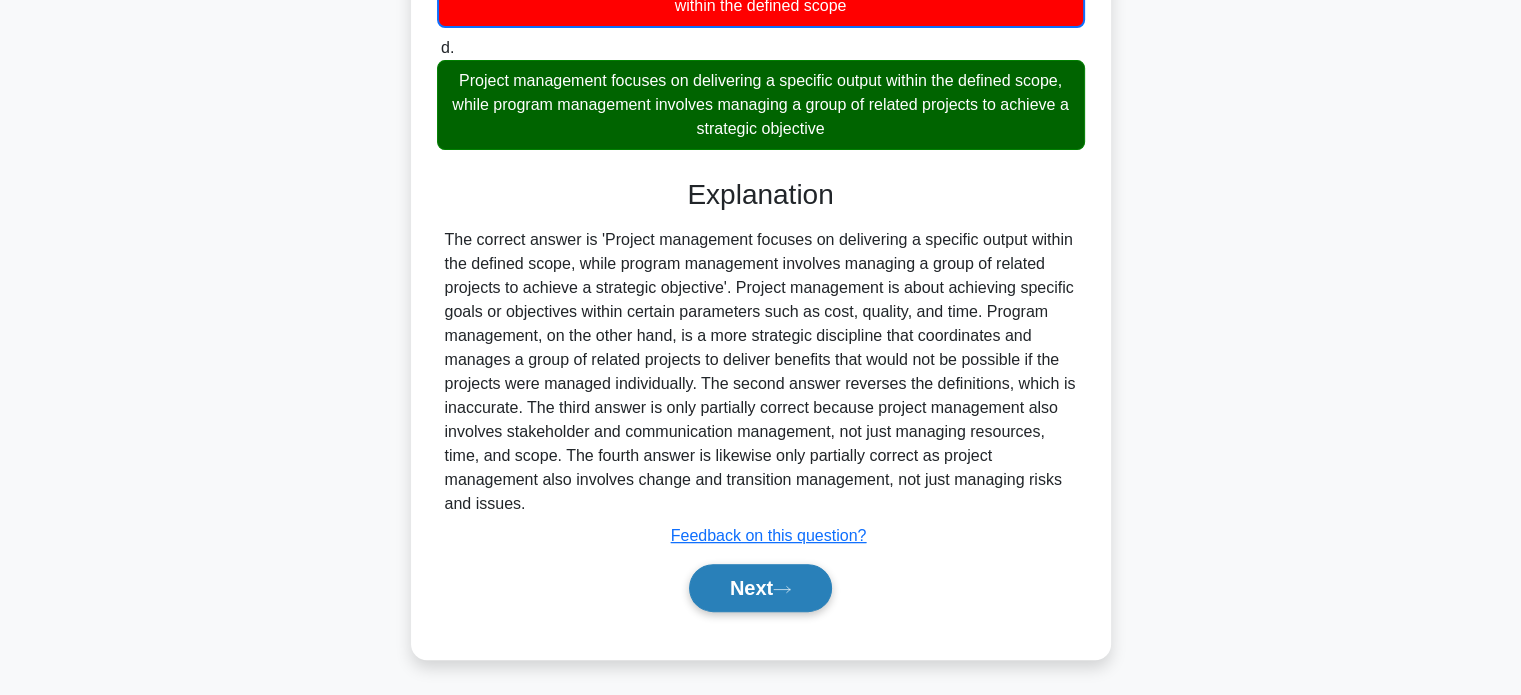 click on "Next" at bounding box center (760, 588) 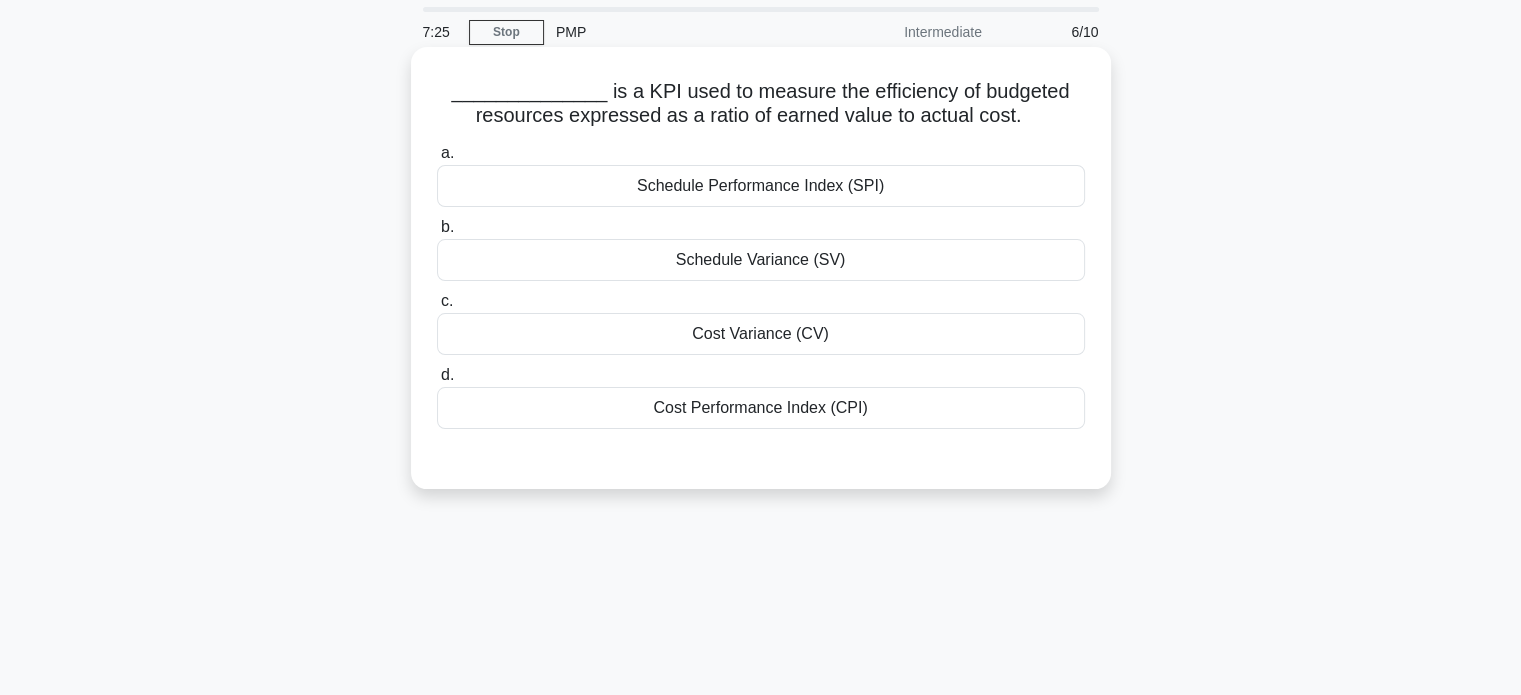 scroll, scrollTop: 100, scrollLeft: 0, axis: vertical 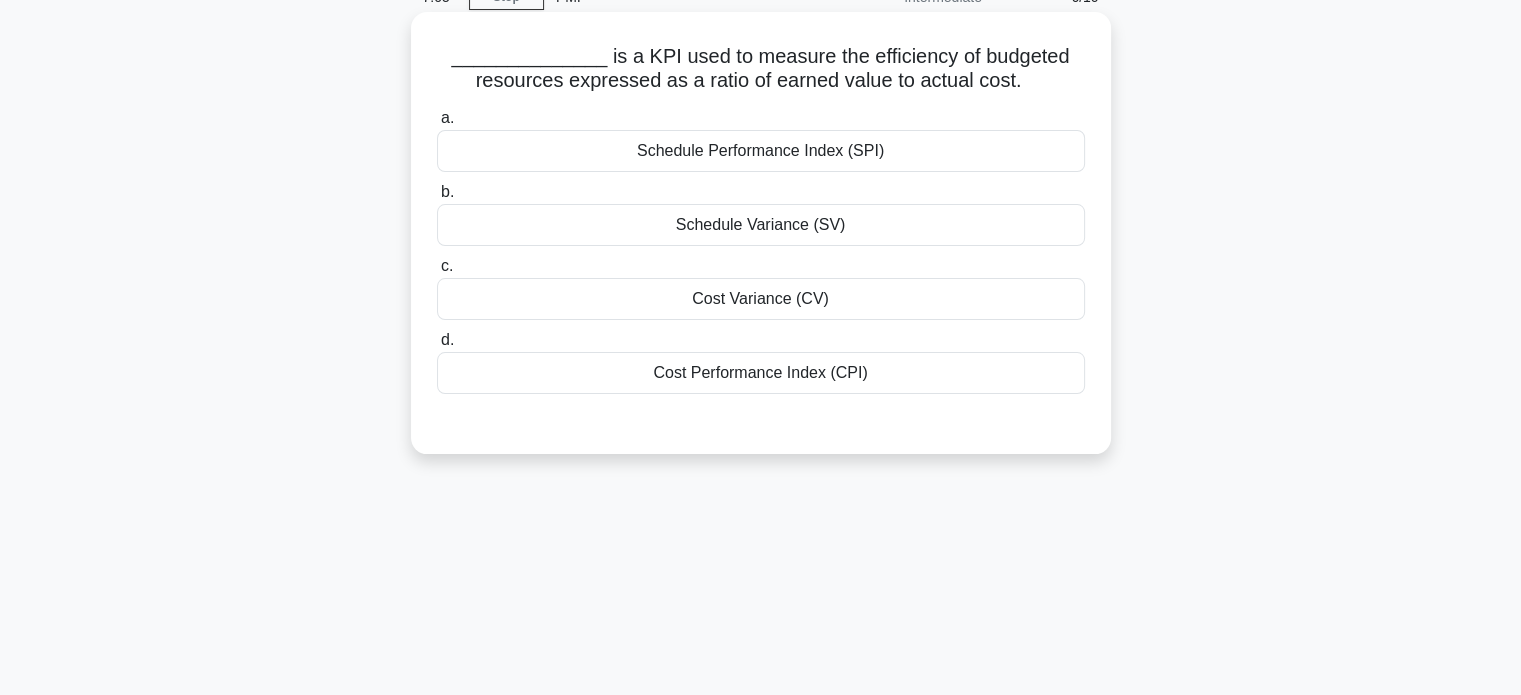click on "Cost Performance Index (CPI)" at bounding box center (761, 373) 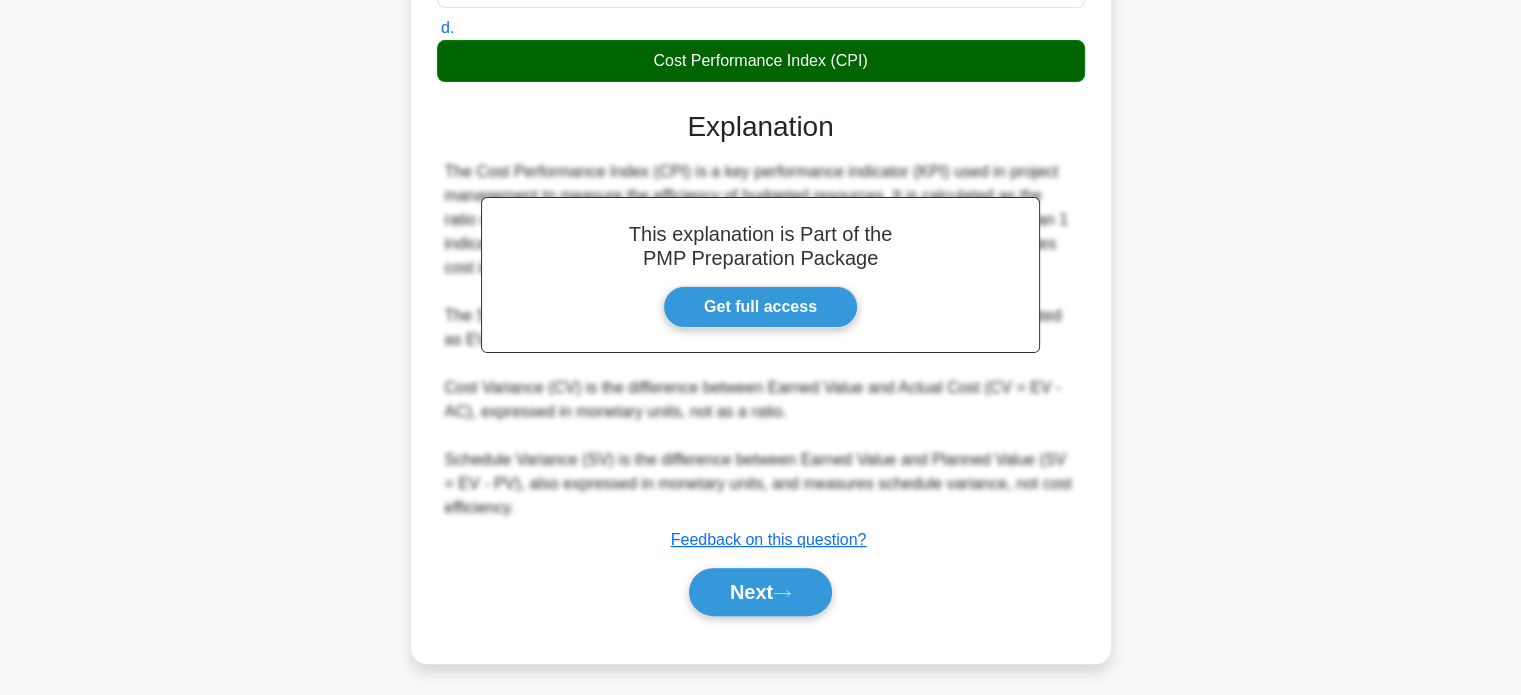 scroll, scrollTop: 416, scrollLeft: 0, axis: vertical 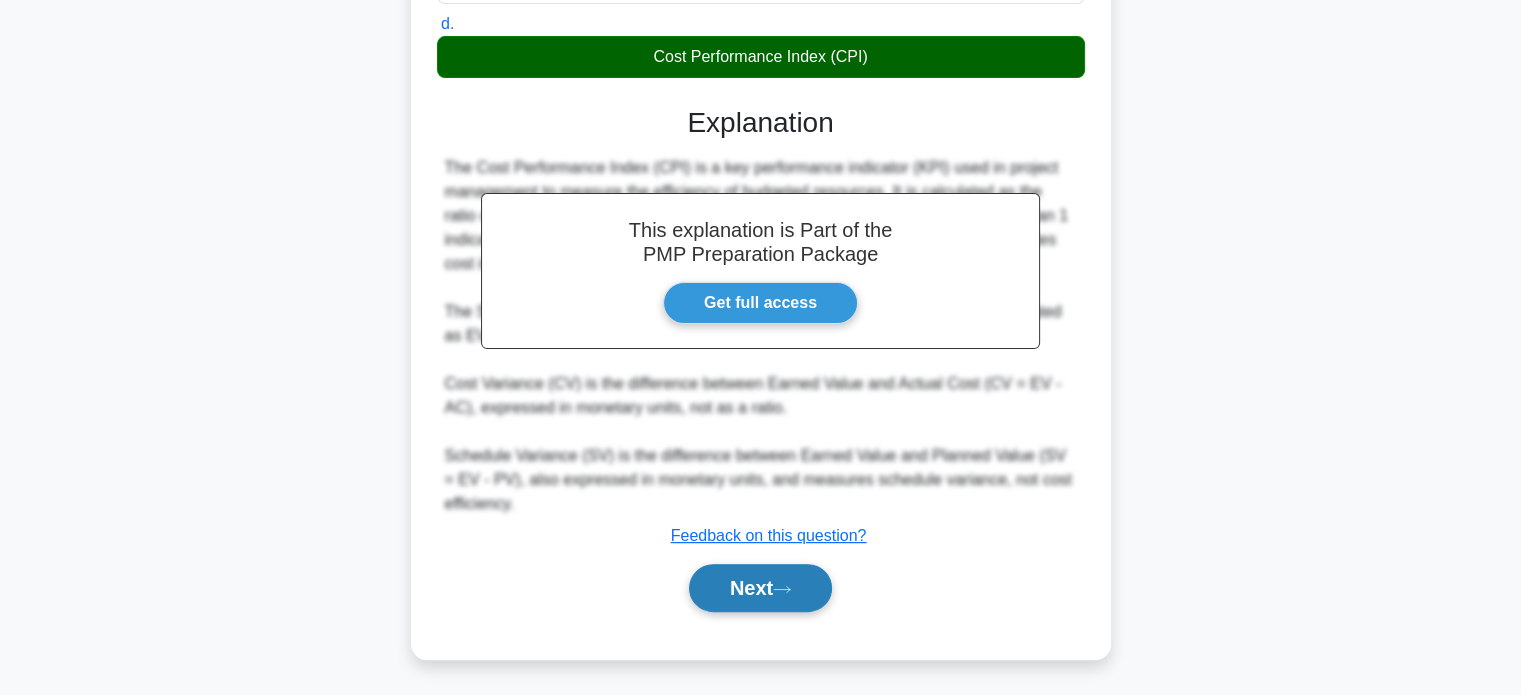 click on "Next" at bounding box center (760, 588) 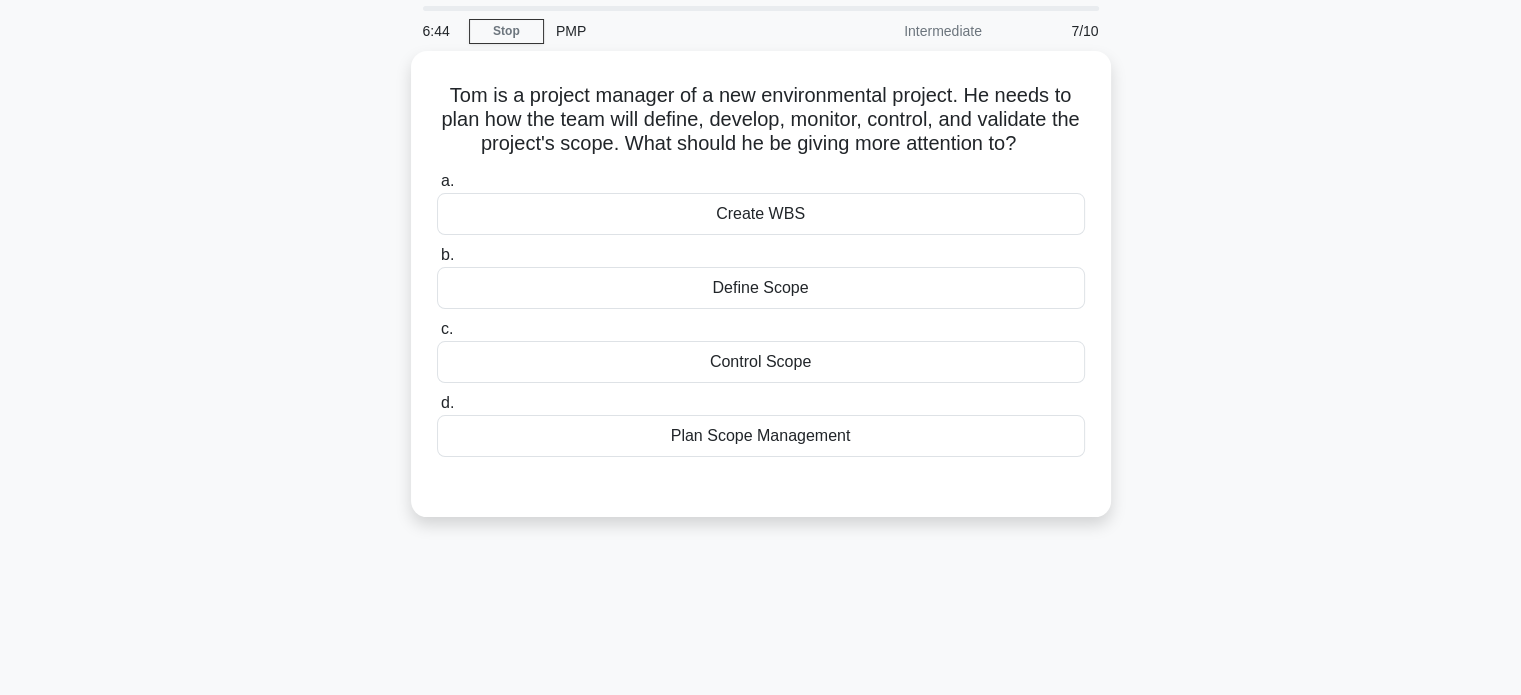 scroll, scrollTop: 100, scrollLeft: 0, axis: vertical 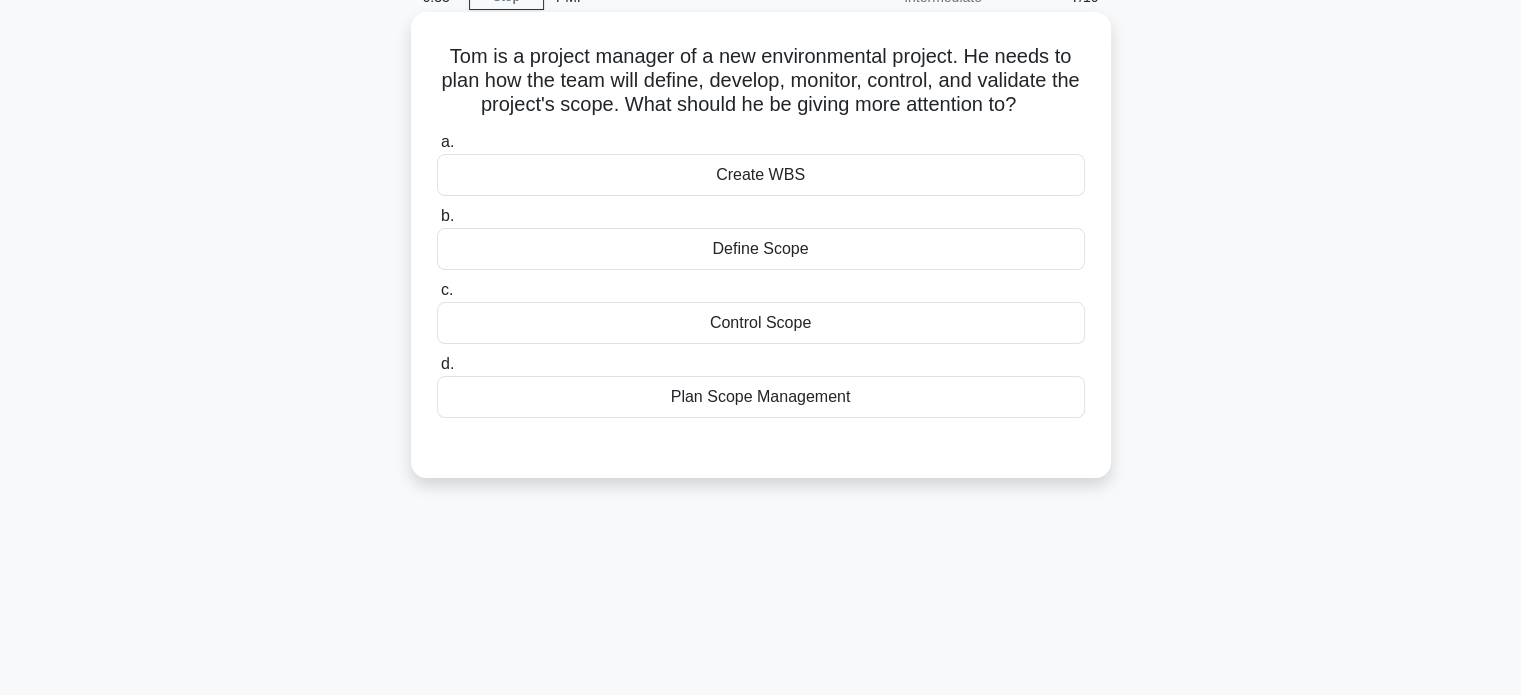 click on "Define Scope" at bounding box center (761, 249) 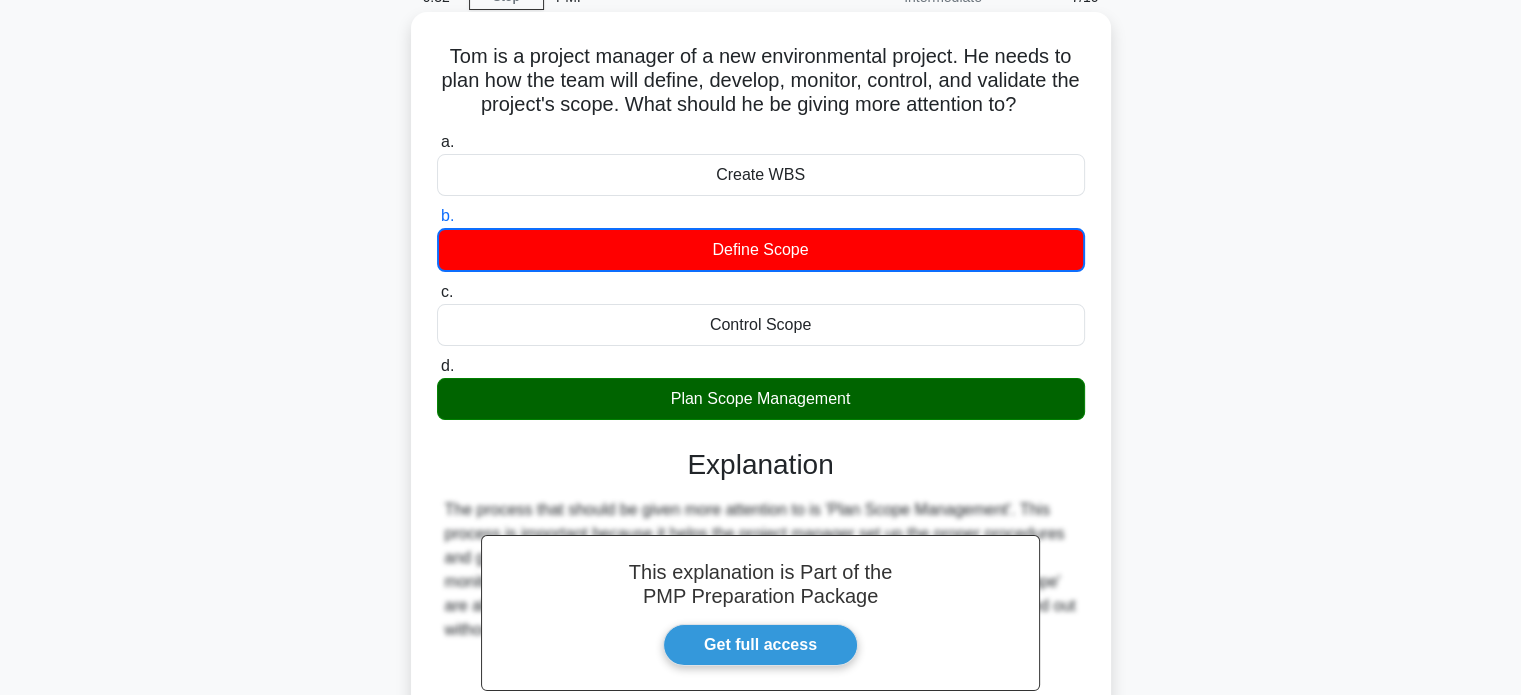 scroll, scrollTop: 385, scrollLeft: 0, axis: vertical 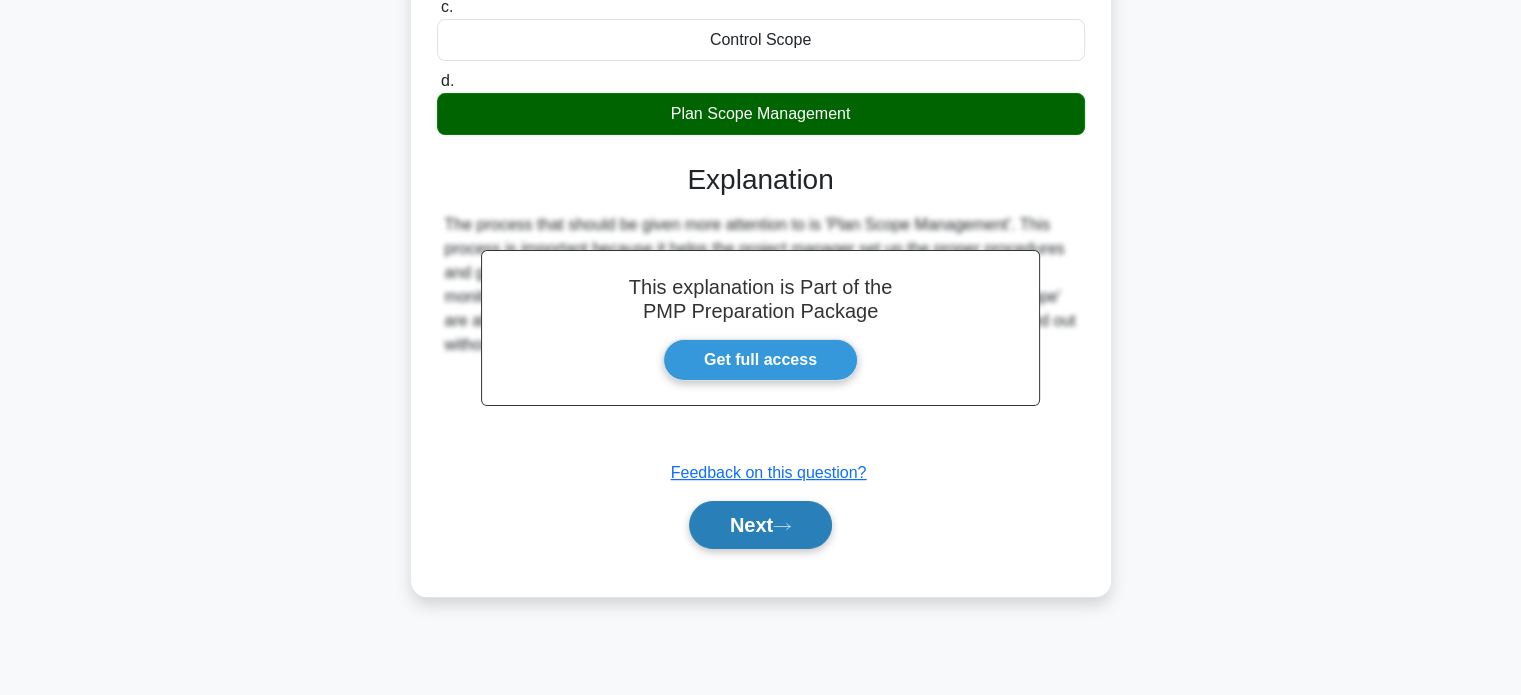 click on "Next" at bounding box center (760, 525) 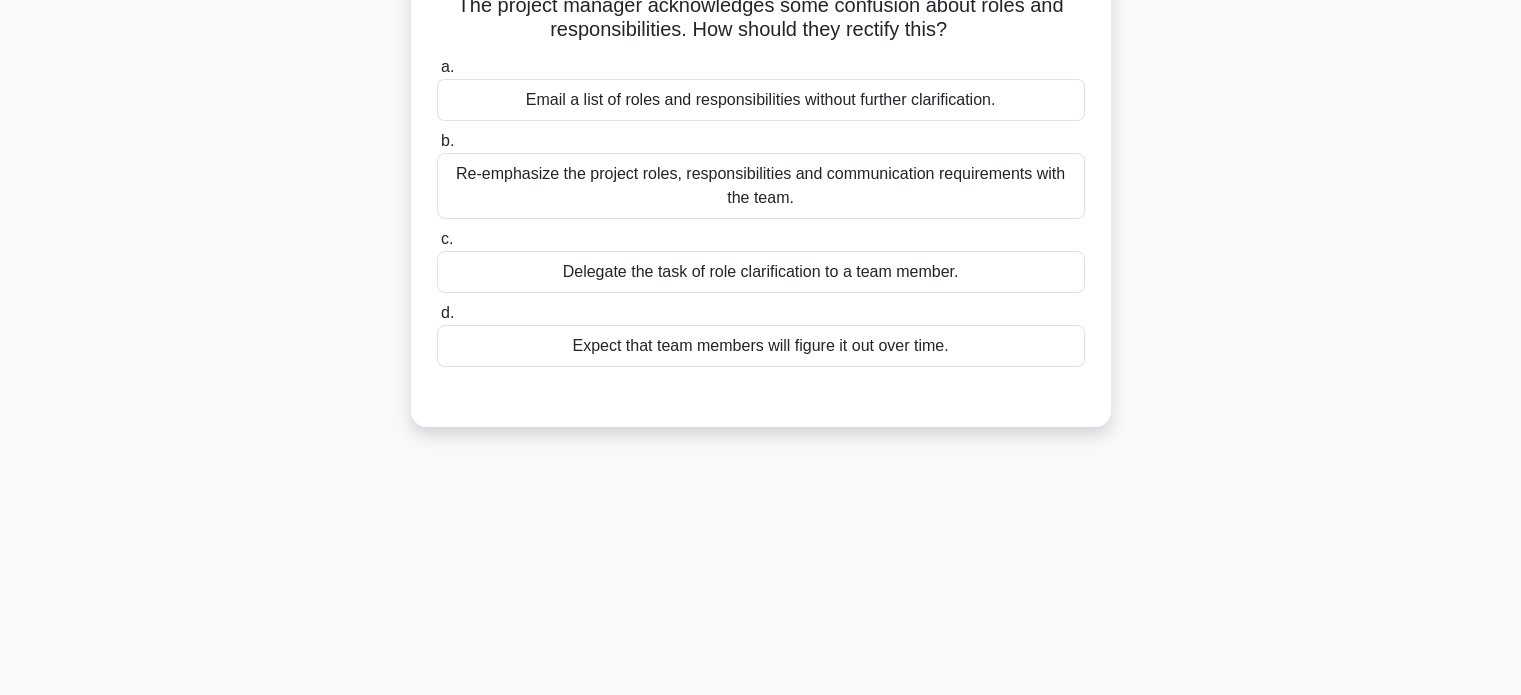 scroll, scrollTop: 185, scrollLeft: 0, axis: vertical 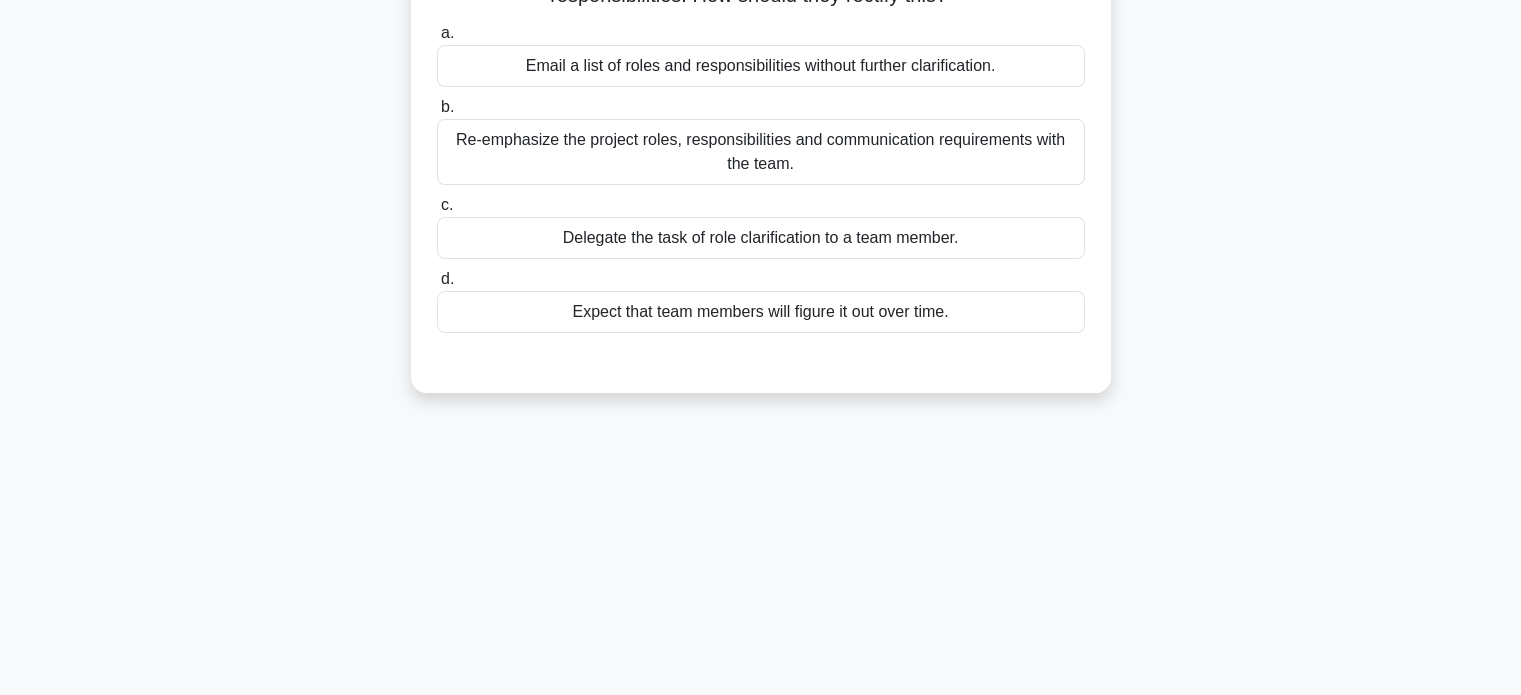 click on "Re-emphasize the project roles, responsibilities and communication requirements with the team." at bounding box center (761, 152) 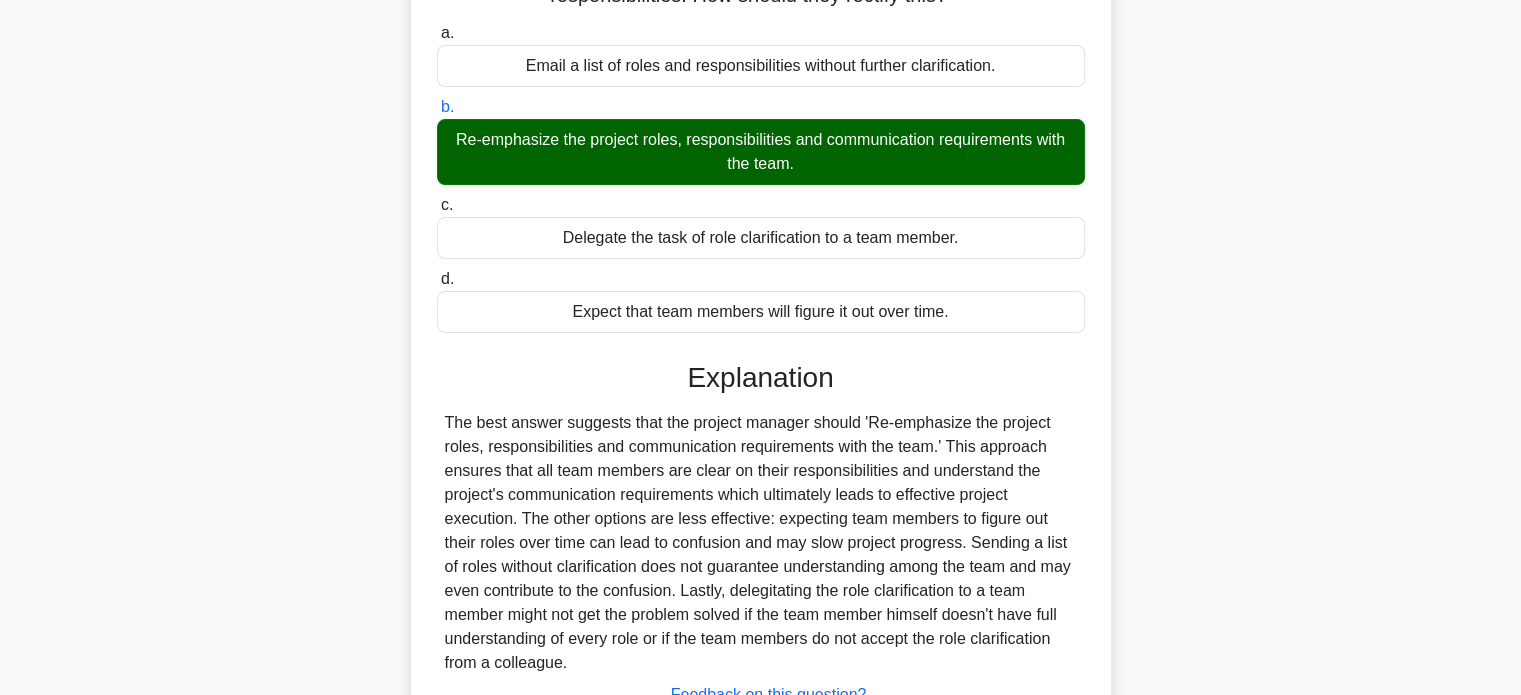 scroll, scrollTop: 385, scrollLeft: 0, axis: vertical 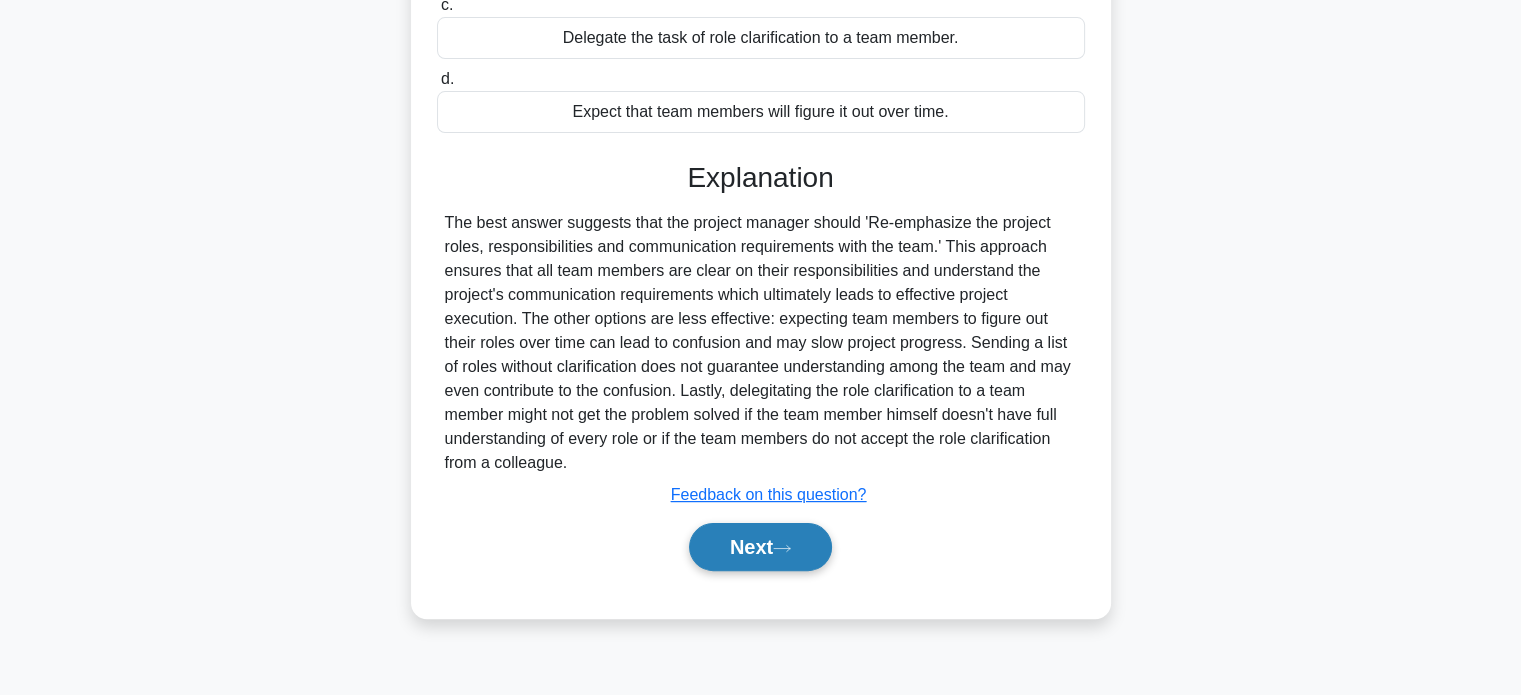 click on "Next" at bounding box center (760, 547) 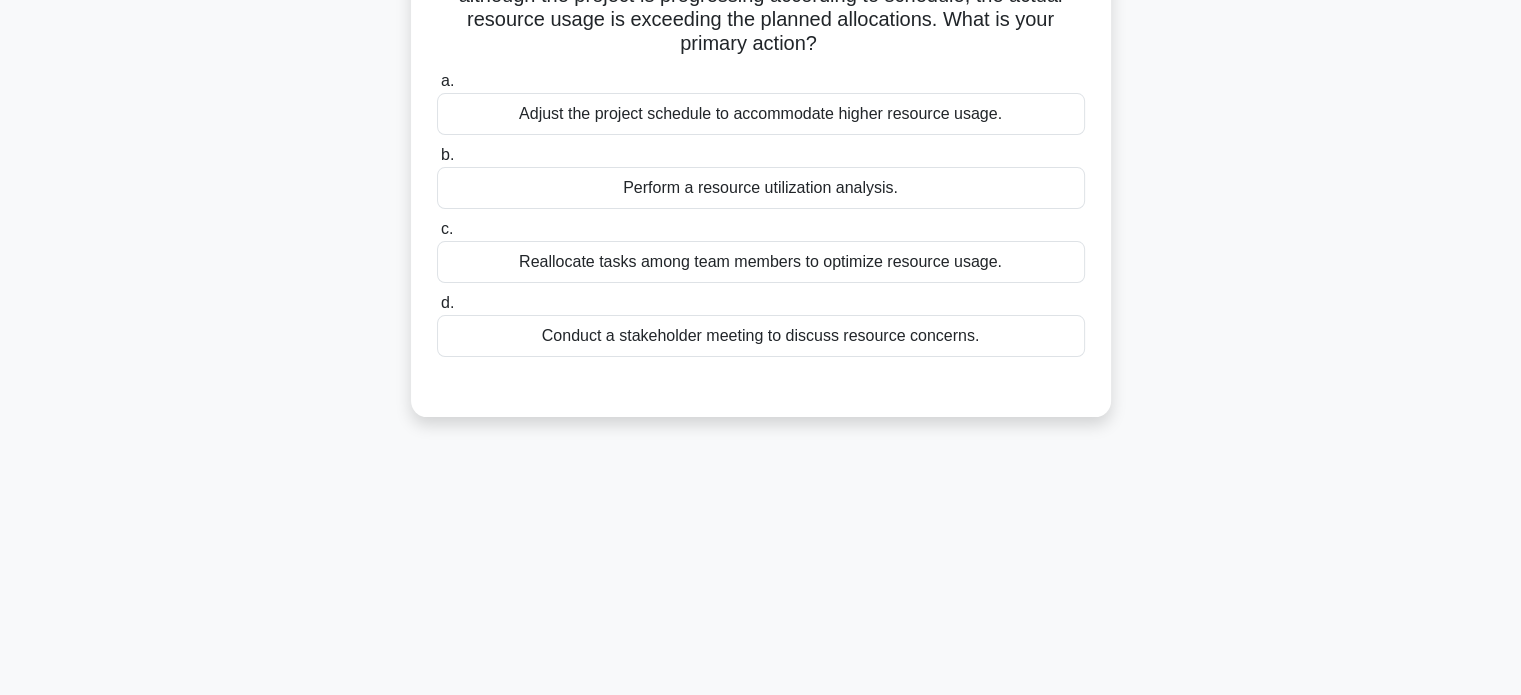 scroll, scrollTop: 85, scrollLeft: 0, axis: vertical 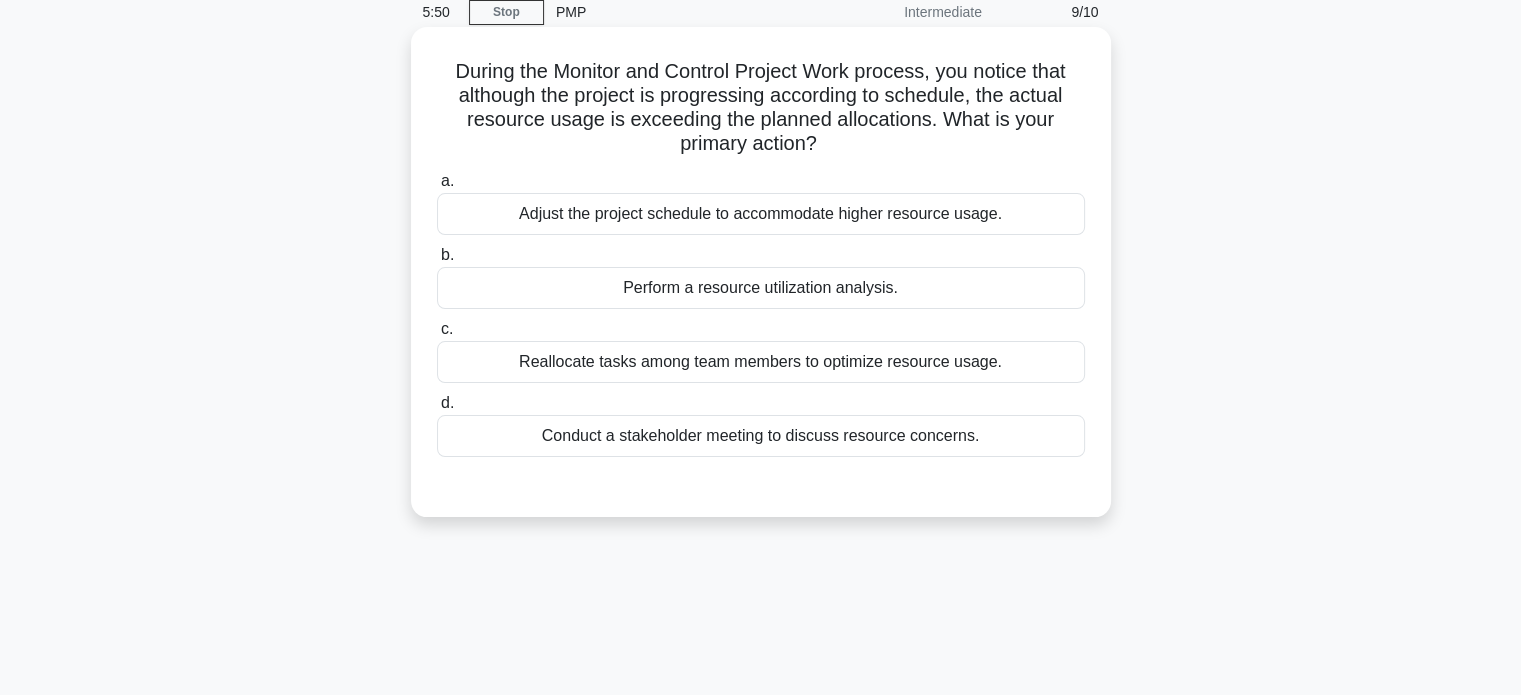click on "Perform a resource utilization analysis." at bounding box center [761, 288] 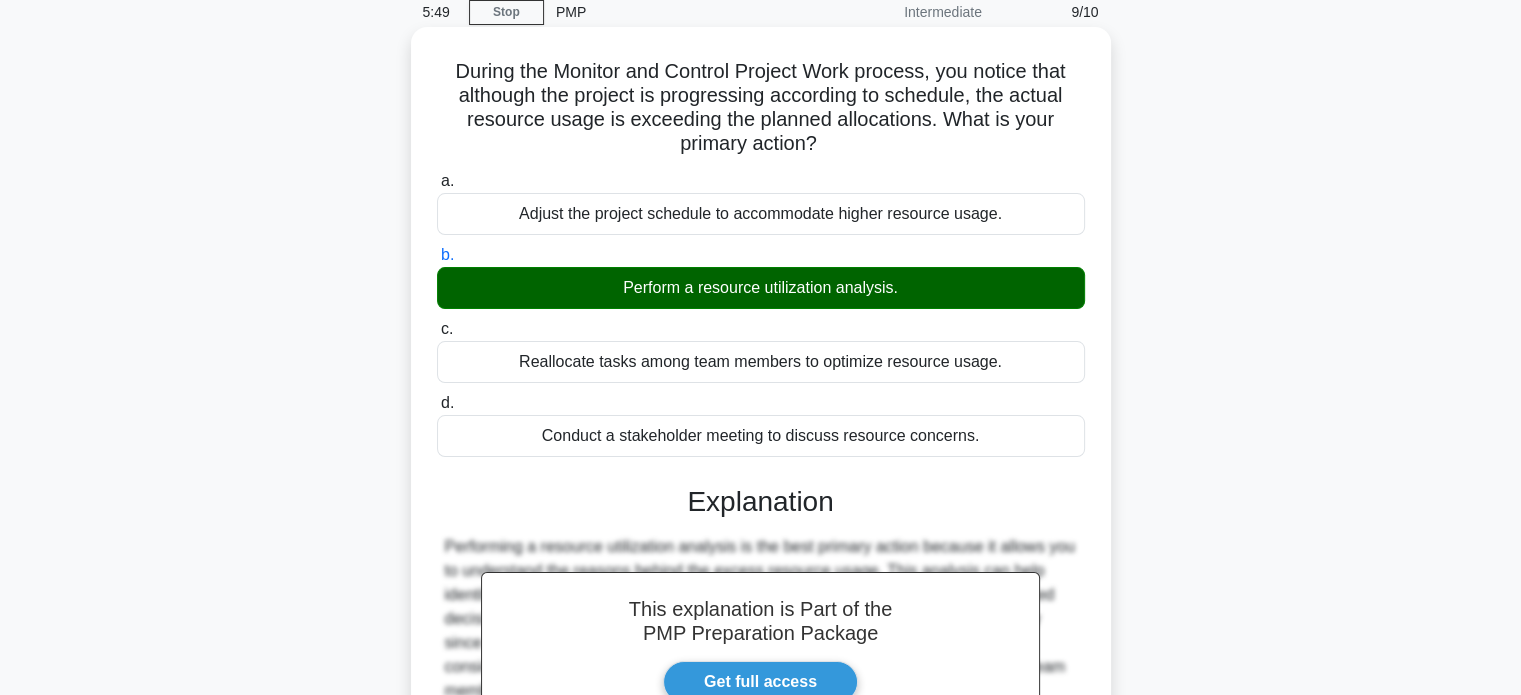 scroll, scrollTop: 385, scrollLeft: 0, axis: vertical 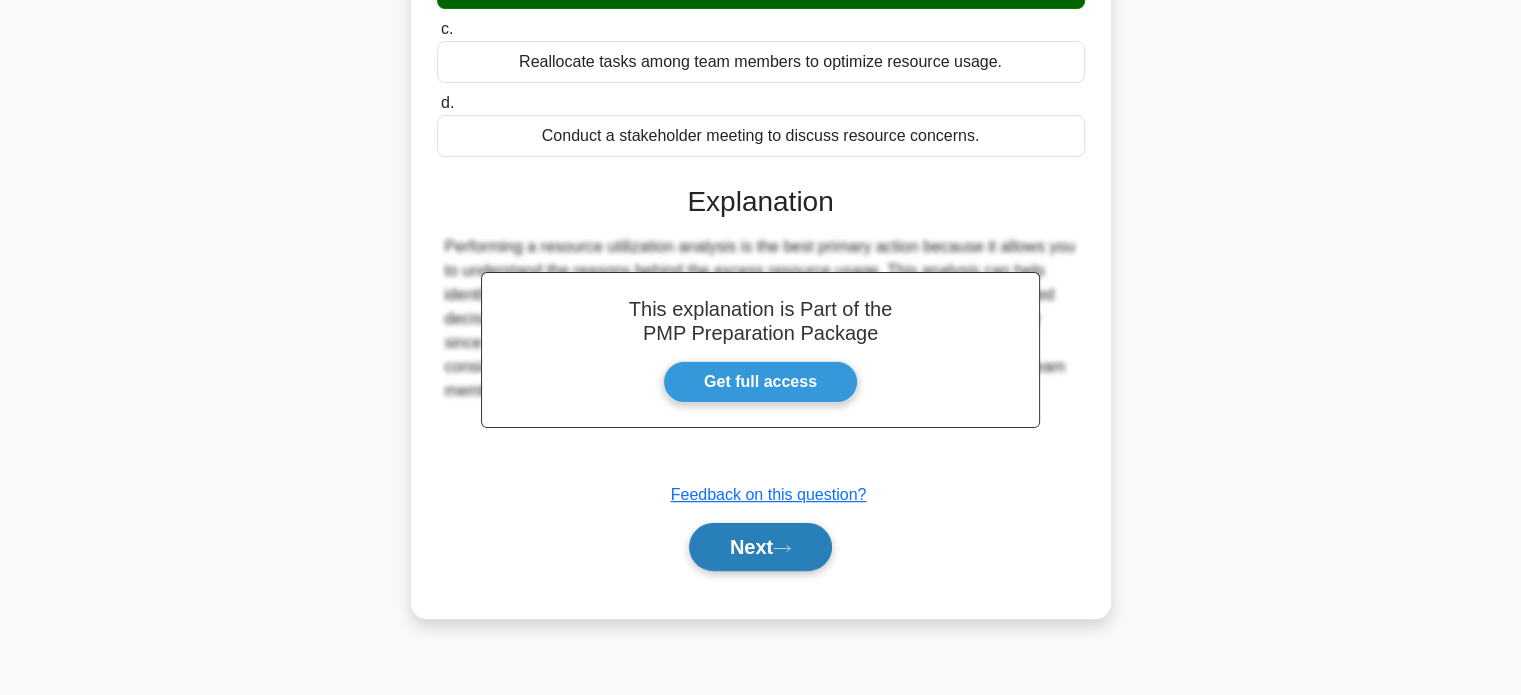 click on "Next" at bounding box center (760, 547) 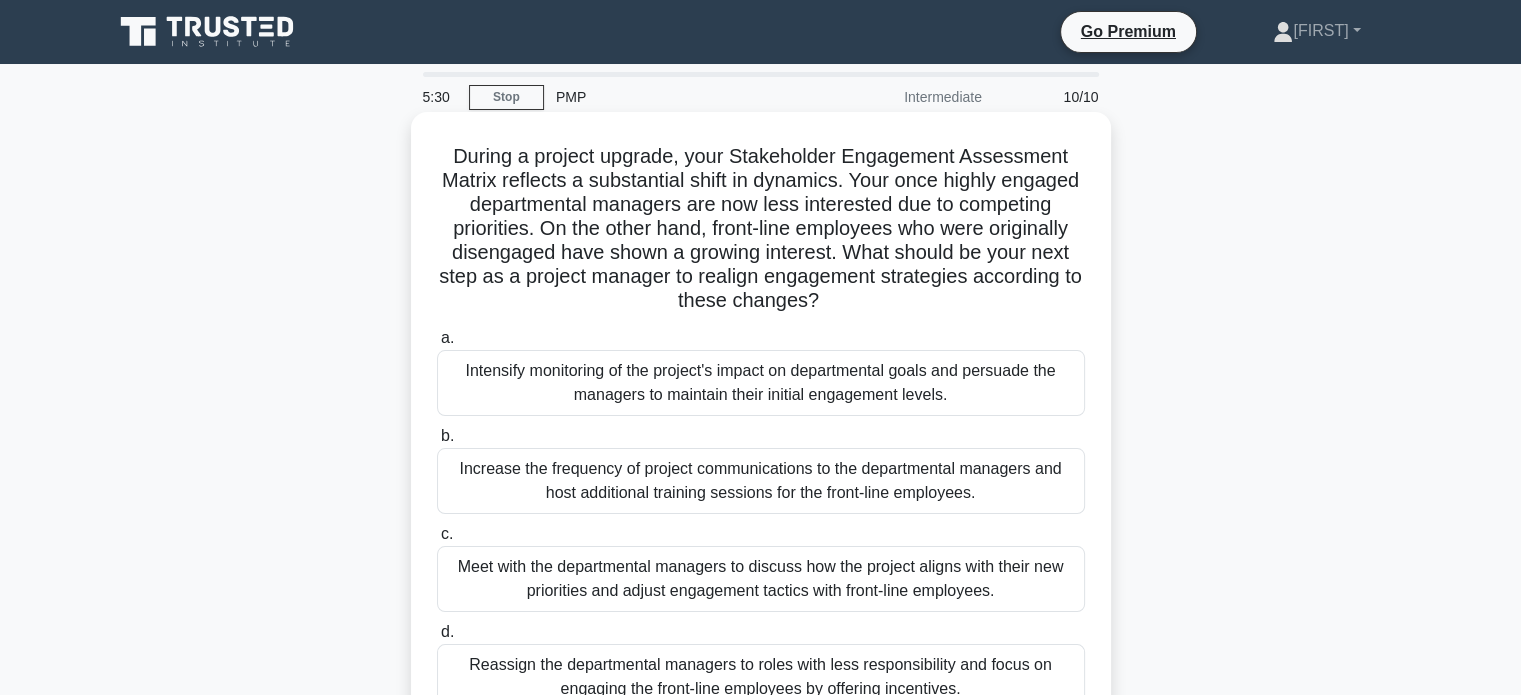 scroll, scrollTop: 100, scrollLeft: 0, axis: vertical 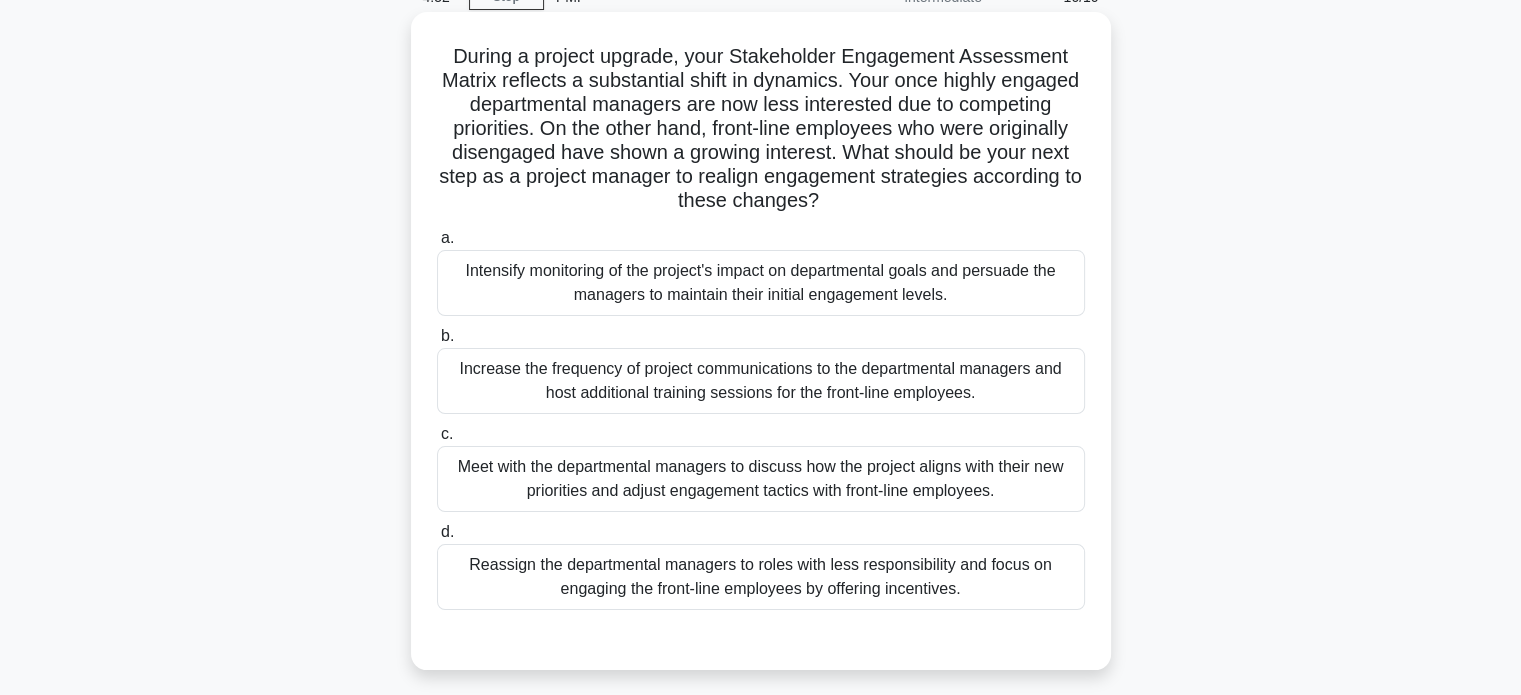 click on "Meet with the departmental managers to discuss how the project aligns with their new priorities and adjust engagement tactics with front-line employees." at bounding box center (761, 479) 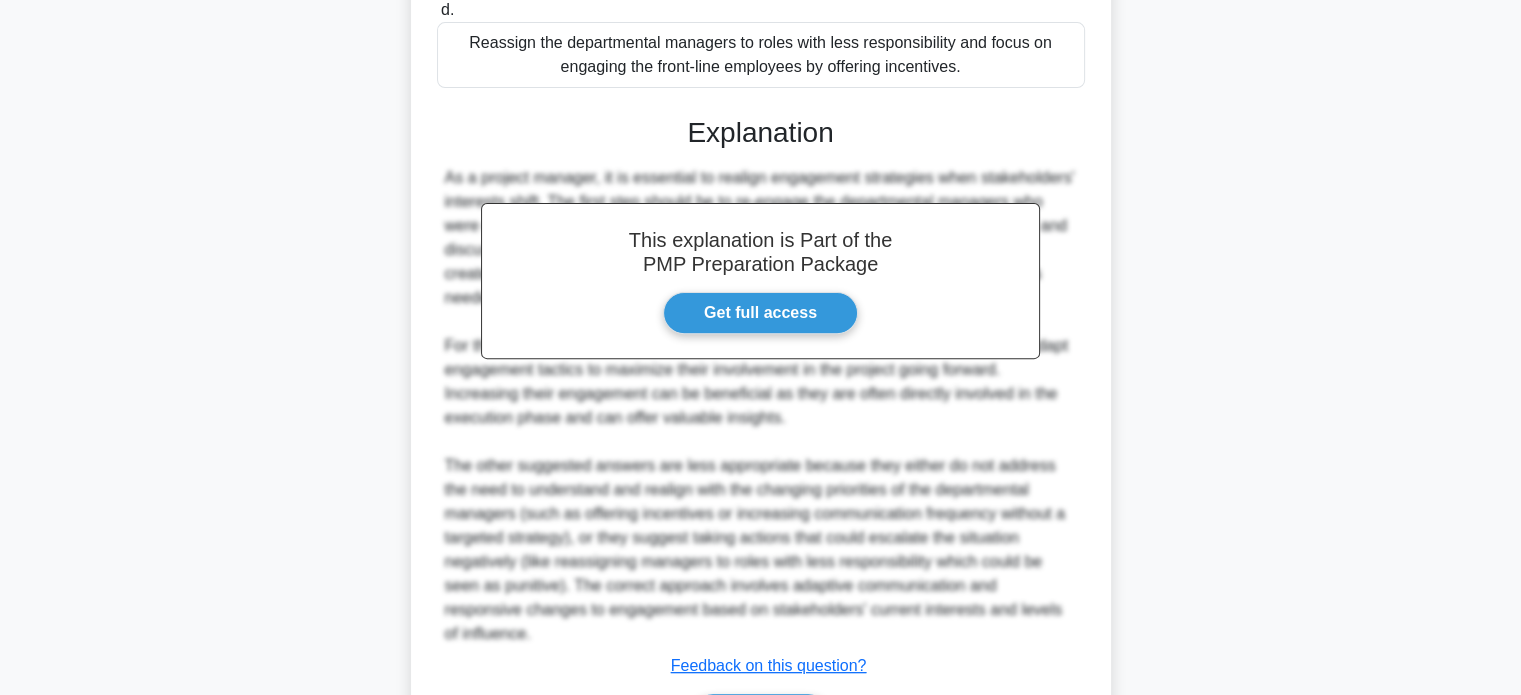 scroll, scrollTop: 728, scrollLeft: 0, axis: vertical 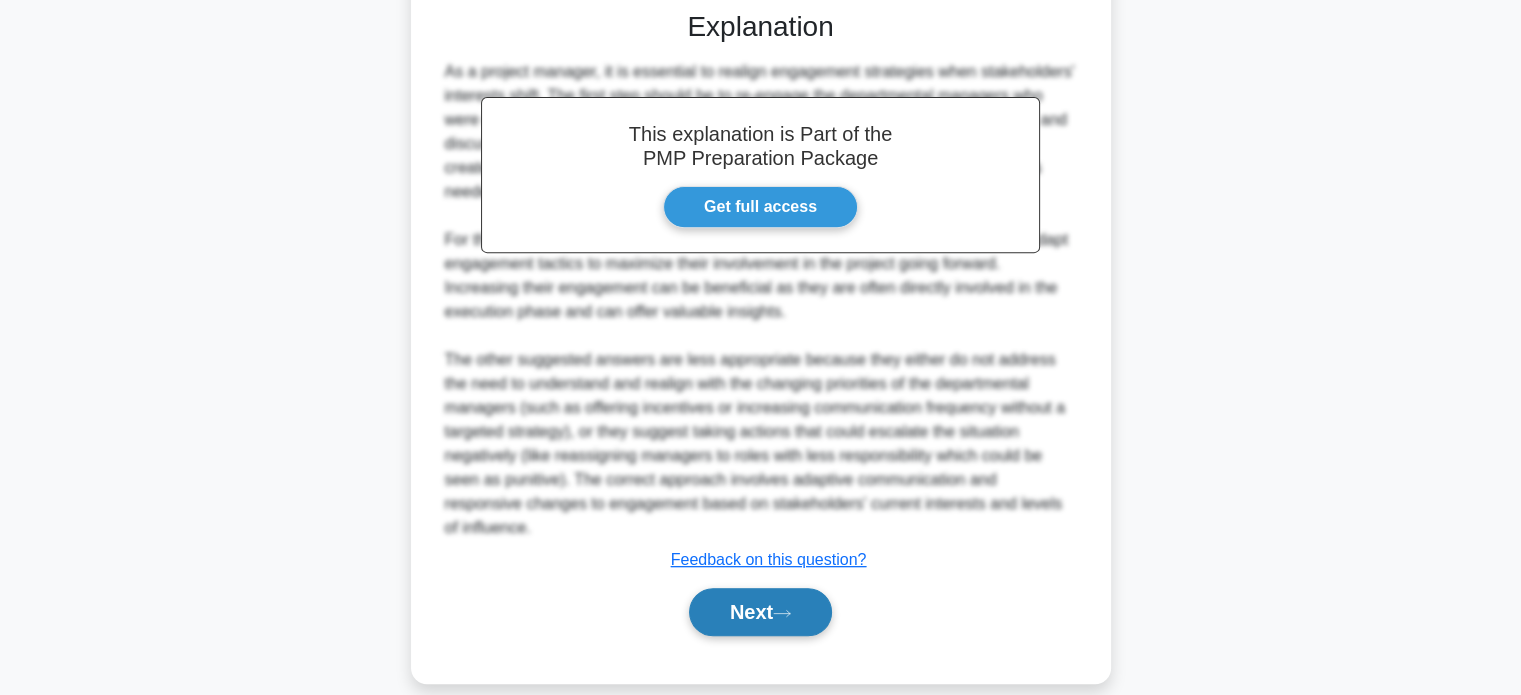 click on "Next" at bounding box center [760, 612] 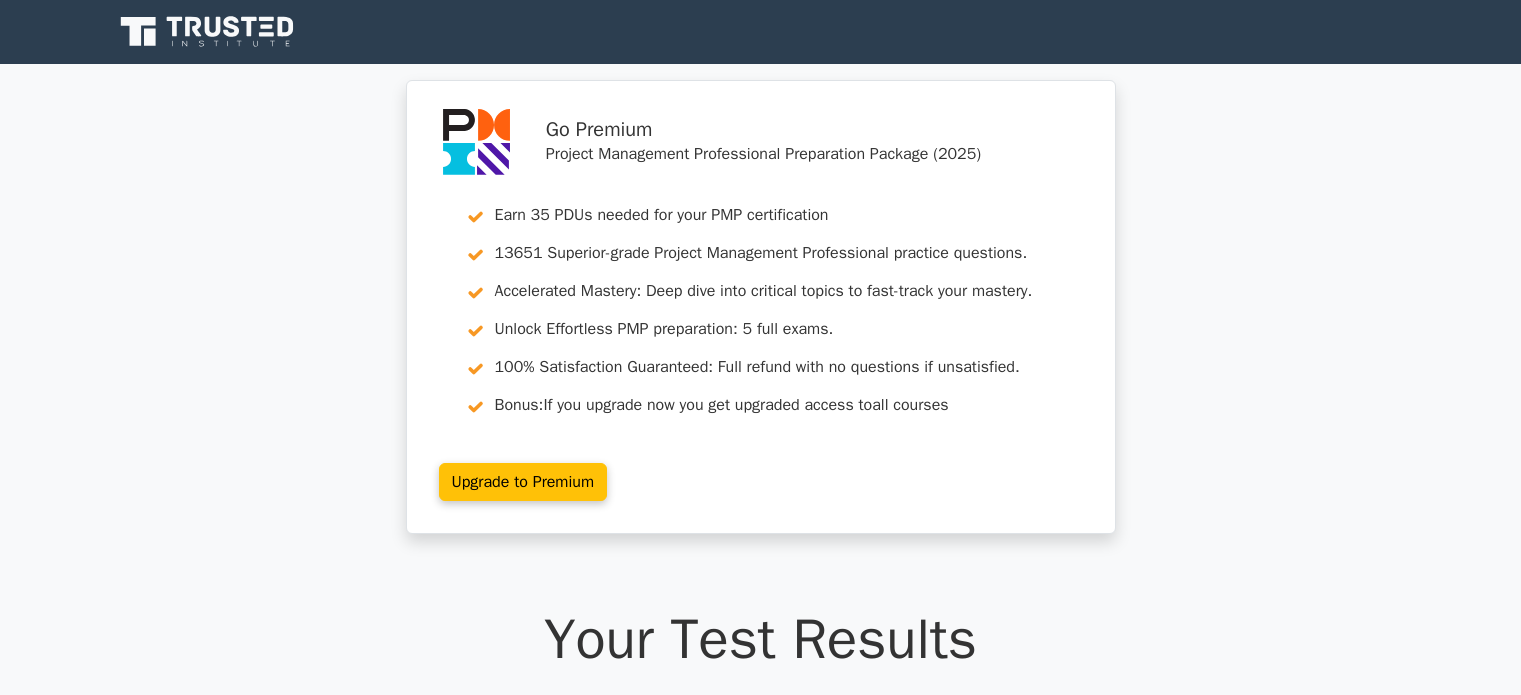scroll, scrollTop: 0, scrollLeft: 0, axis: both 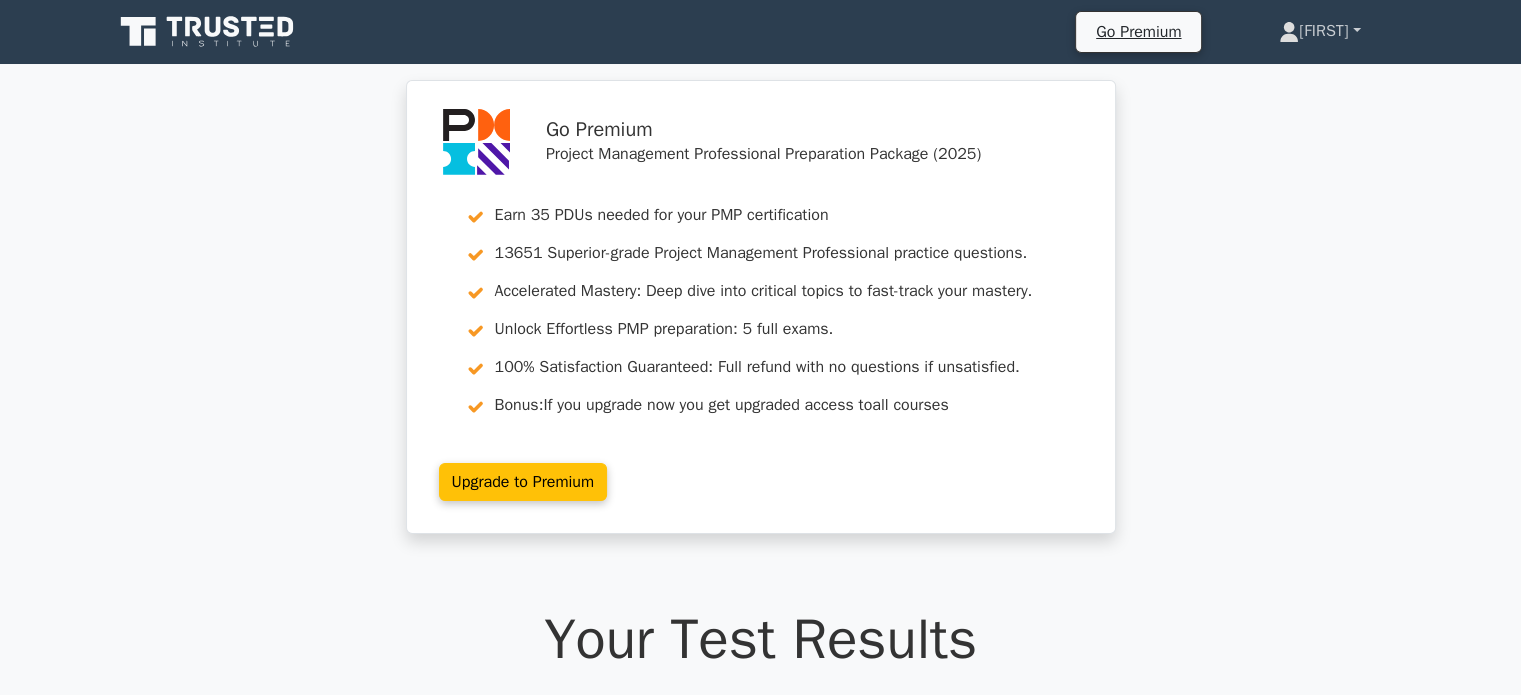 click on "[NAME]" at bounding box center [1319, 31] 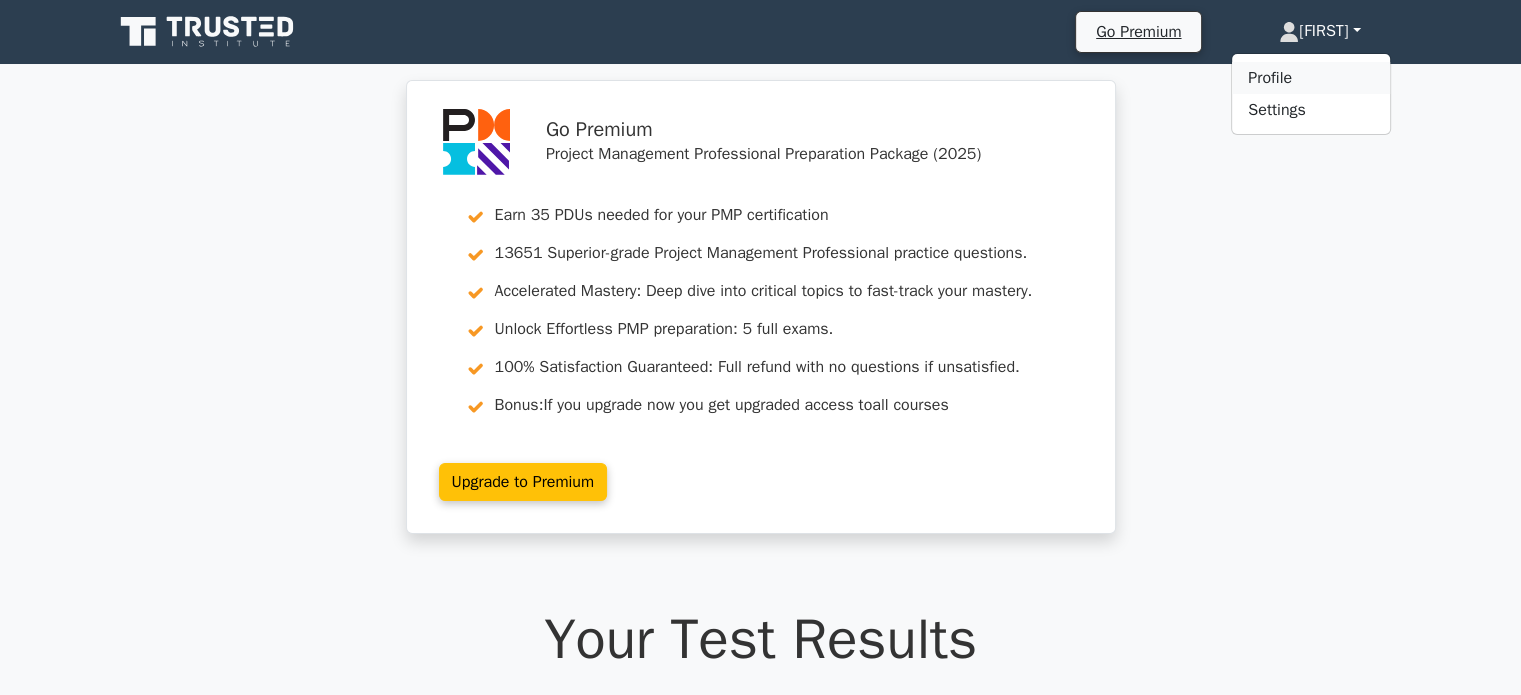 click on "Profile" at bounding box center (1311, 78) 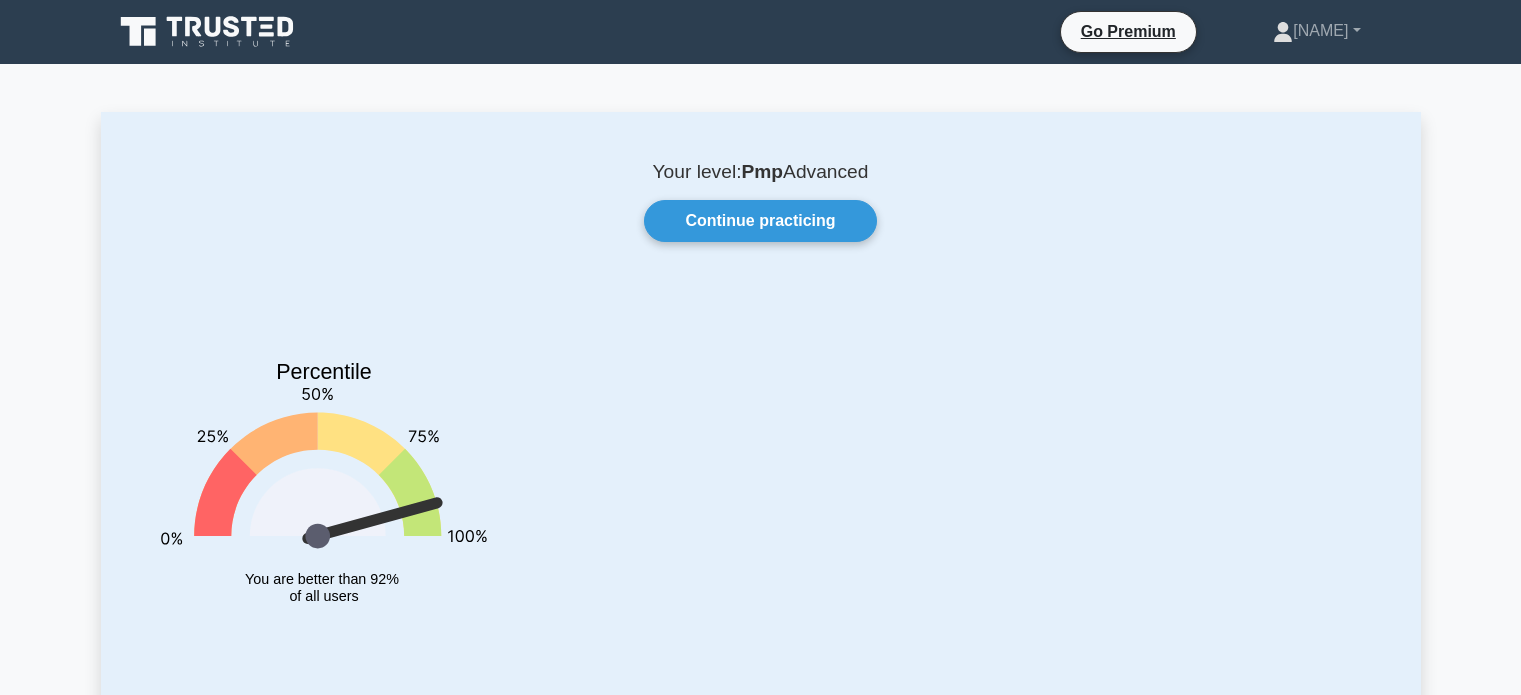 scroll, scrollTop: 0, scrollLeft: 0, axis: both 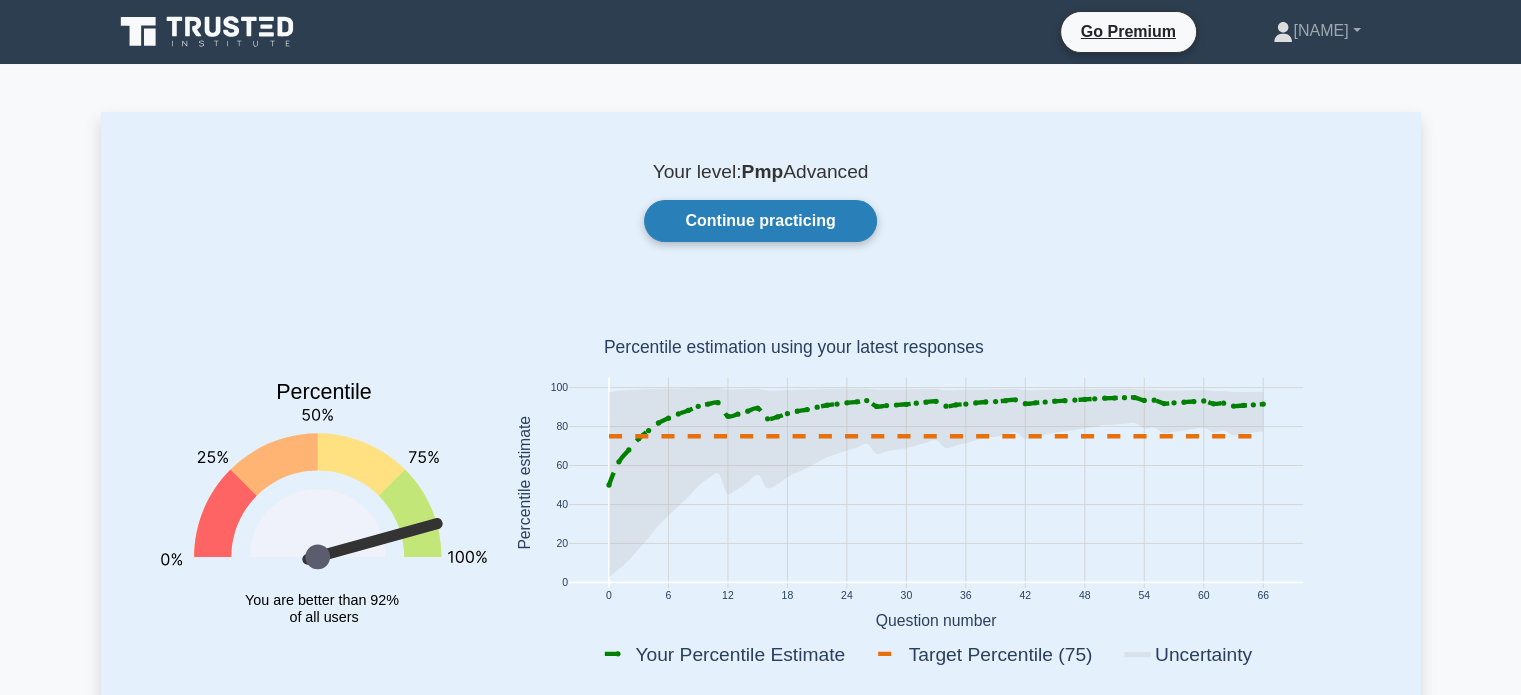 click on "Continue practicing" at bounding box center (760, 221) 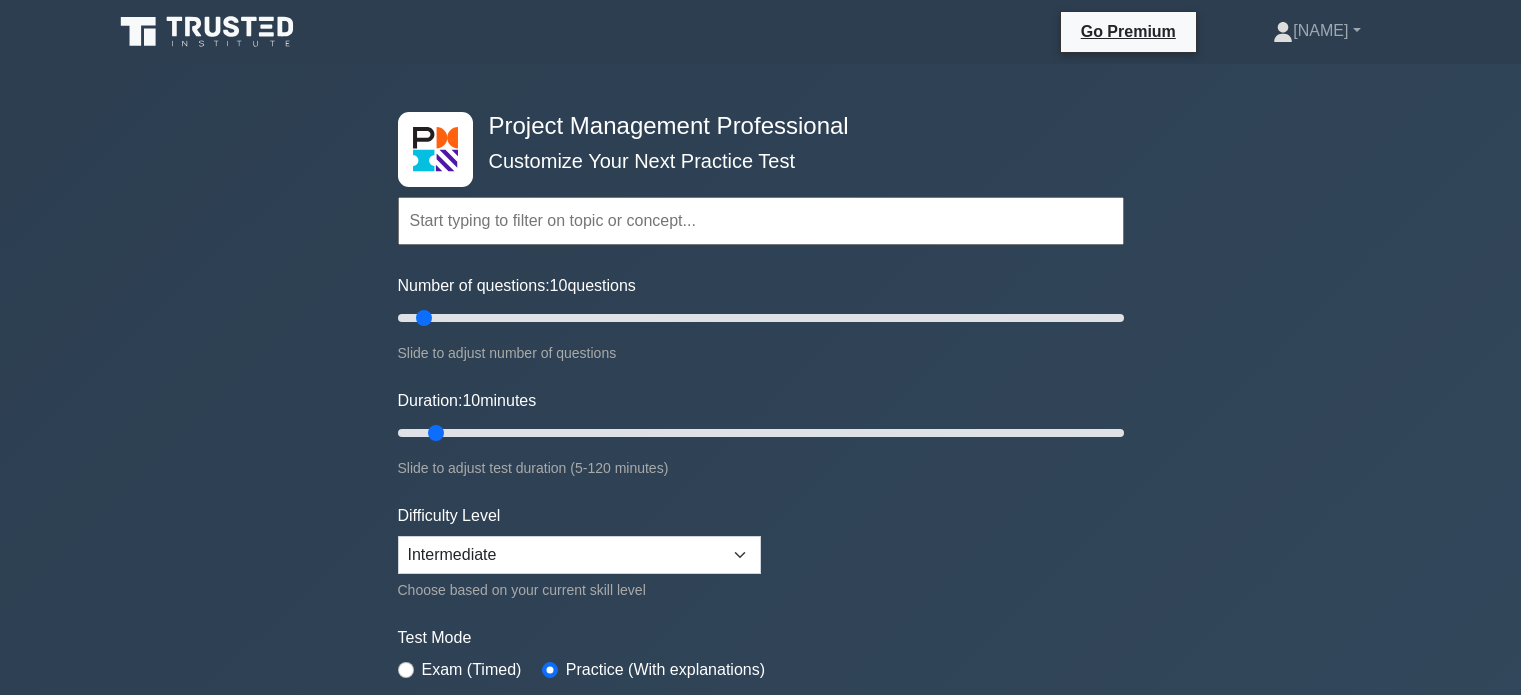 scroll, scrollTop: 0, scrollLeft: 0, axis: both 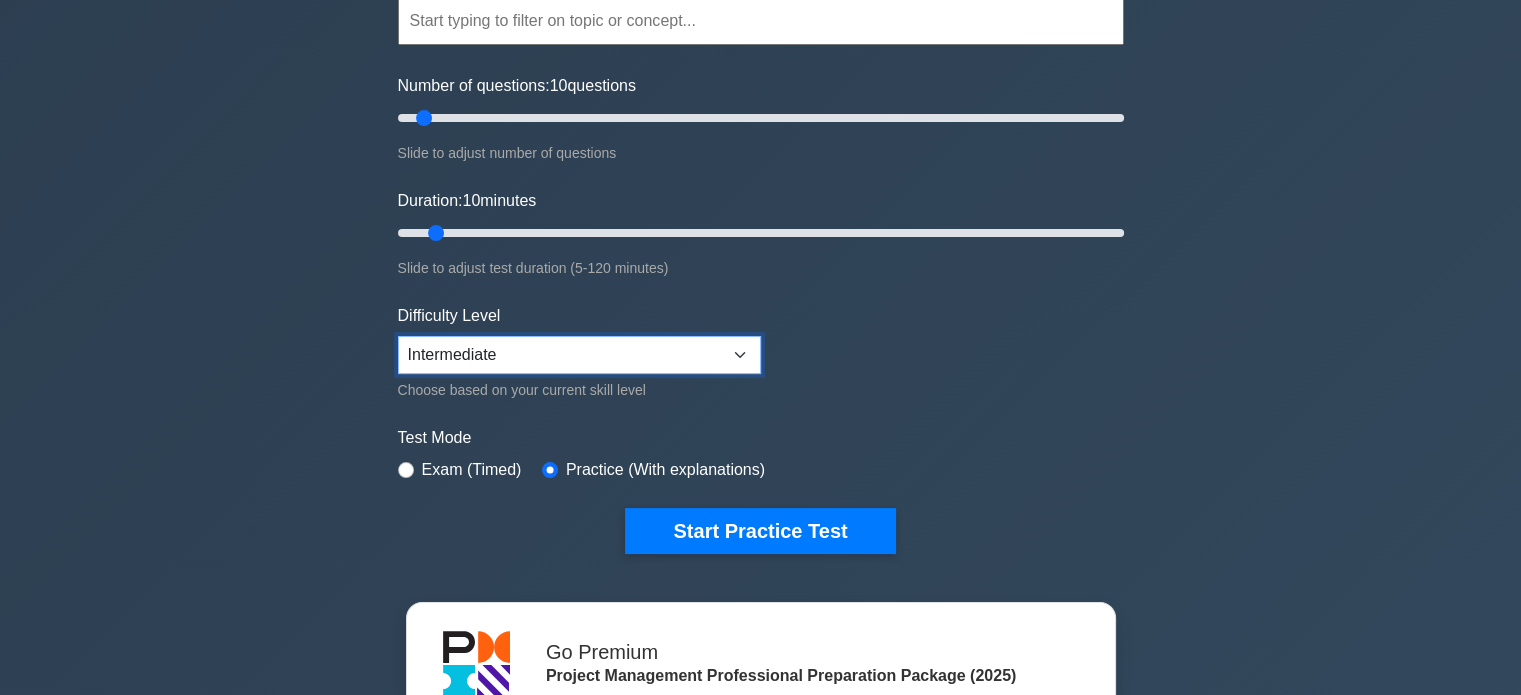 click on "Beginner
Intermediate
Expert" at bounding box center [579, 355] 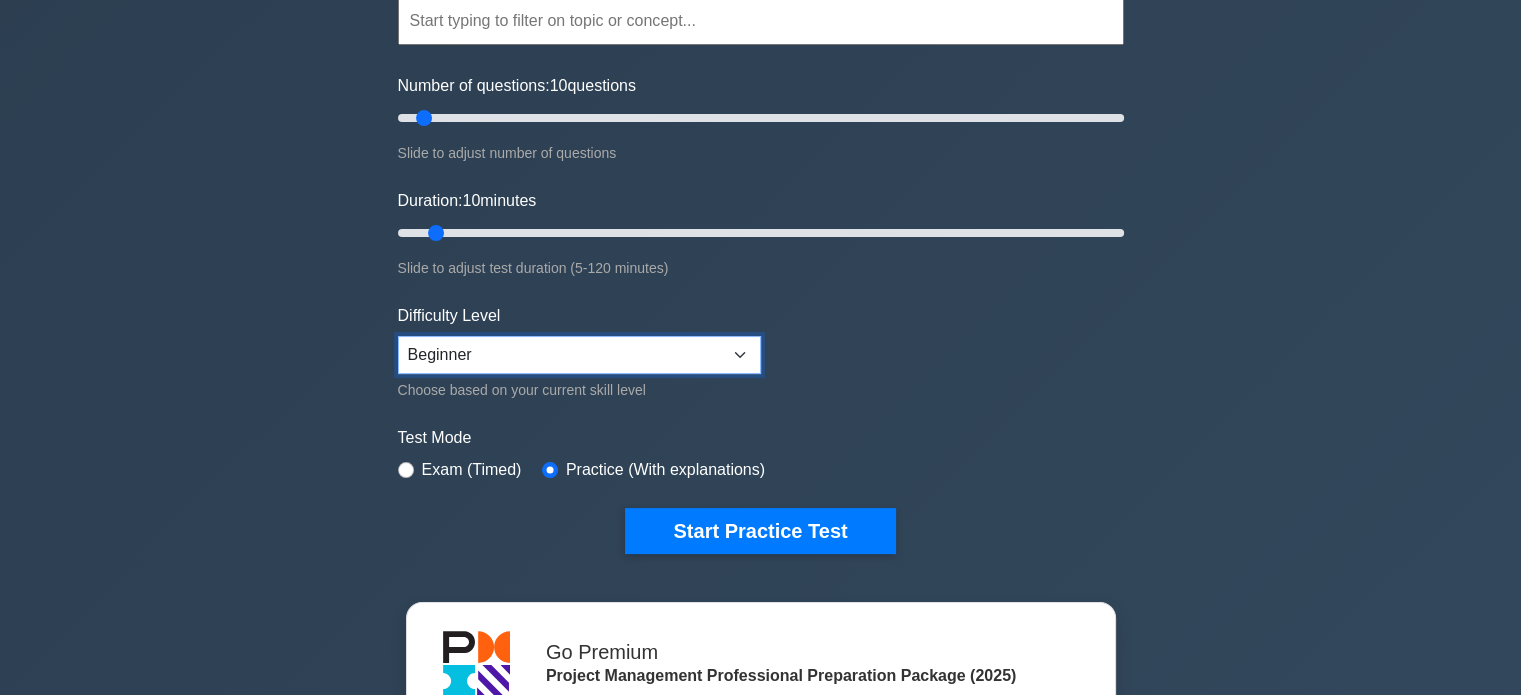 click on "Beginner
Intermediate
Expert" at bounding box center [579, 355] 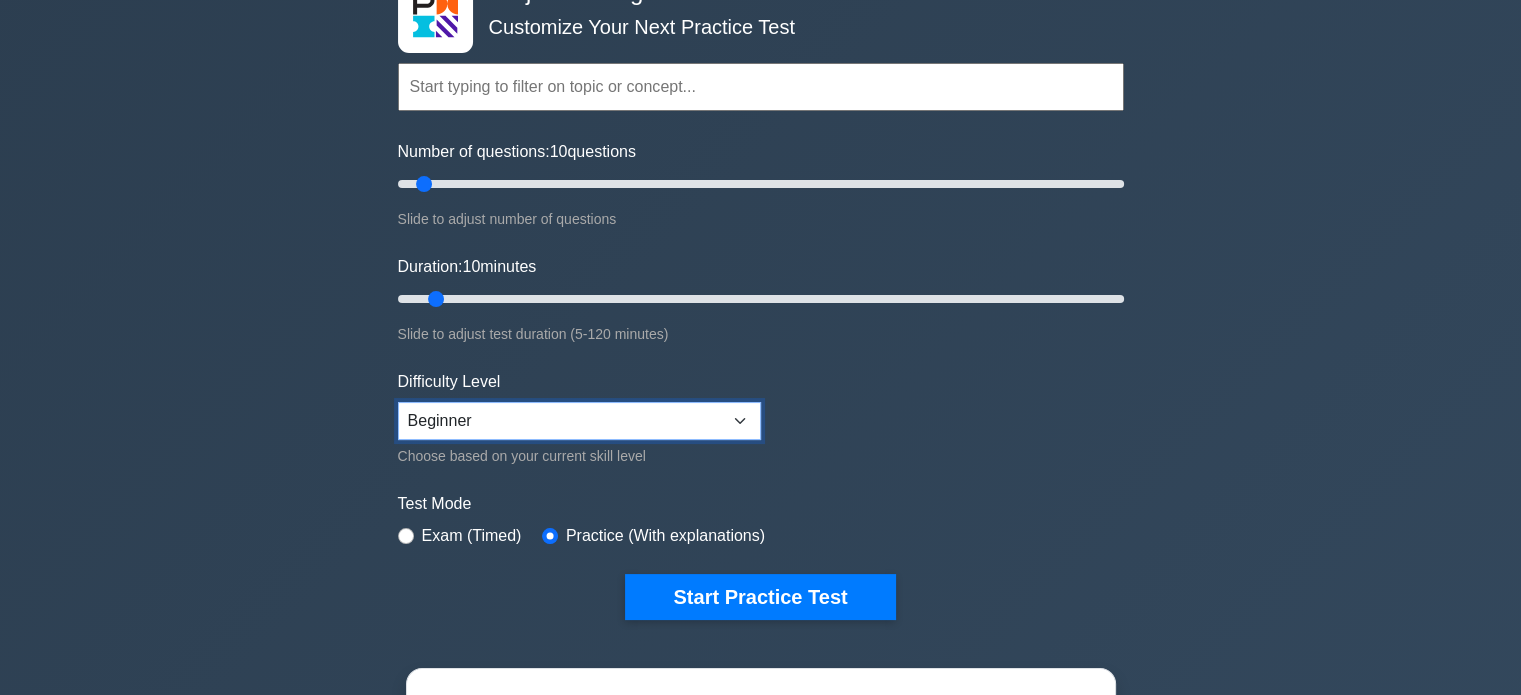 scroll, scrollTop: 100, scrollLeft: 0, axis: vertical 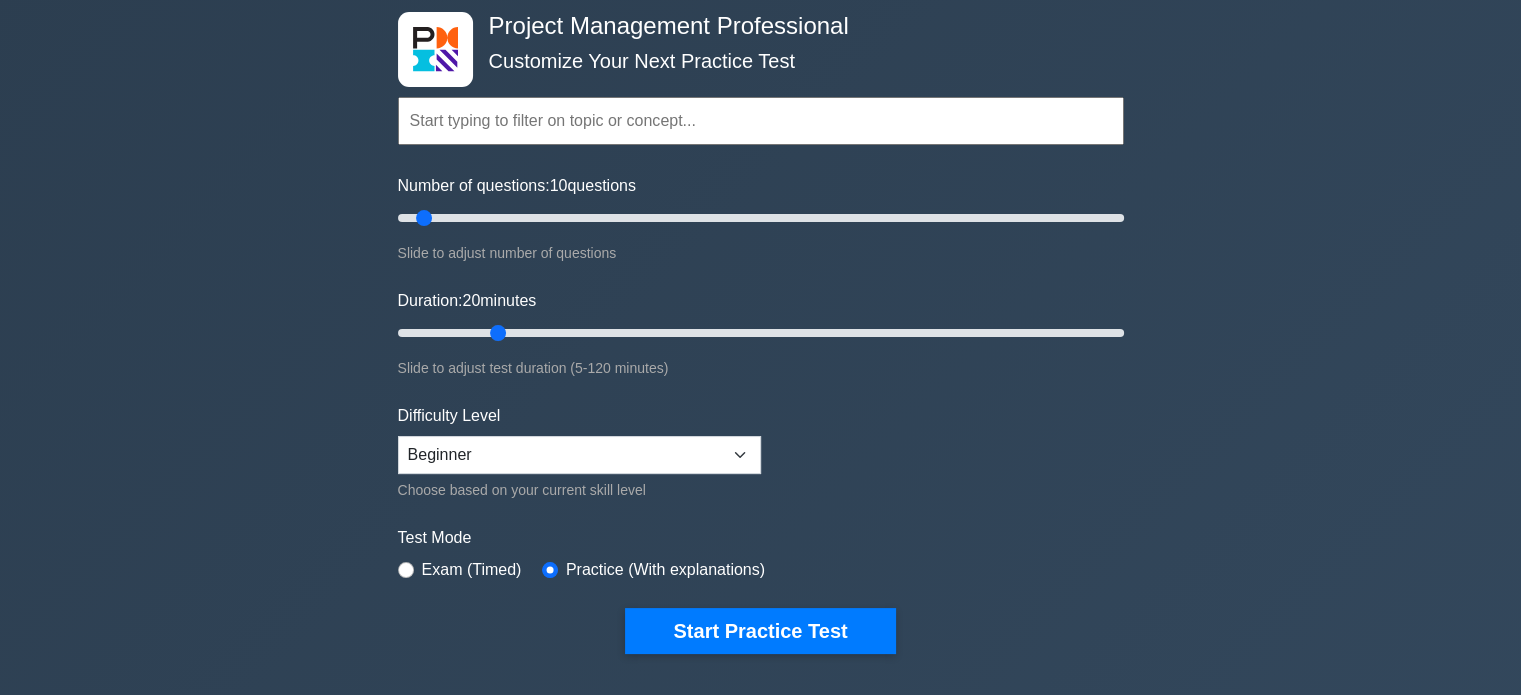 drag, startPoint x: 438, startPoint y: 329, endPoint x: 492, endPoint y: 328, distance: 54.00926 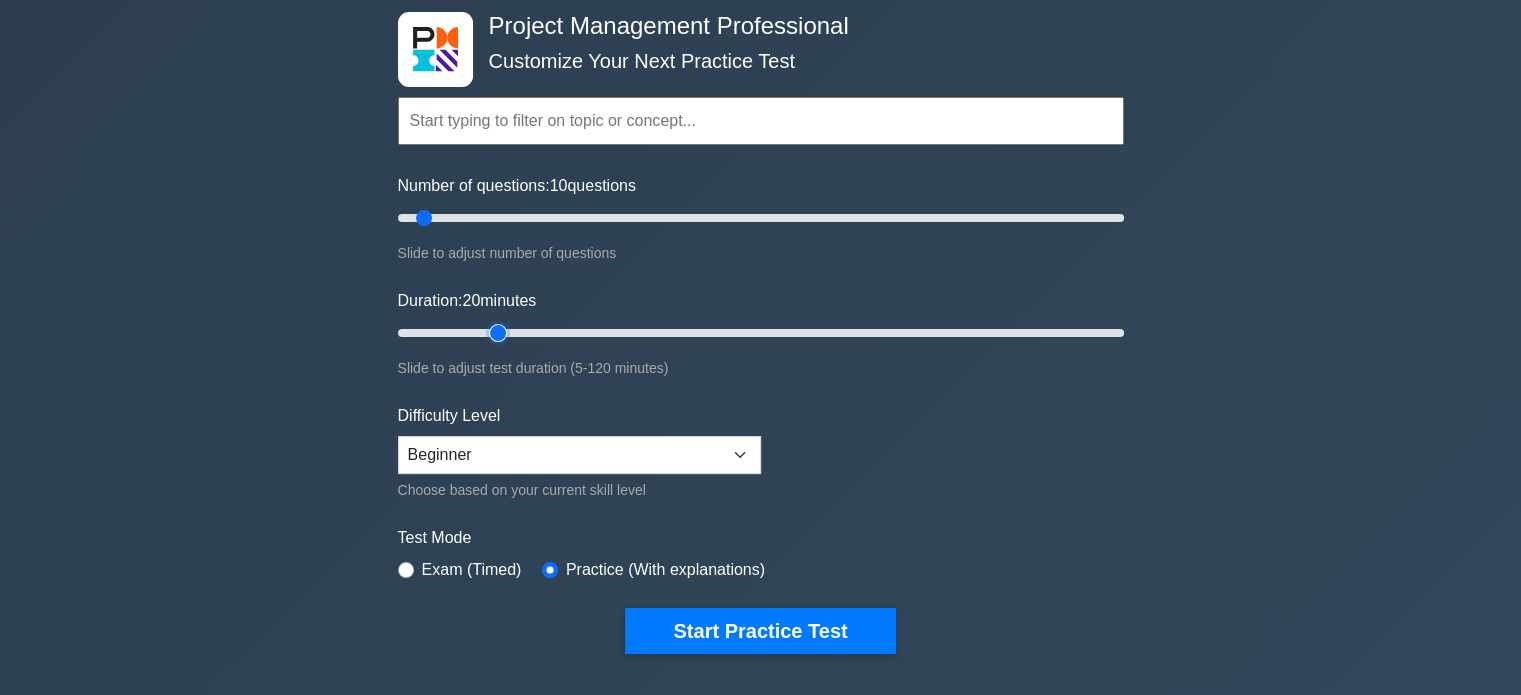 type on "20" 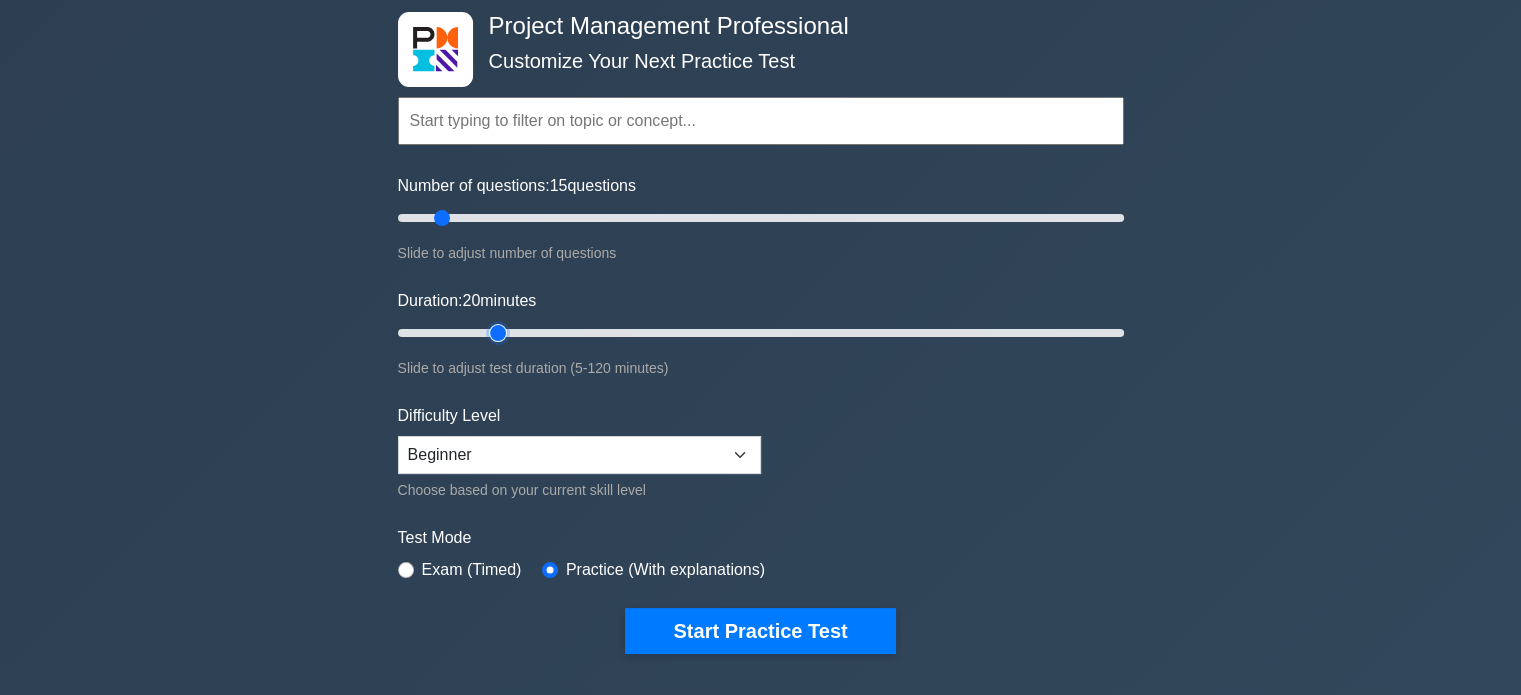 drag, startPoint x: 426, startPoint y: 215, endPoint x: 446, endPoint y: 217, distance: 20.09975 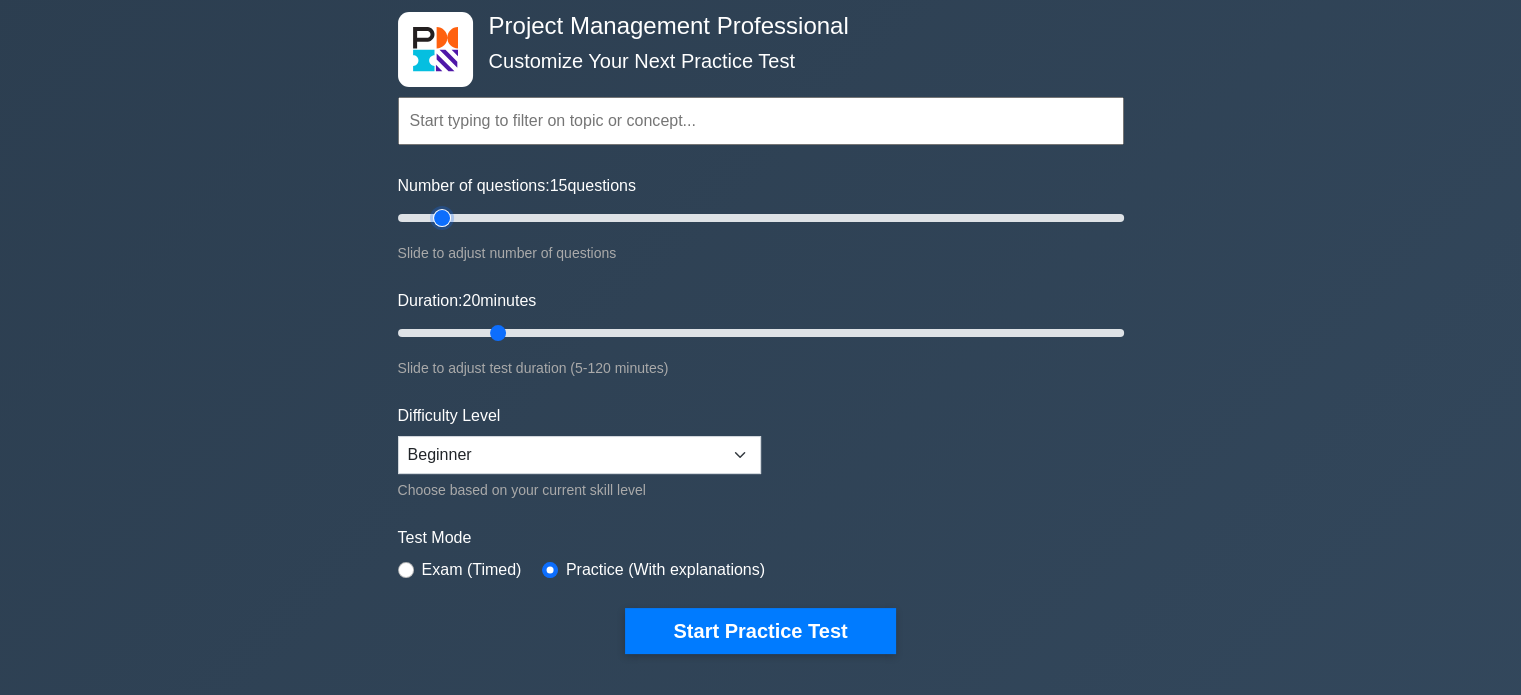 type on "15" 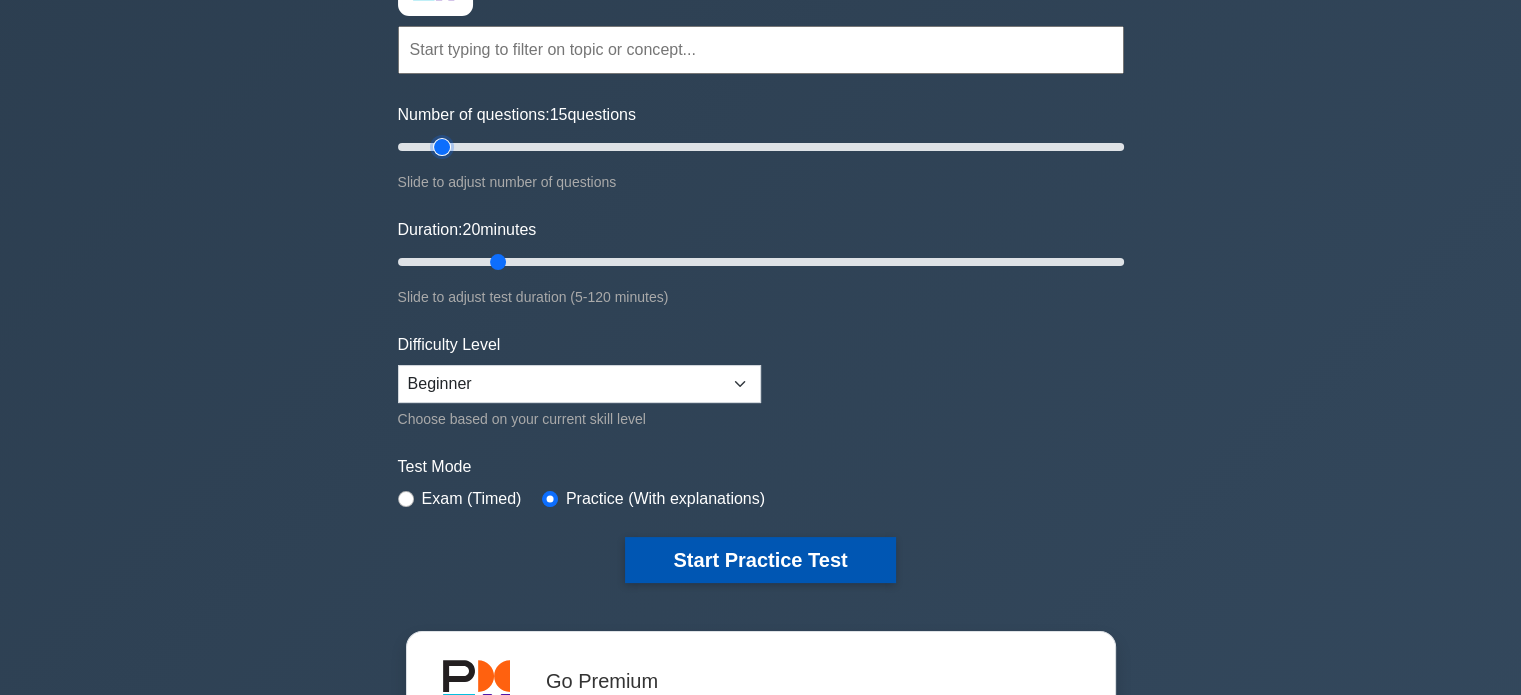 scroll, scrollTop: 200, scrollLeft: 0, axis: vertical 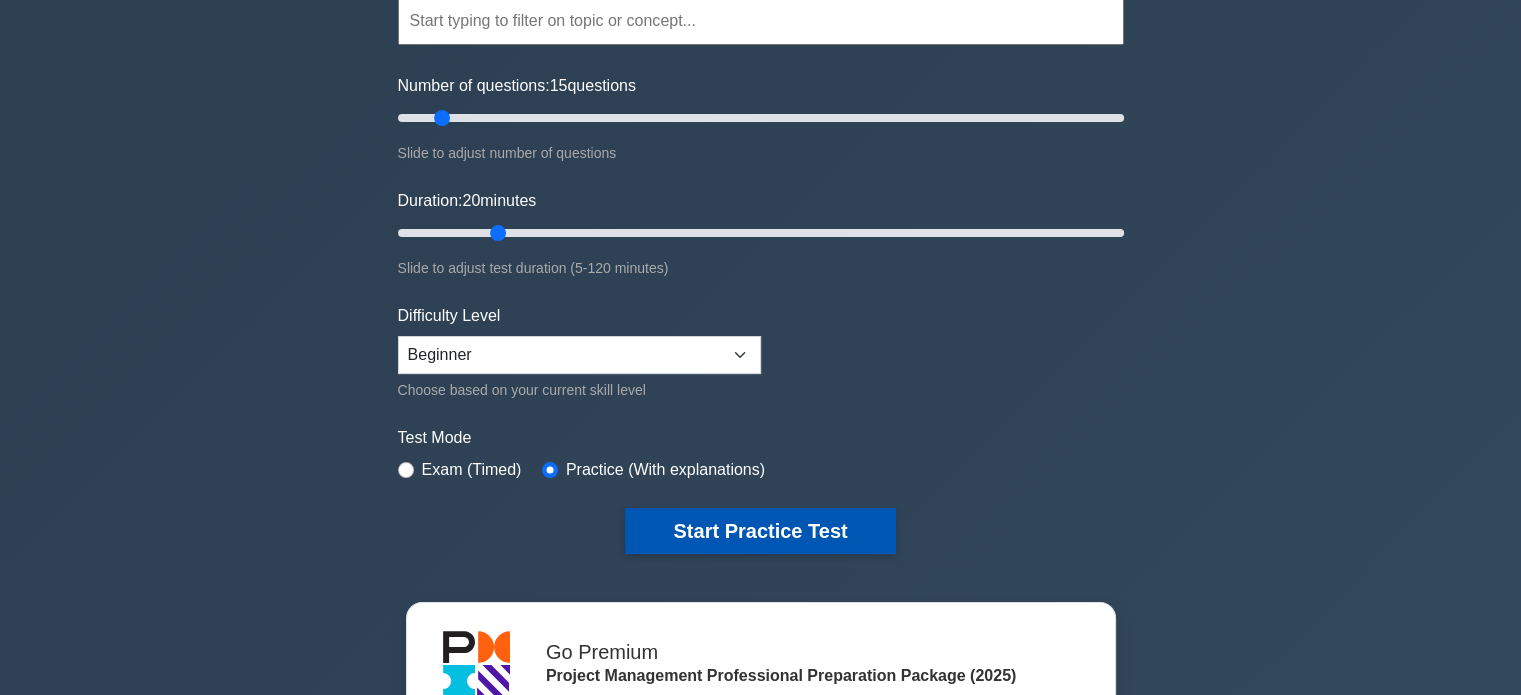 click on "Start Practice Test" at bounding box center (760, 531) 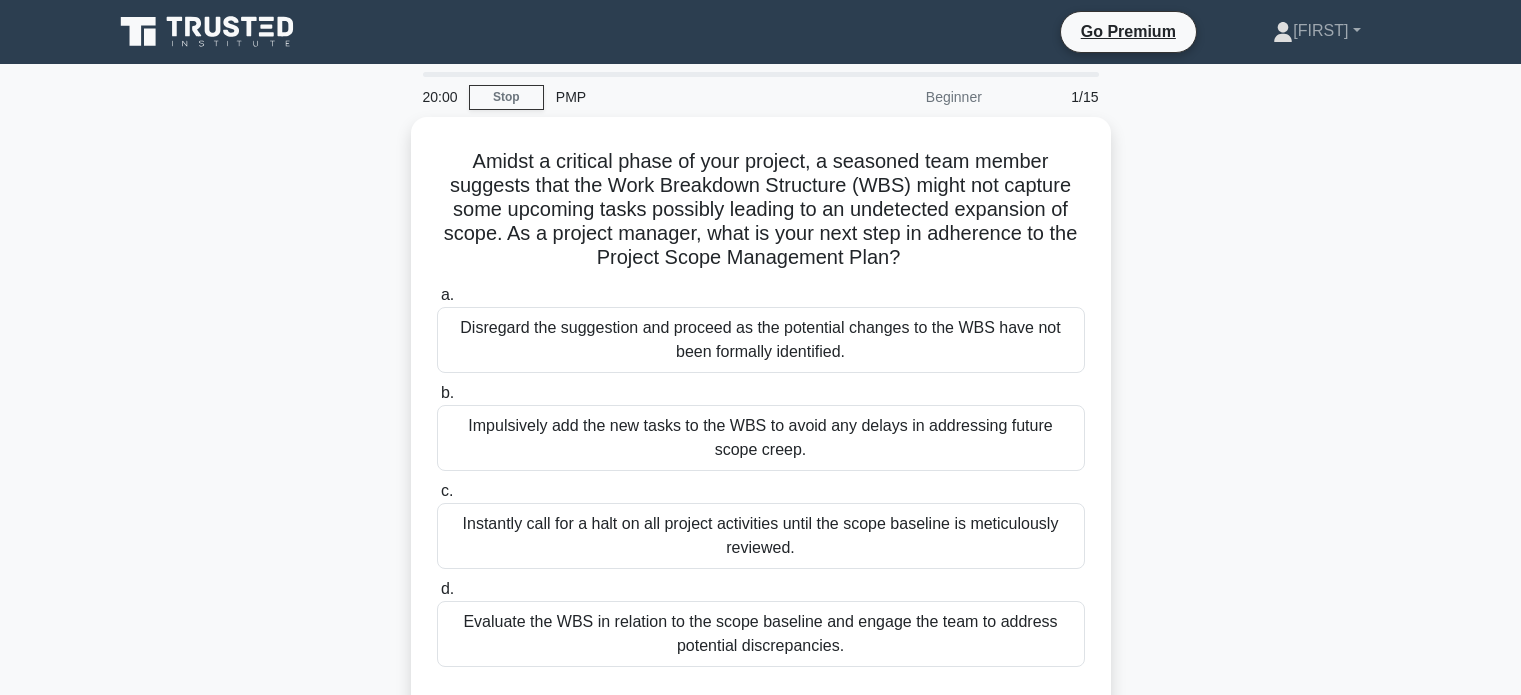 scroll, scrollTop: 0, scrollLeft: 0, axis: both 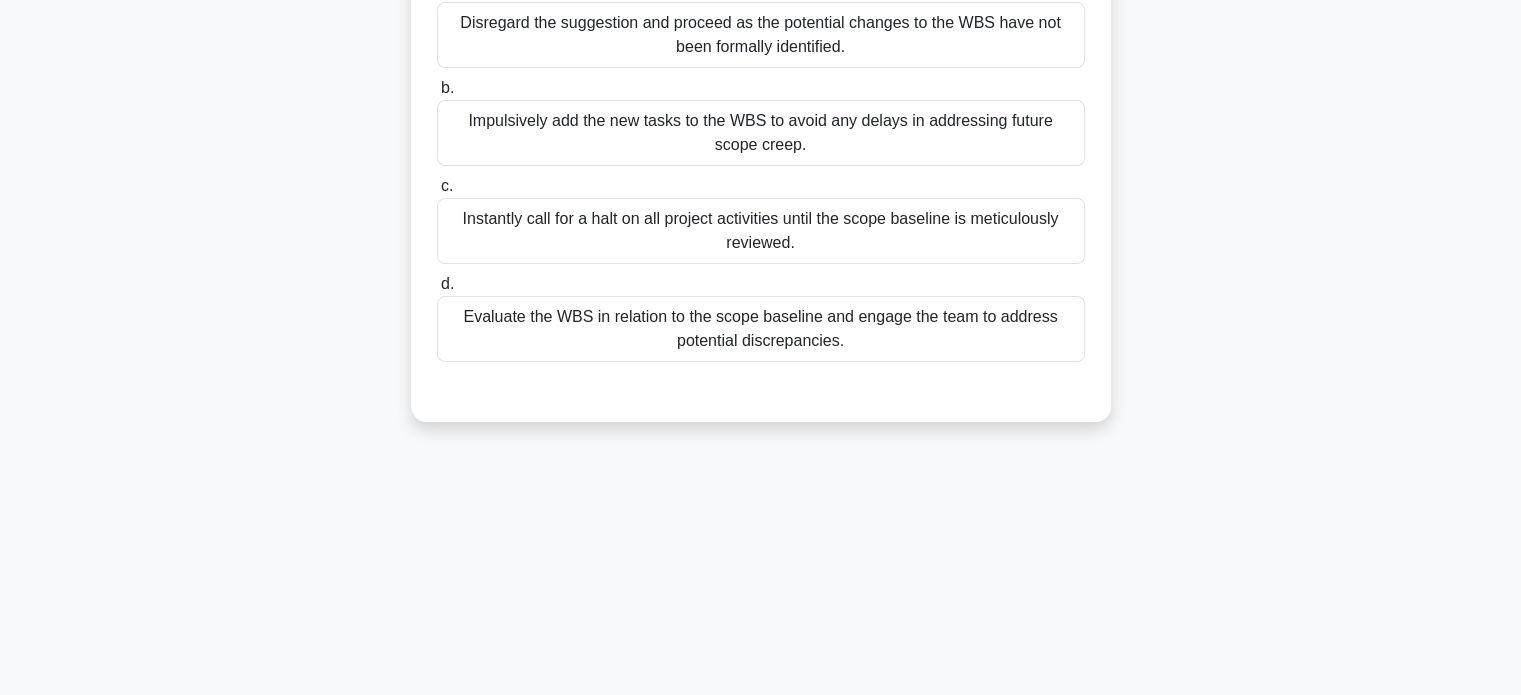 click on "Evaluate the WBS in relation to the scope baseline and engage the team to address potential discrepancies." at bounding box center [761, 329] 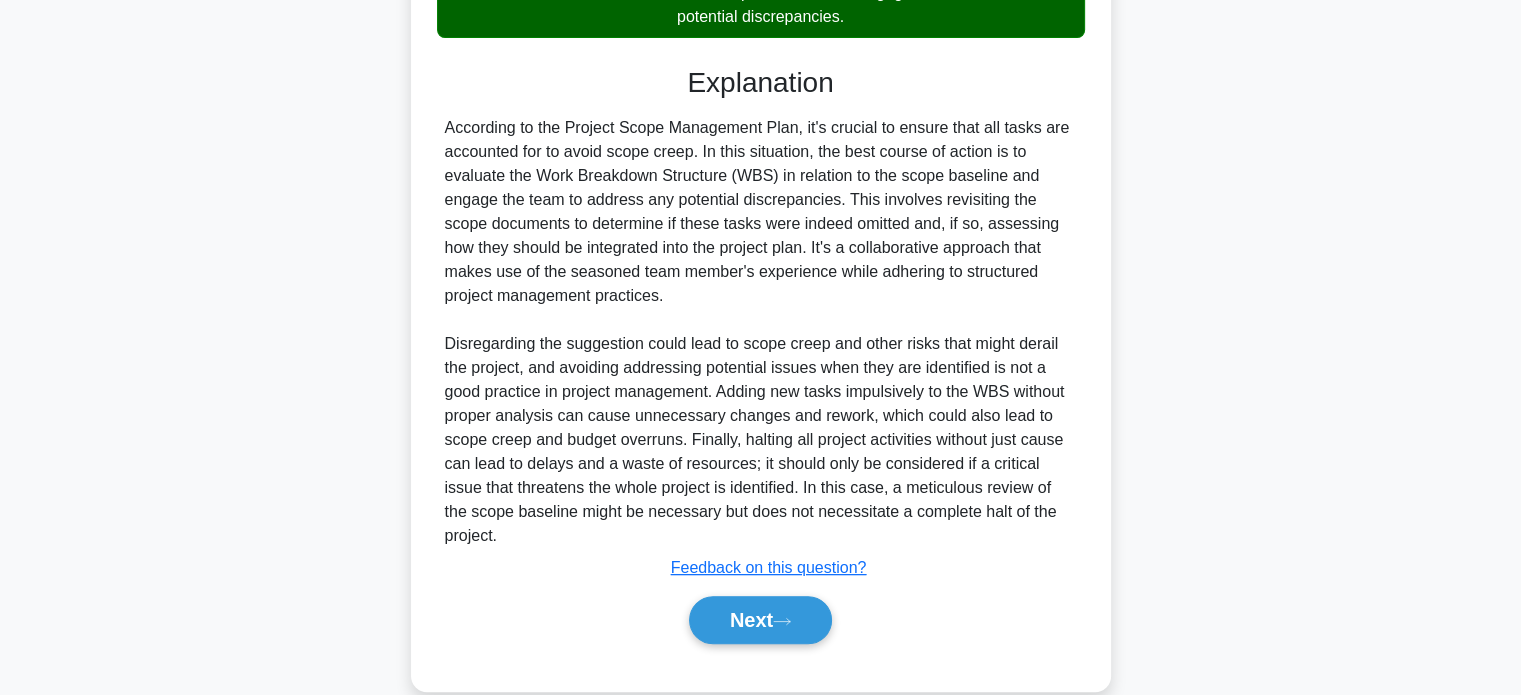 scroll, scrollTop: 656, scrollLeft: 0, axis: vertical 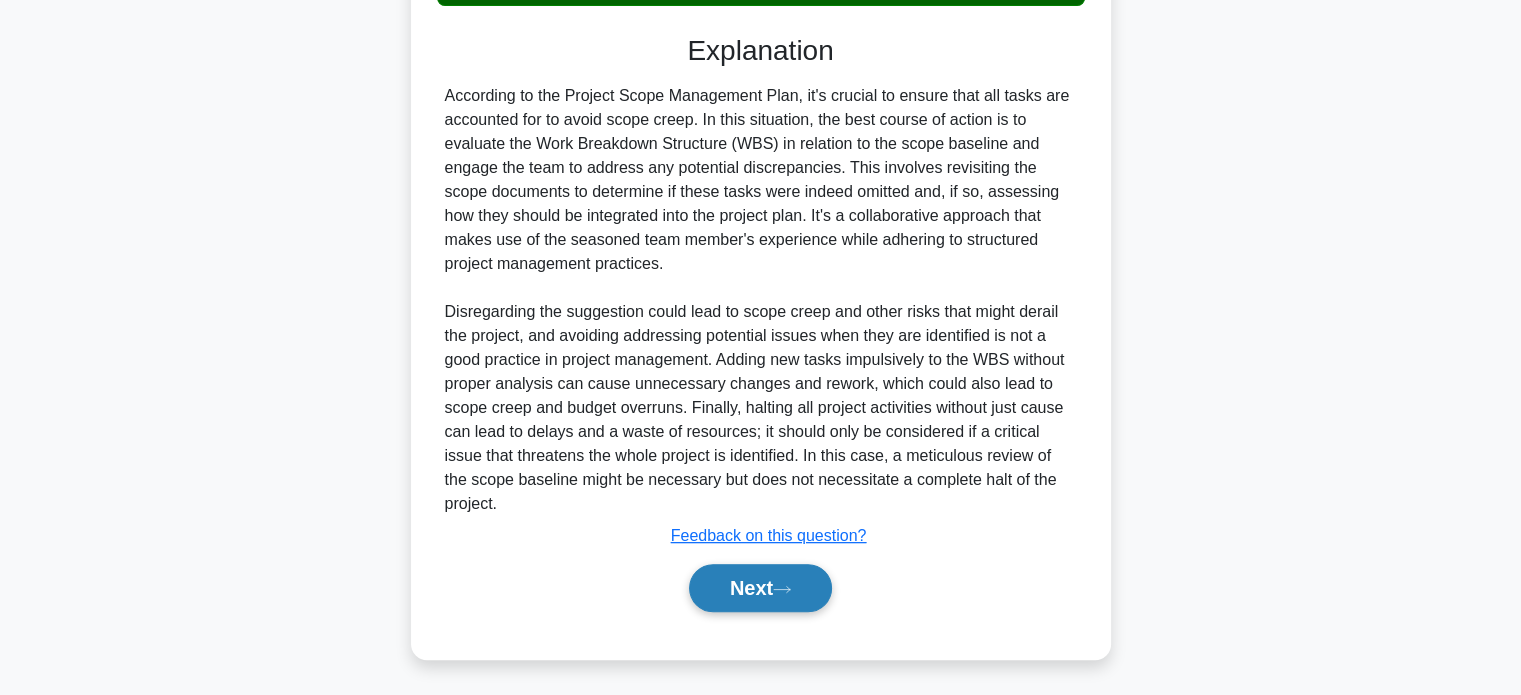 click on "Next" at bounding box center [760, 588] 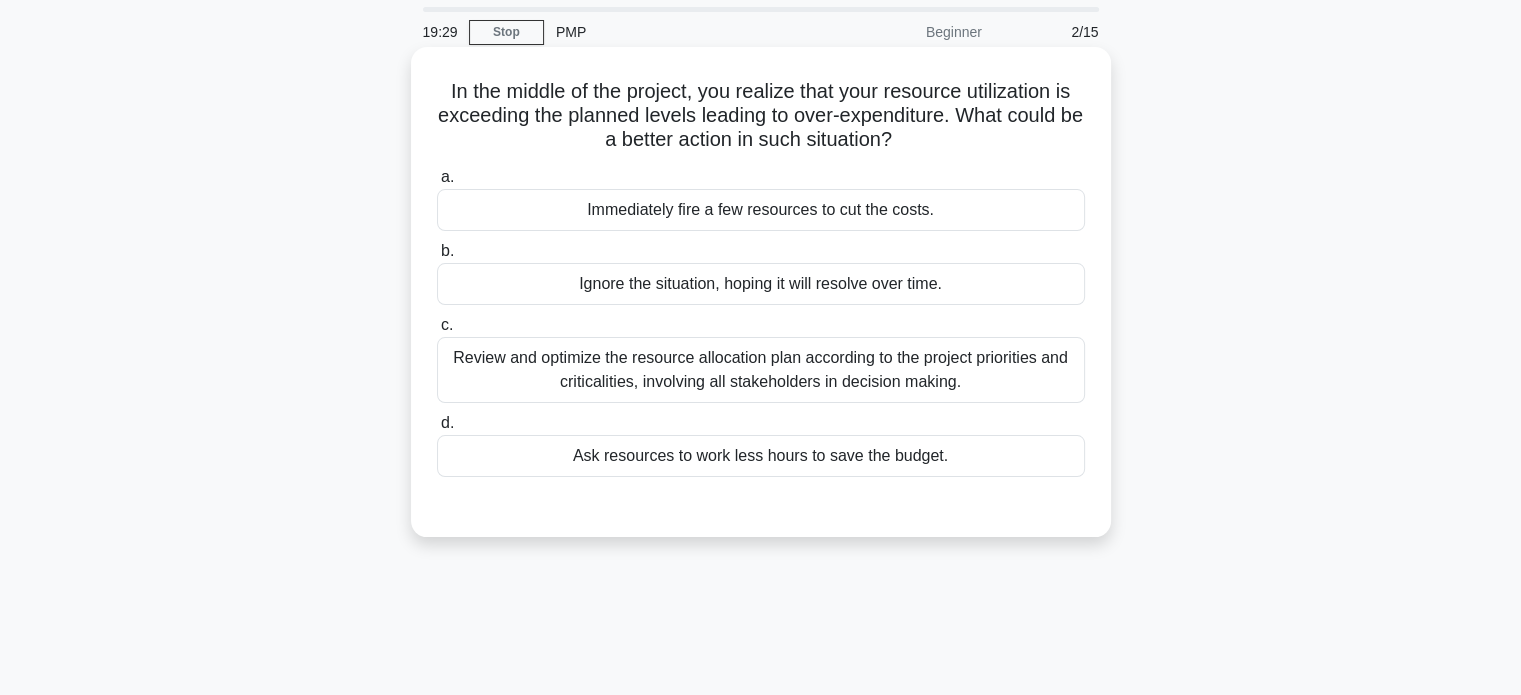 scroll, scrollTop: 100, scrollLeft: 0, axis: vertical 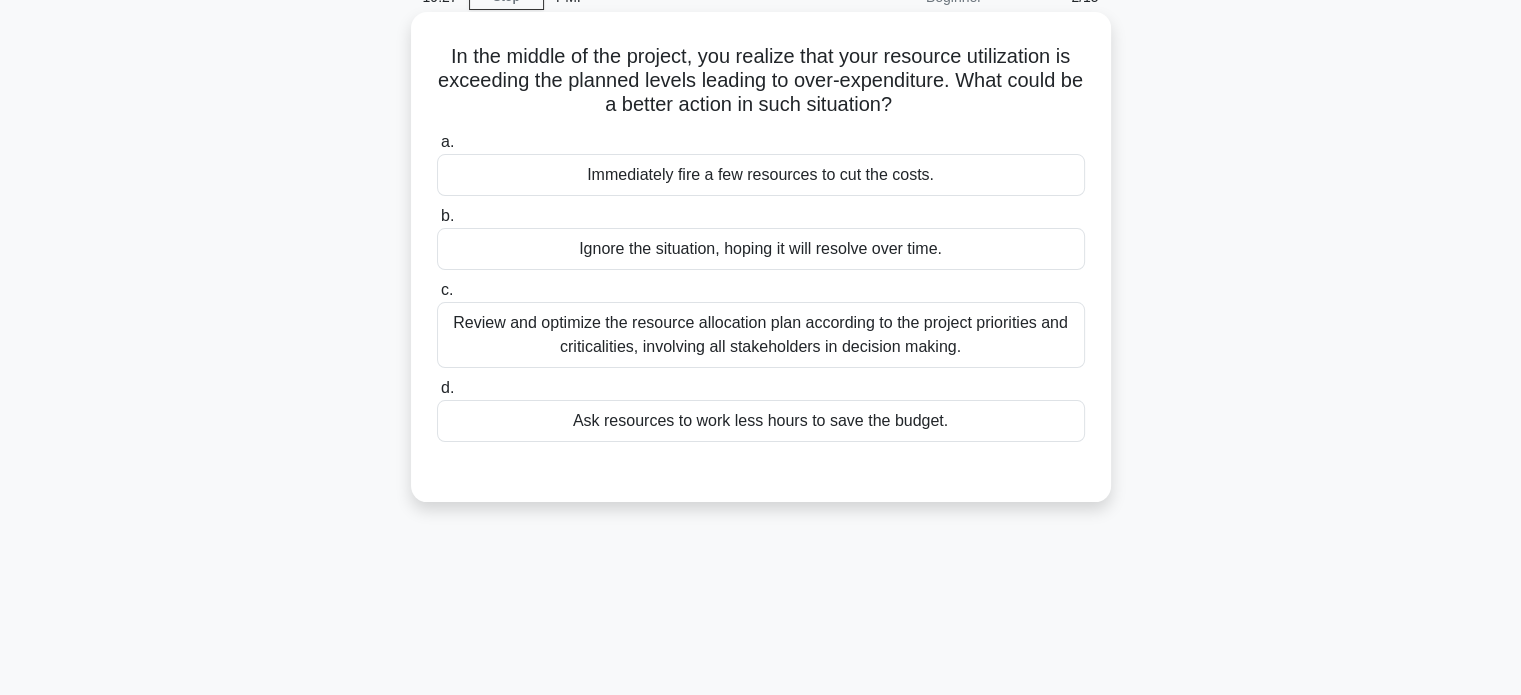 click on "Review and optimize the resource allocation plan according to the project priorities and criticalities, involving all stakeholders in decision making." at bounding box center (761, 335) 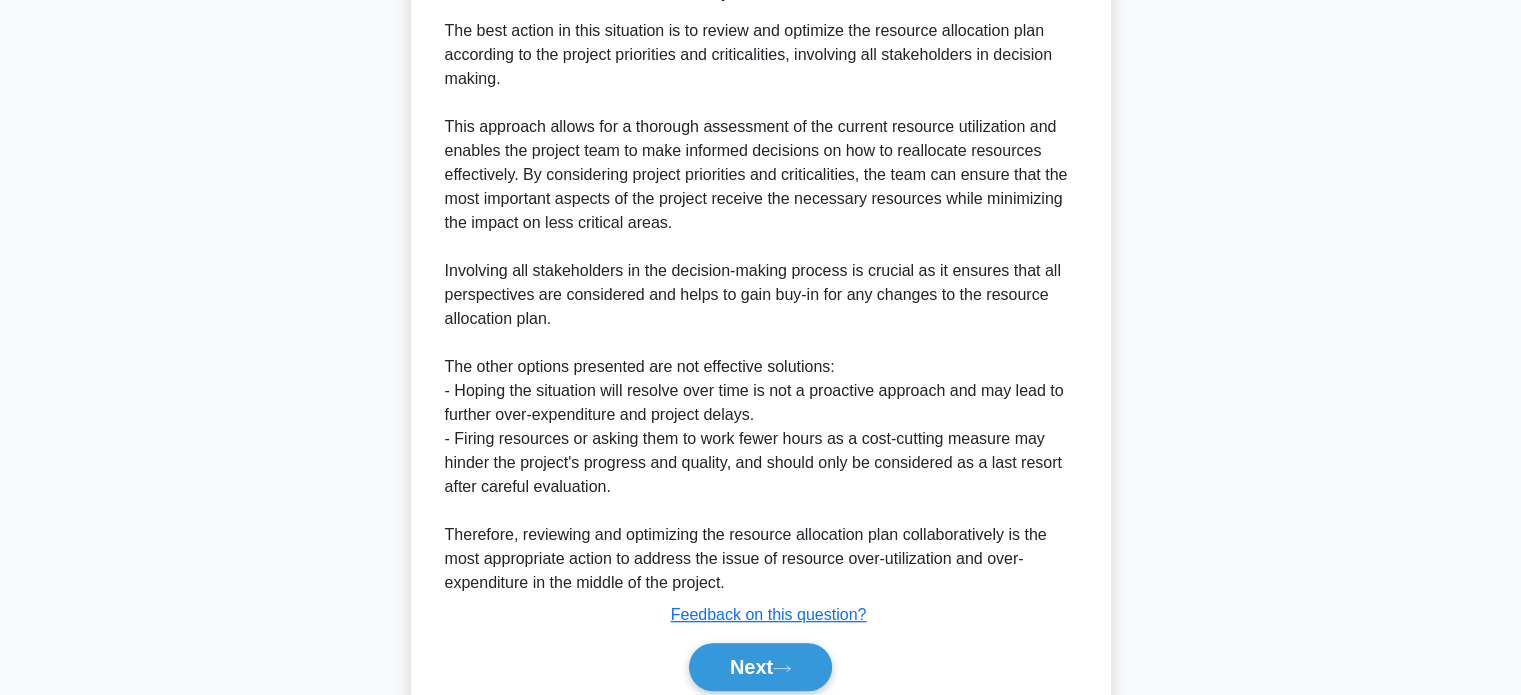 scroll, scrollTop: 680, scrollLeft: 0, axis: vertical 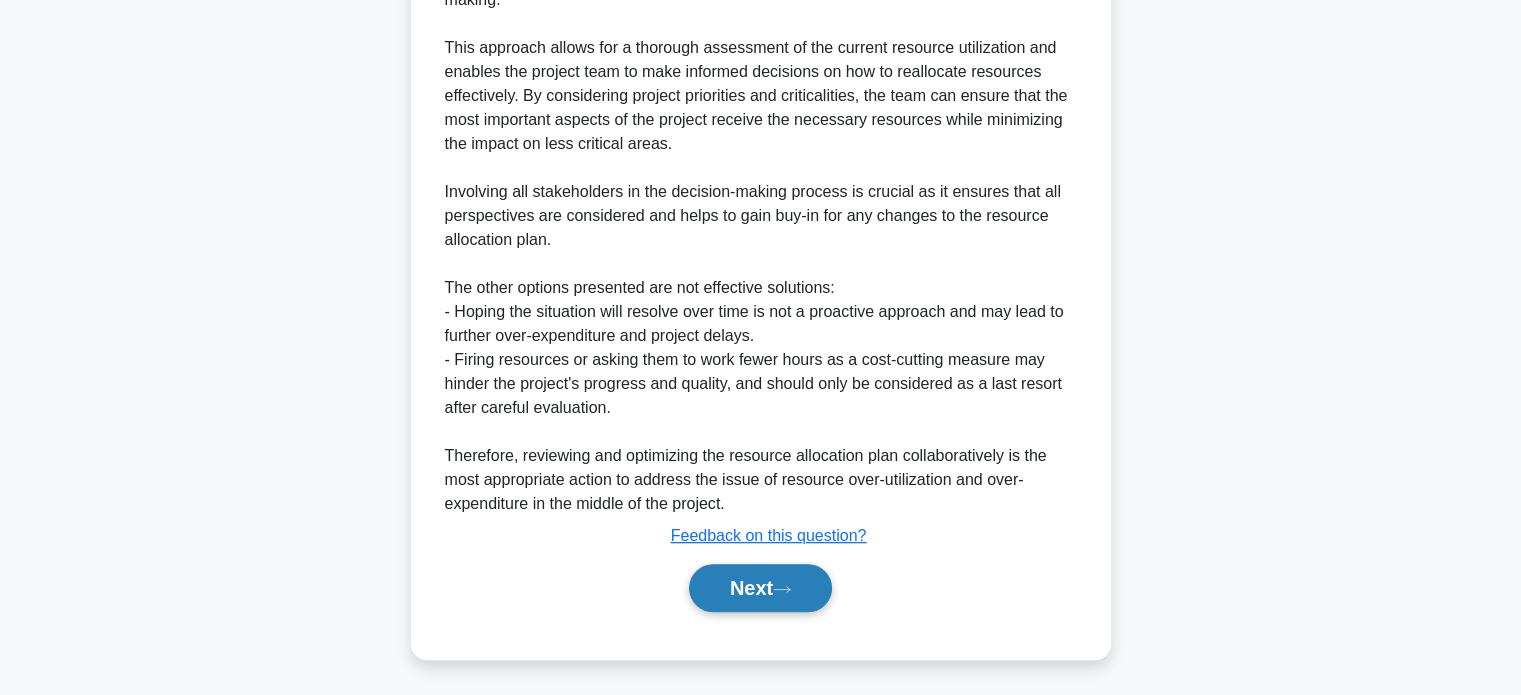 click on "Next" at bounding box center [760, 588] 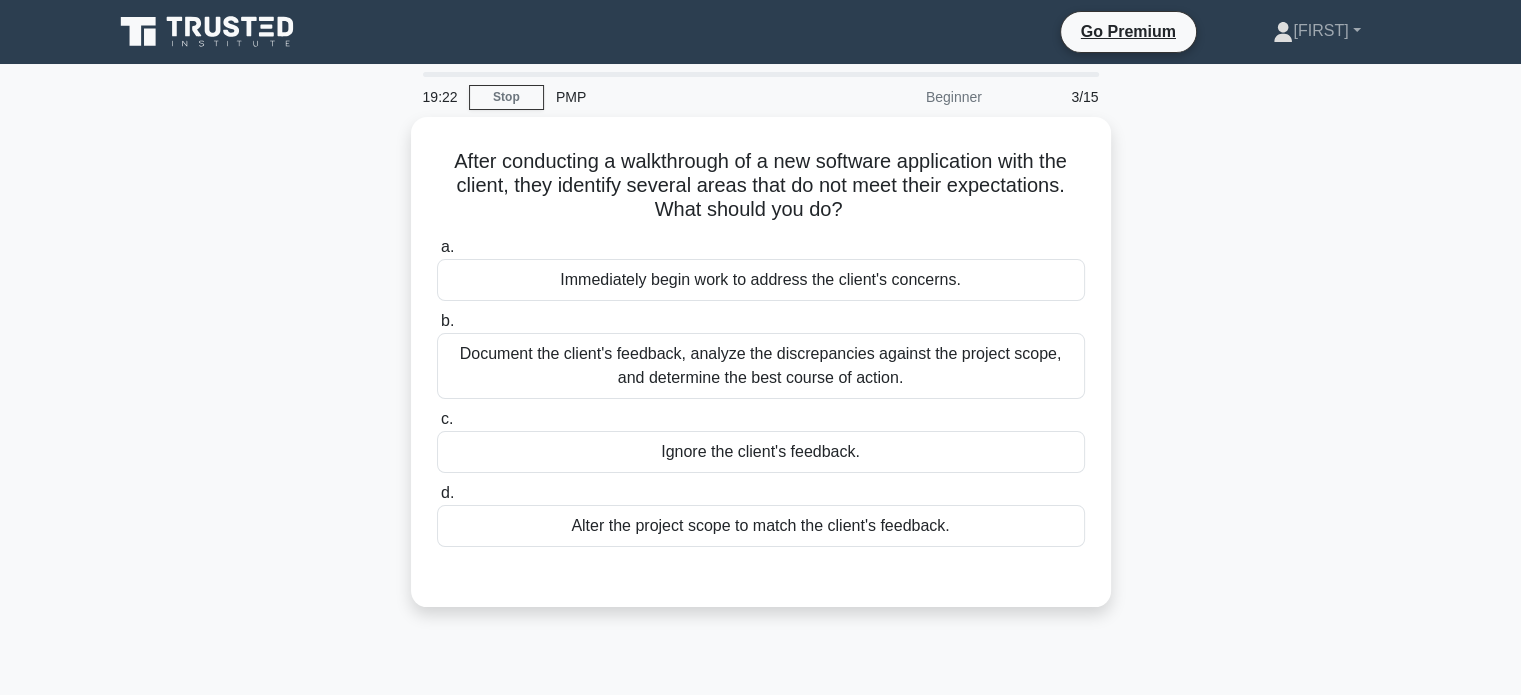 scroll, scrollTop: 100, scrollLeft: 0, axis: vertical 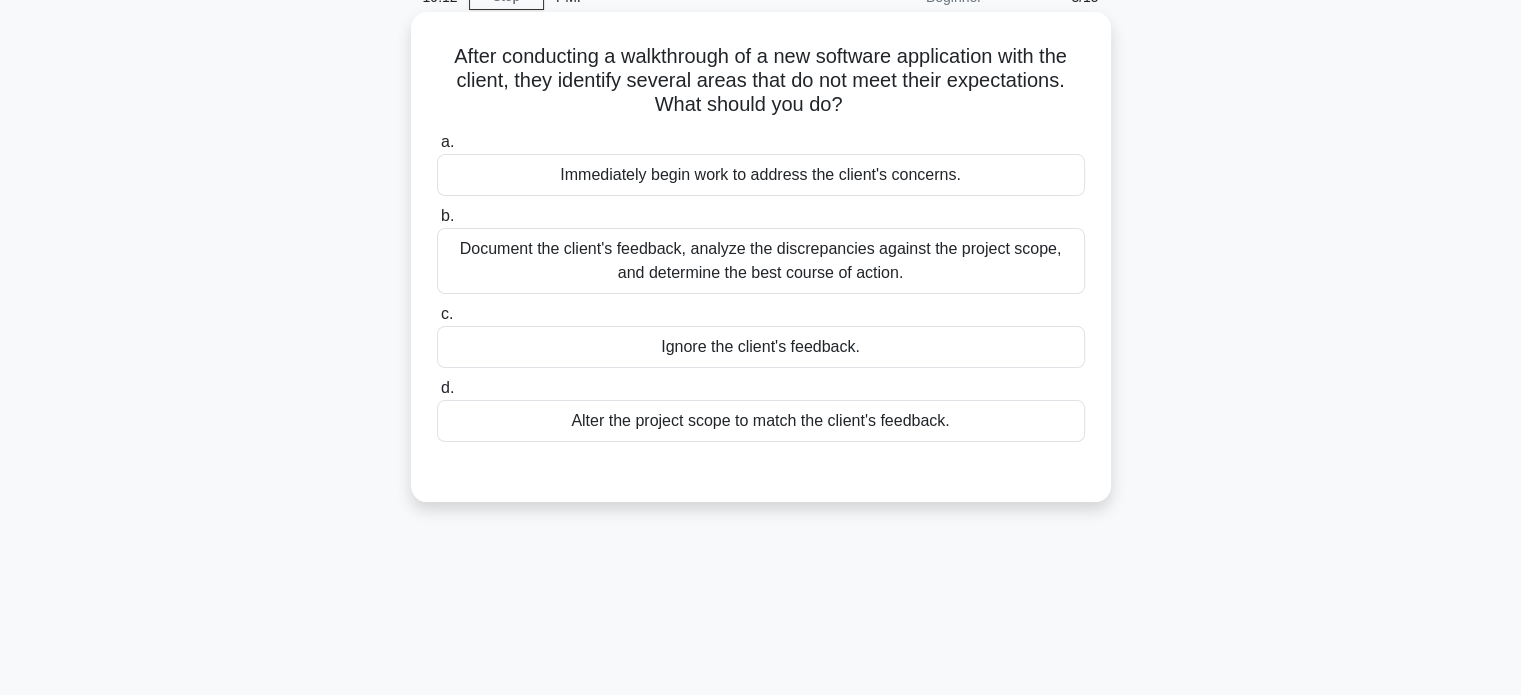 click on "Document the client's feedback, analyze the discrepancies against the project scope, and determine the best course of action." at bounding box center [761, 261] 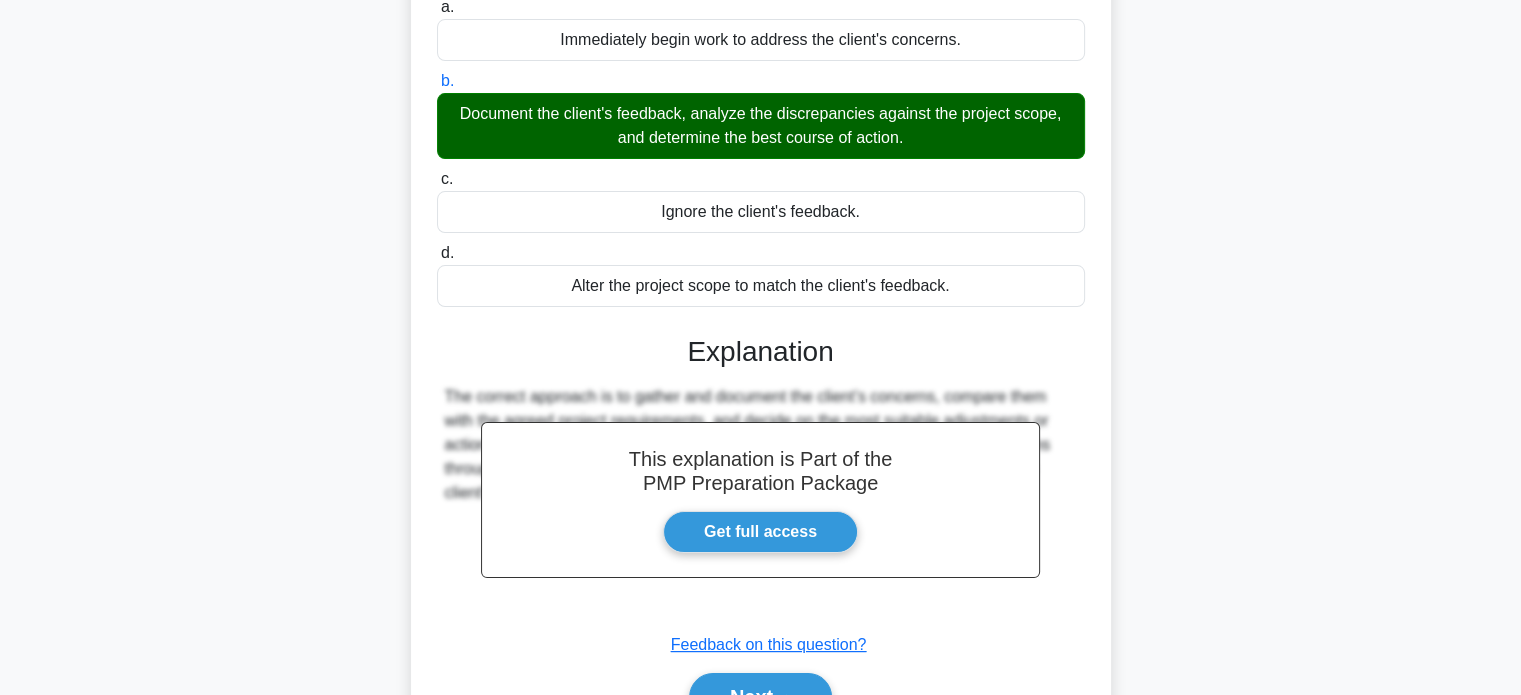 scroll, scrollTop: 385, scrollLeft: 0, axis: vertical 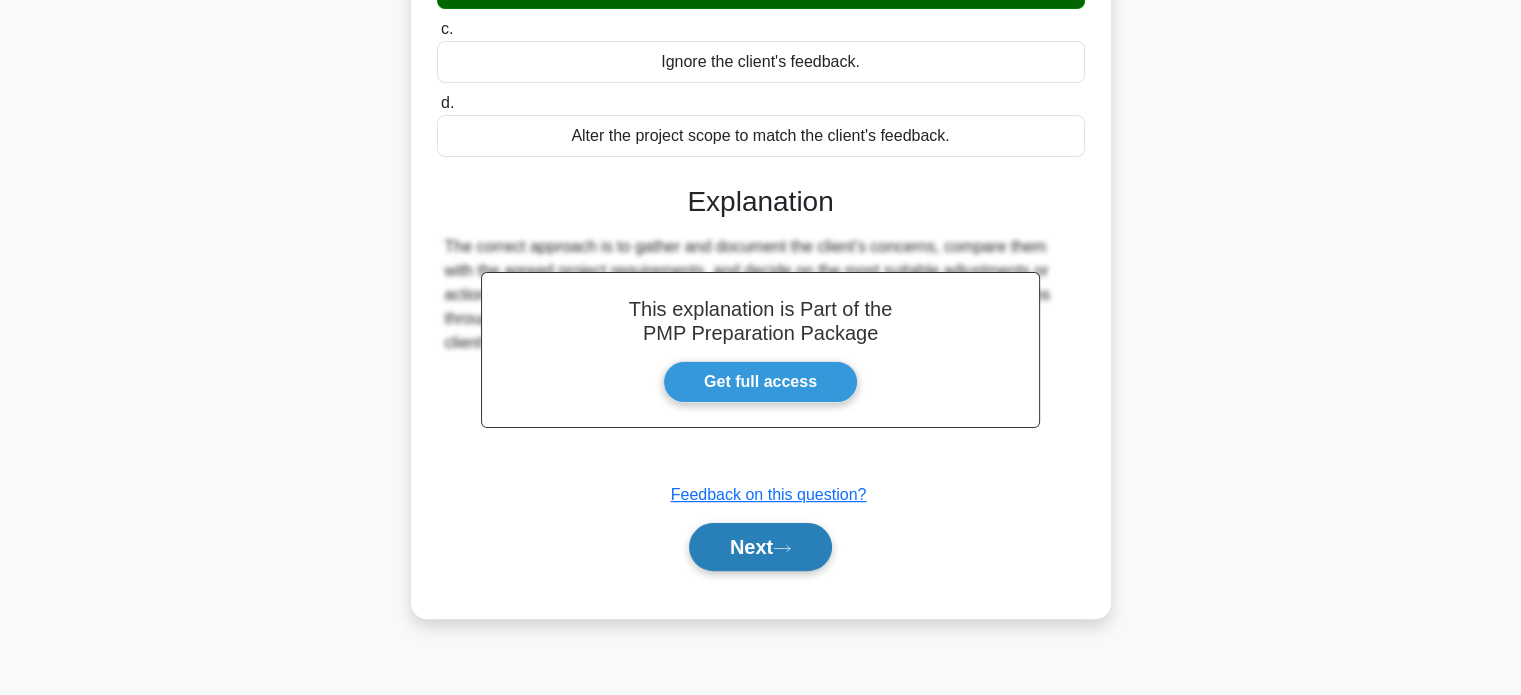 click on "Next" at bounding box center (760, 547) 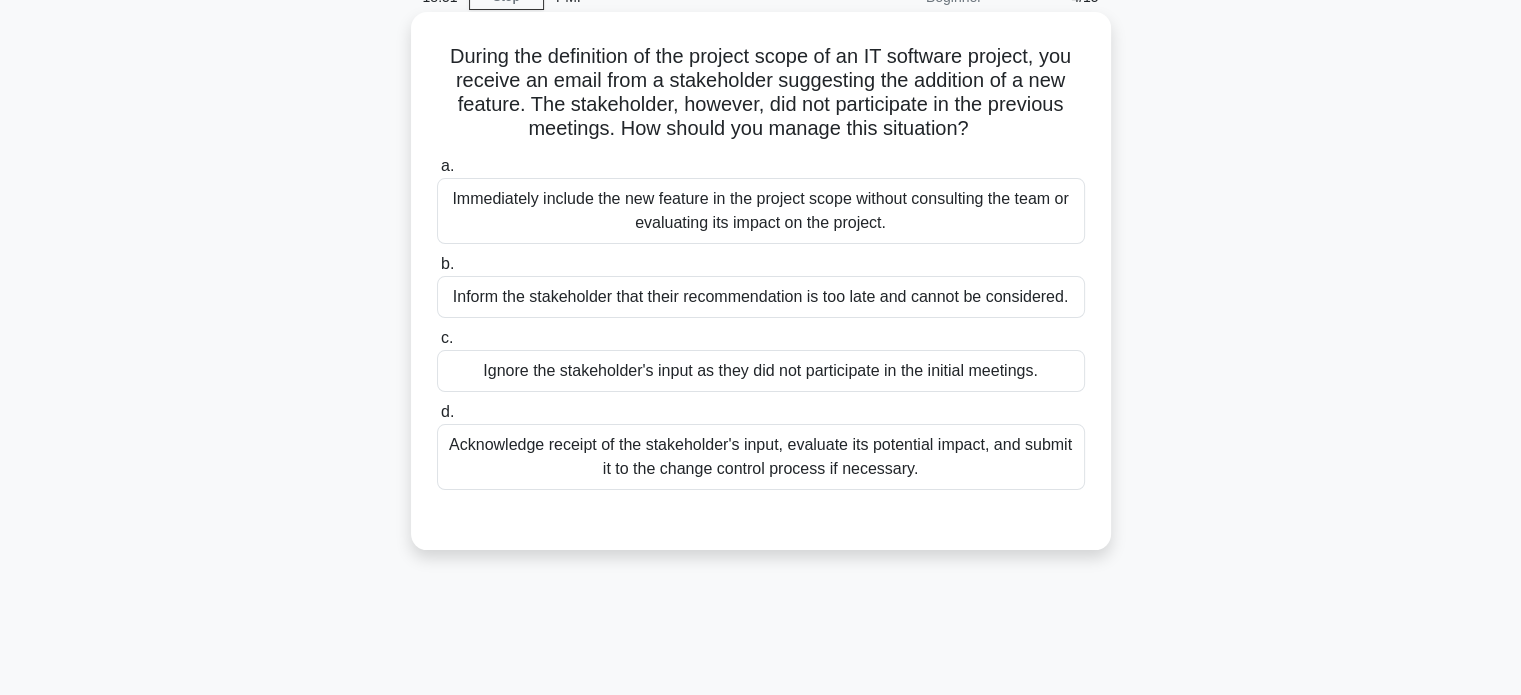 scroll, scrollTop: 200, scrollLeft: 0, axis: vertical 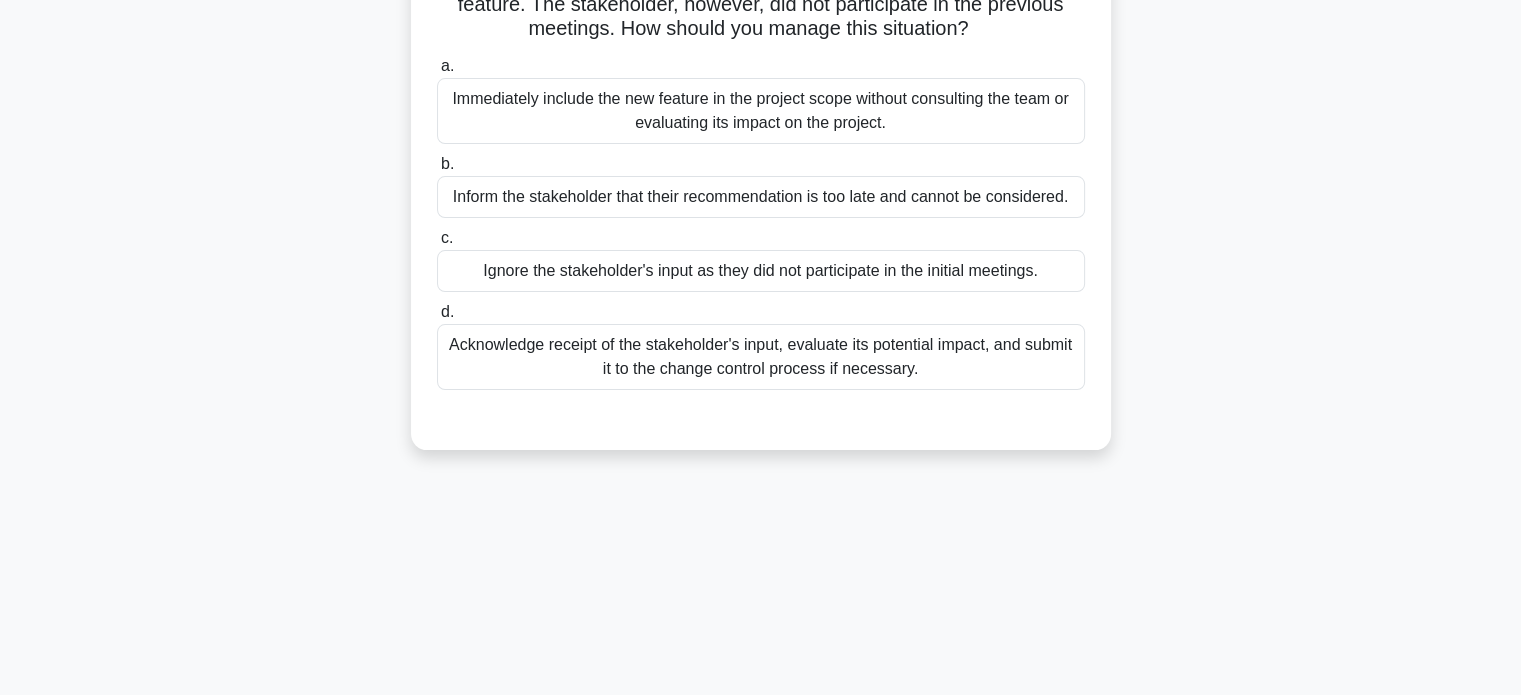 click on "Acknowledge receipt of the stakeholder's input, evaluate its potential impact, and submit it to the change control process if necessary." at bounding box center (761, 357) 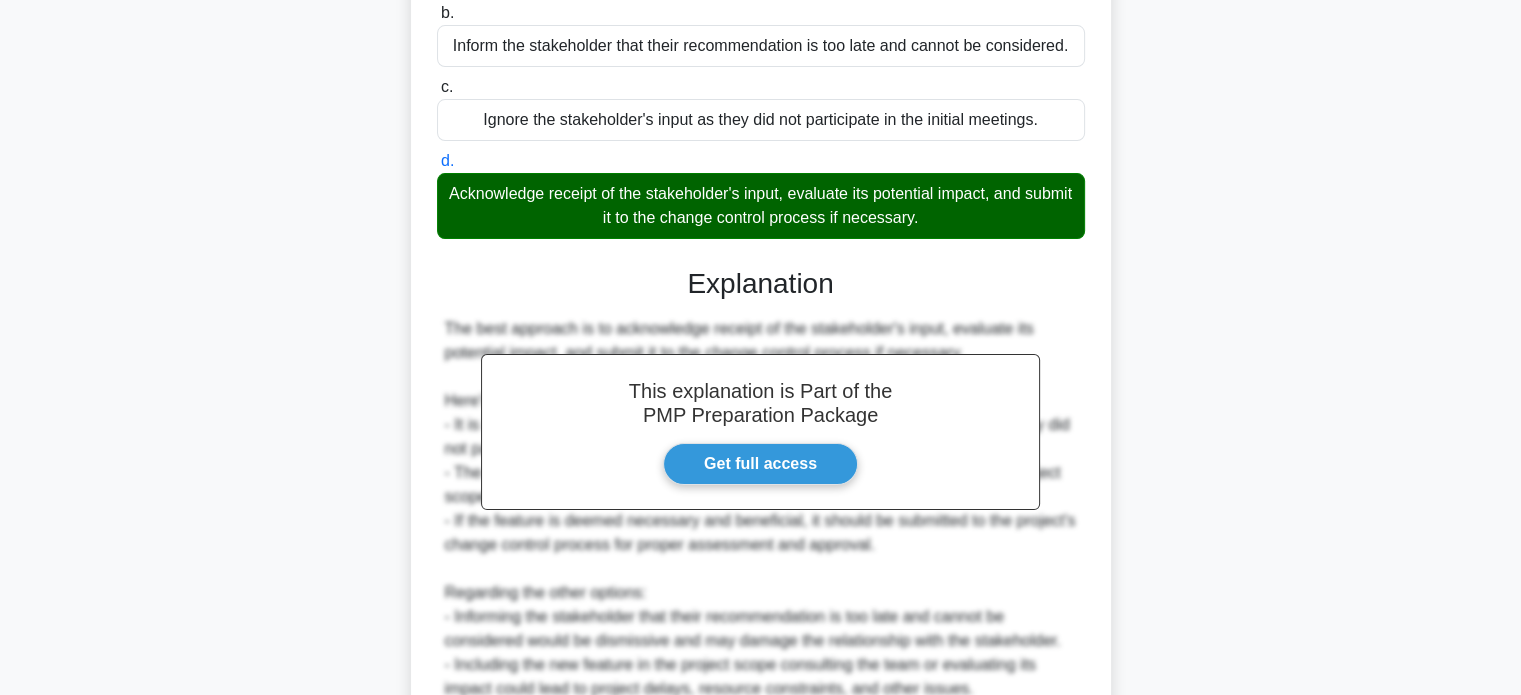 scroll, scrollTop: 584, scrollLeft: 0, axis: vertical 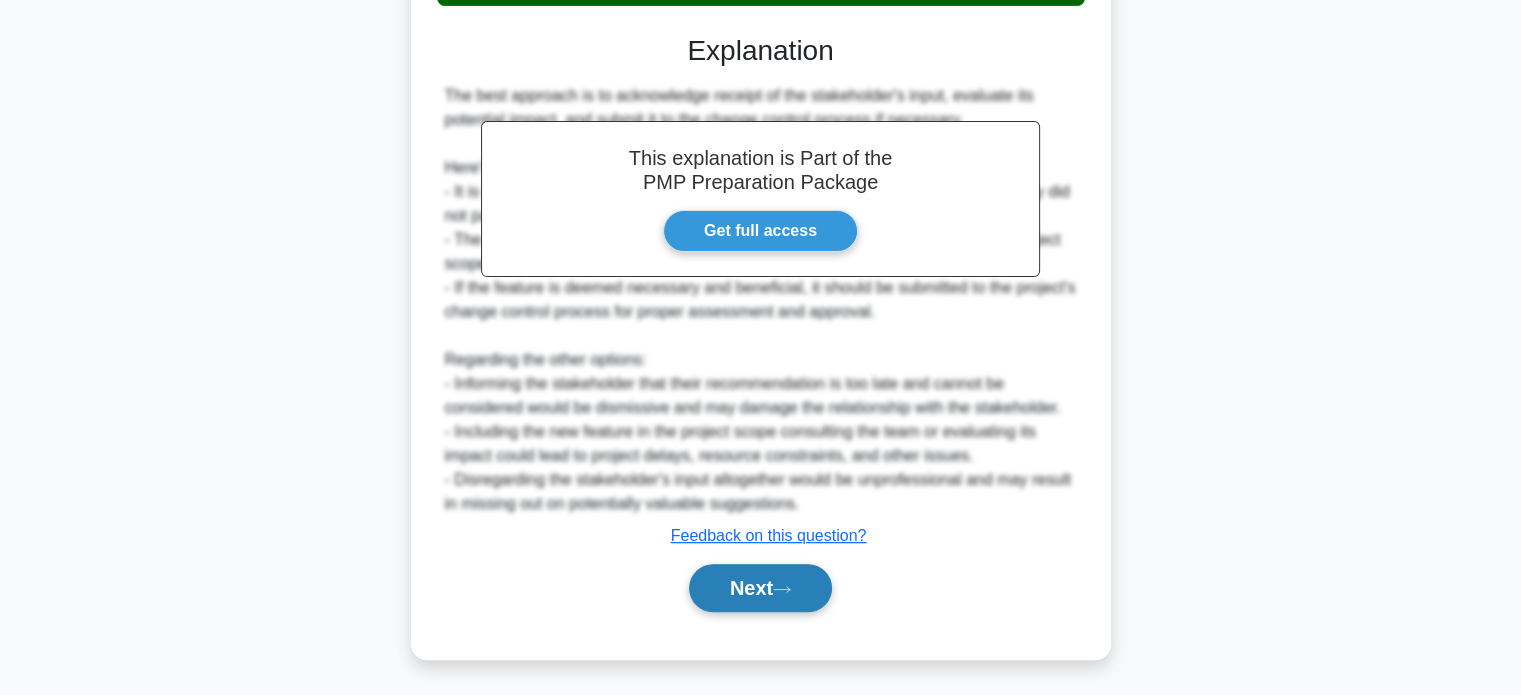 click on "Next" at bounding box center (760, 588) 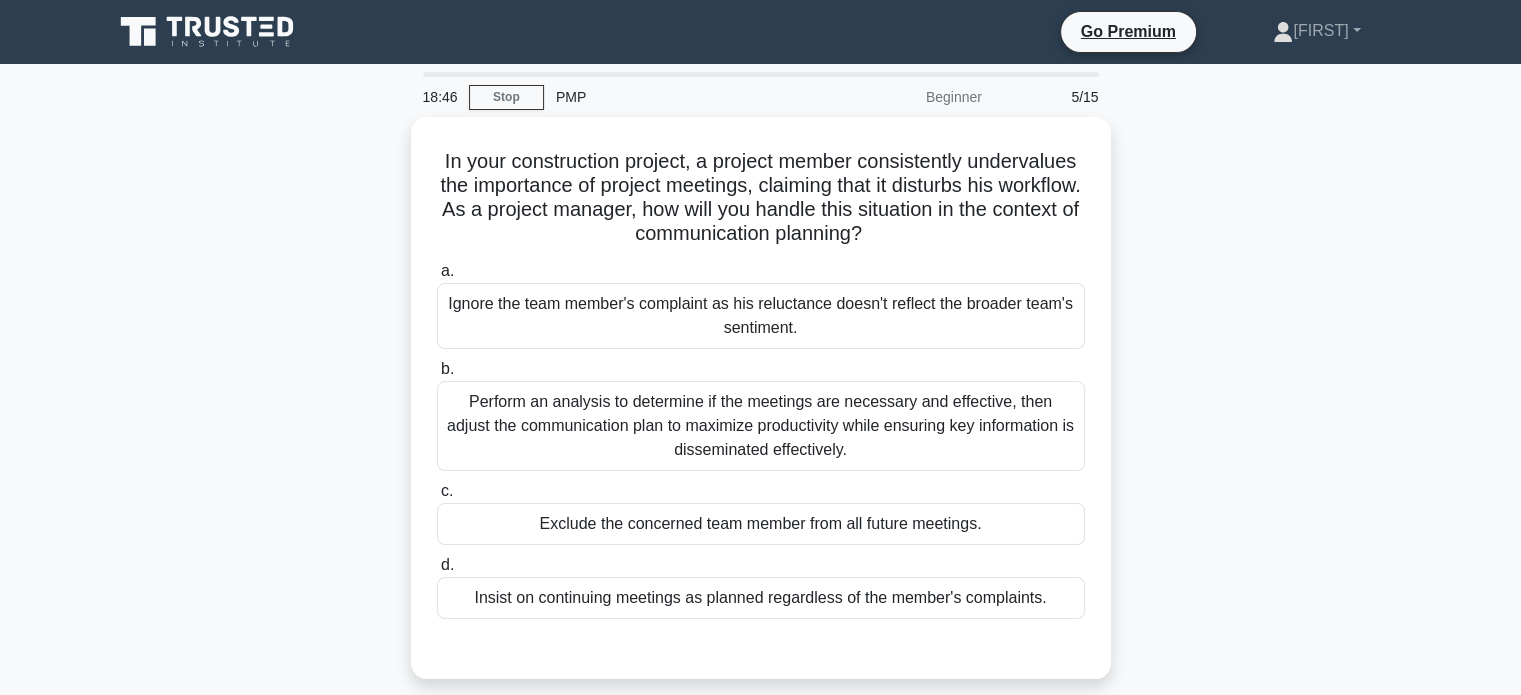 scroll, scrollTop: 100, scrollLeft: 0, axis: vertical 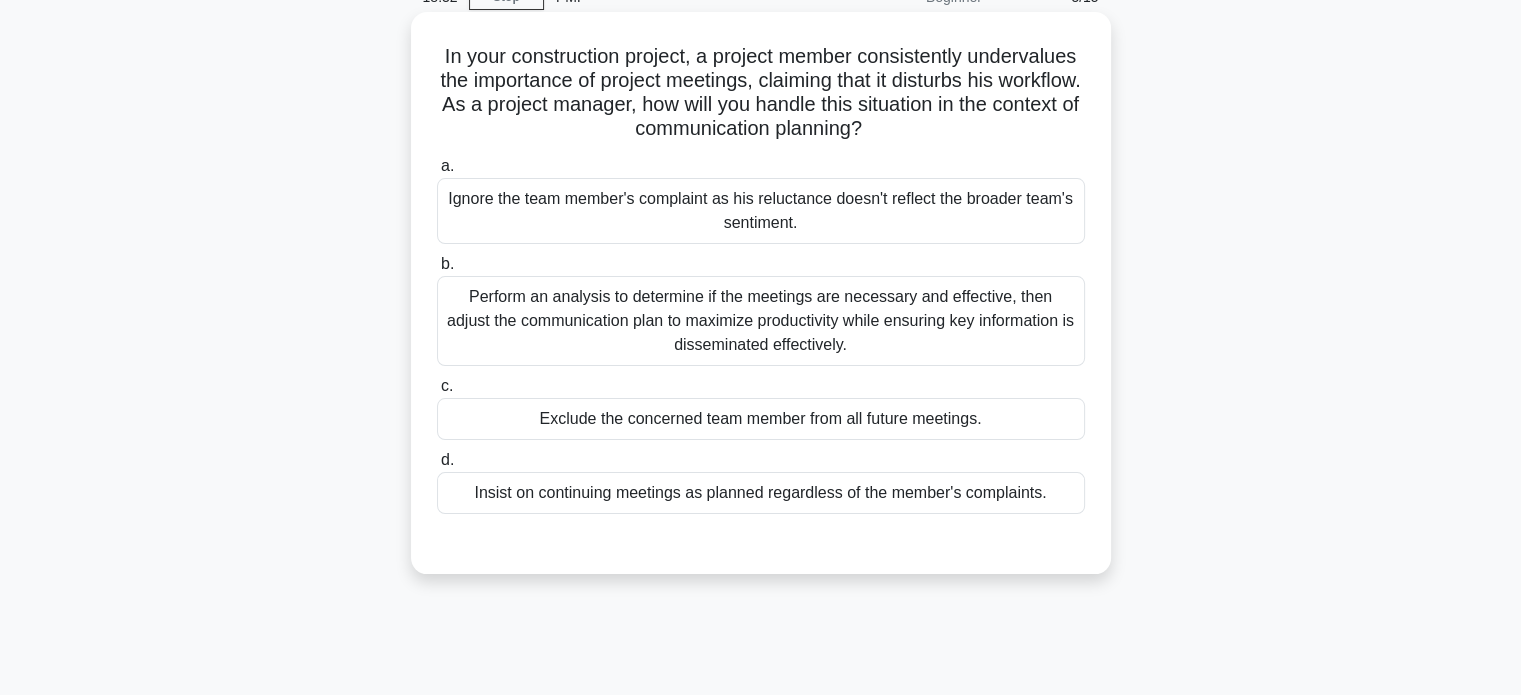 click on "Perform an analysis to determine if the meetings are necessary and effective, then adjust the communication plan to maximize productivity while ensuring key information is disseminated effectively." at bounding box center (761, 321) 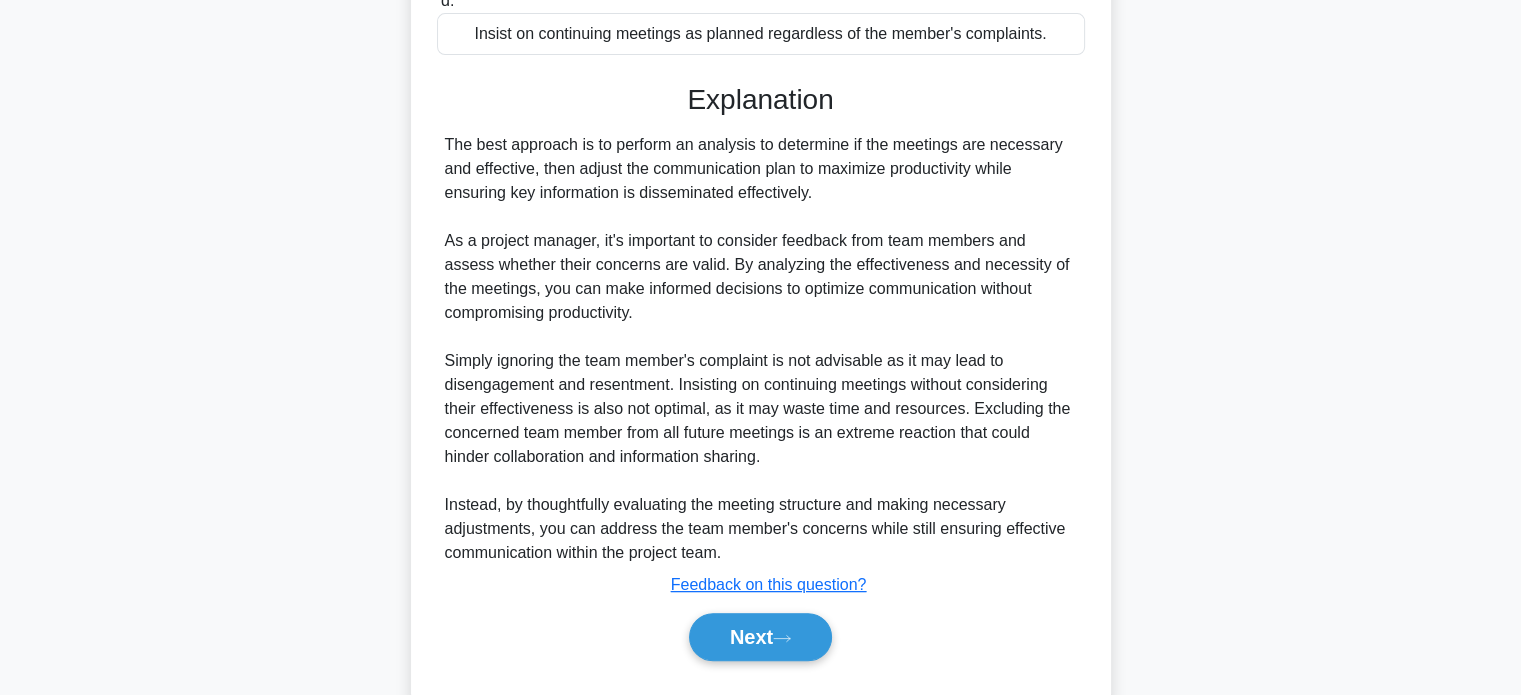 scroll, scrollTop: 608, scrollLeft: 0, axis: vertical 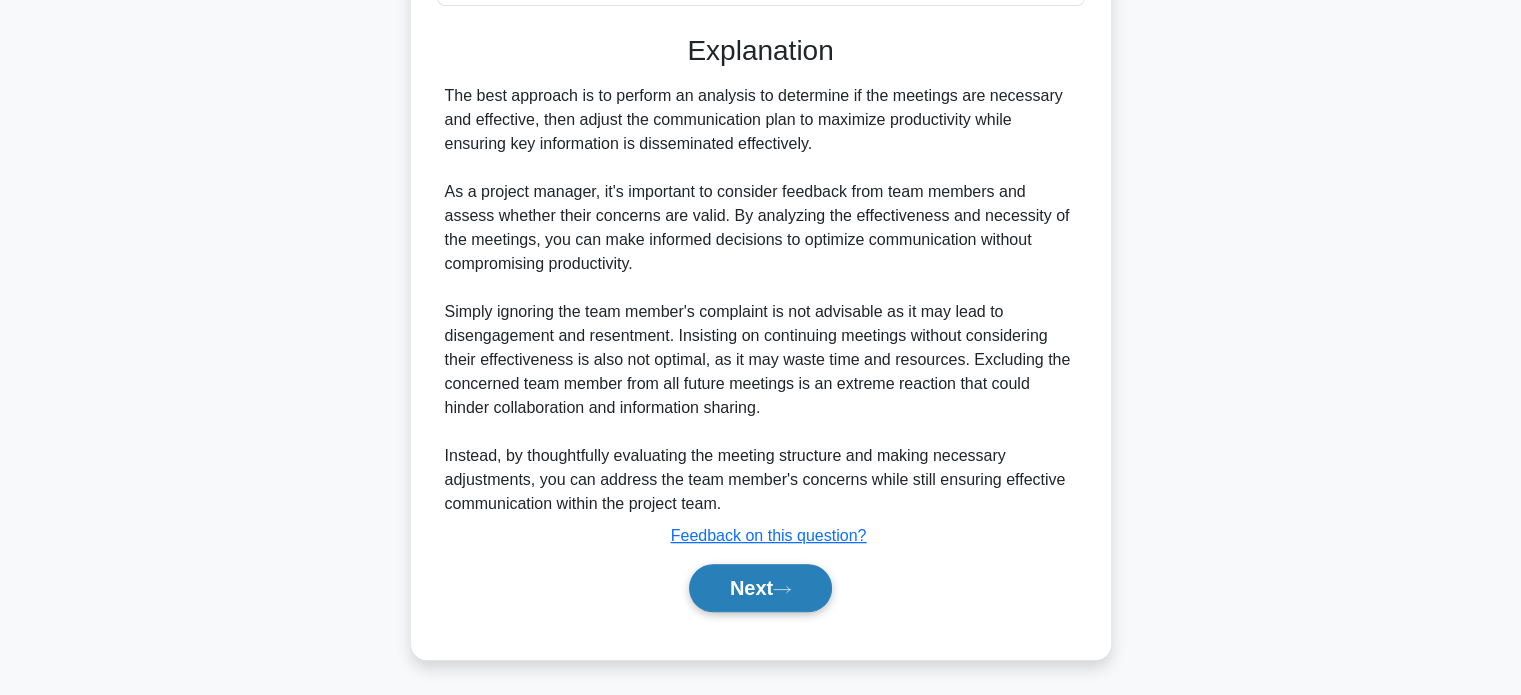 click on "Next" at bounding box center (760, 588) 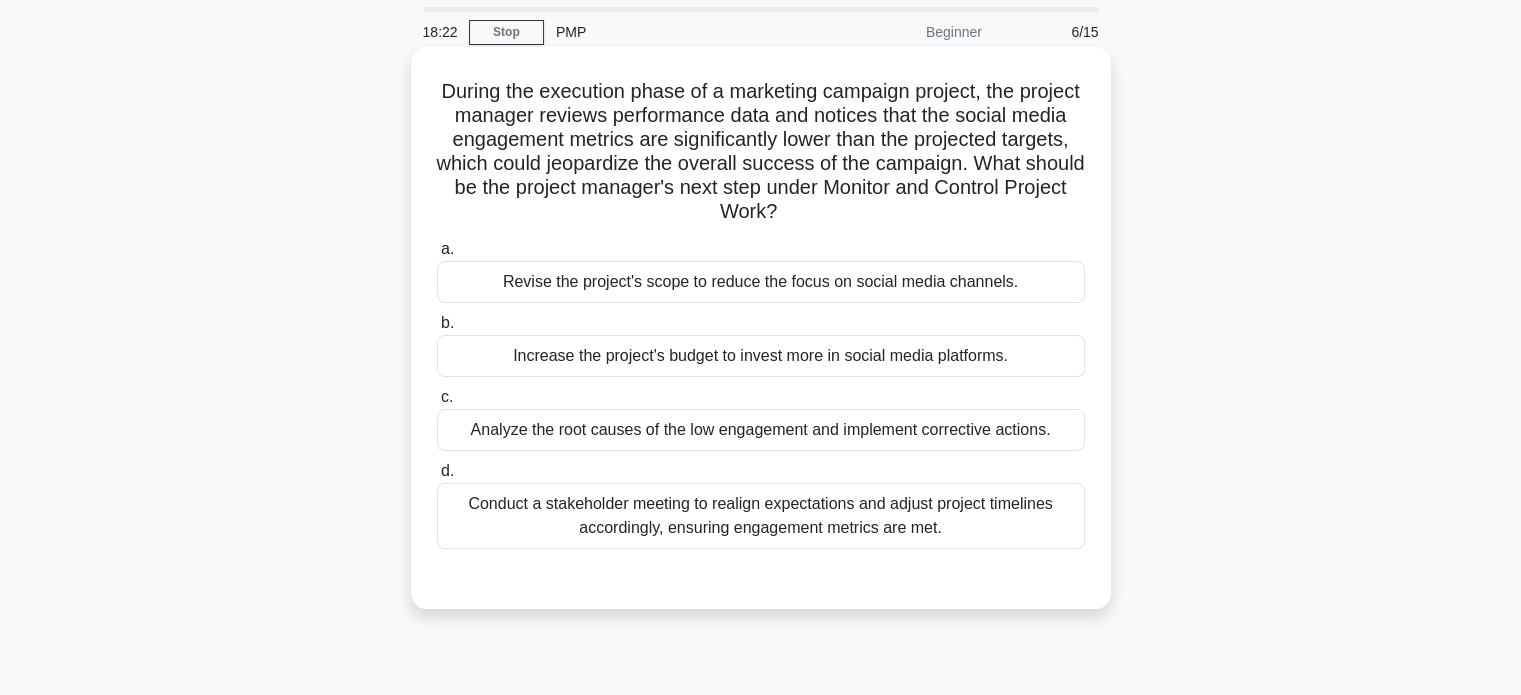 scroll, scrollTop: 100, scrollLeft: 0, axis: vertical 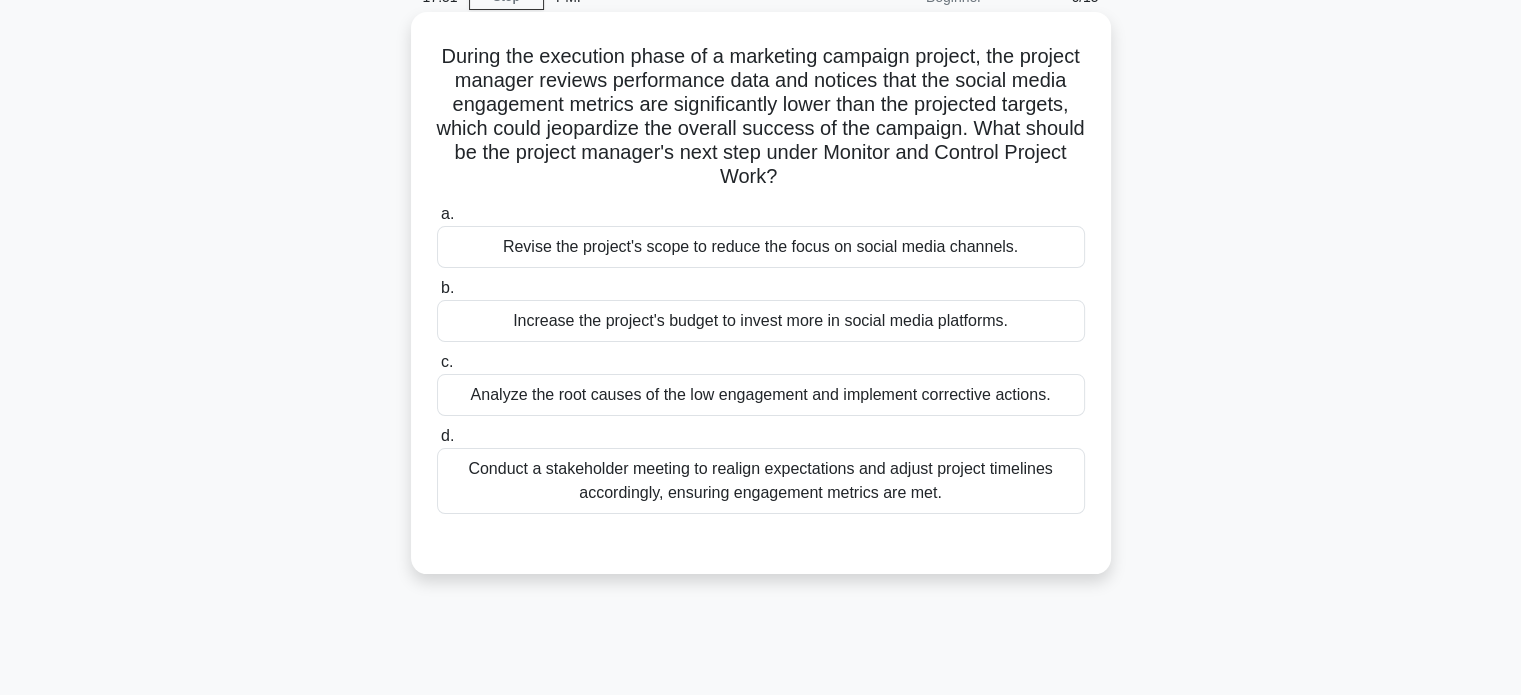 click on "Analyze the root causes of the low engagement and implement corrective actions." at bounding box center (761, 395) 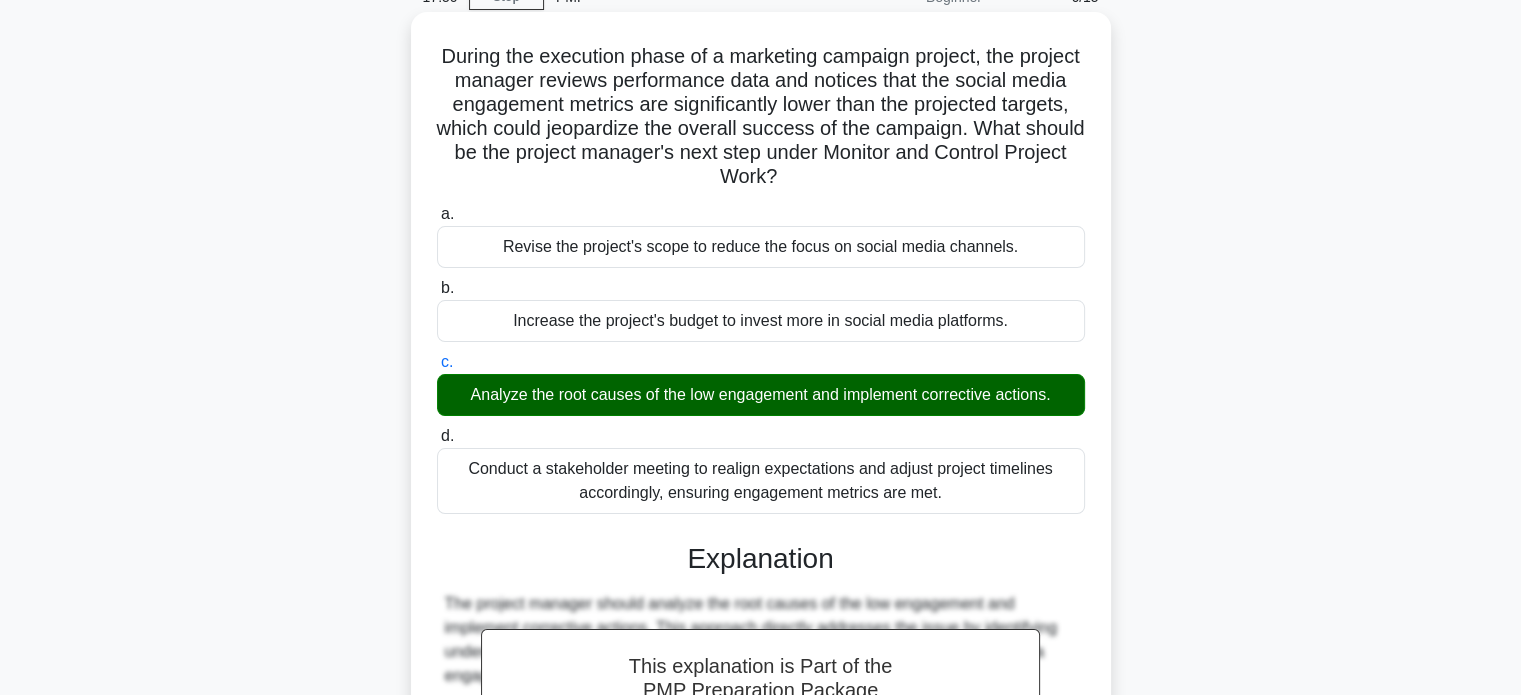 scroll, scrollTop: 416, scrollLeft: 0, axis: vertical 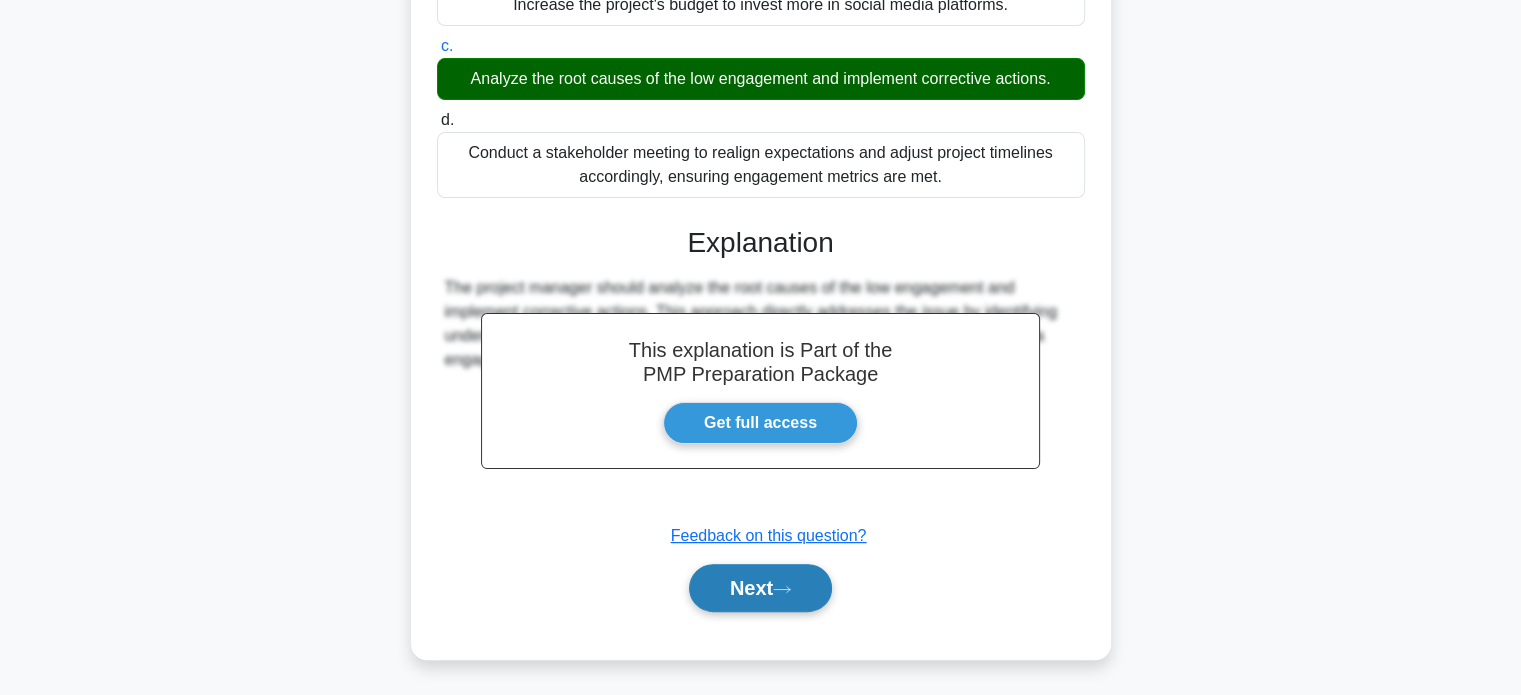 click on "Next" at bounding box center [760, 588] 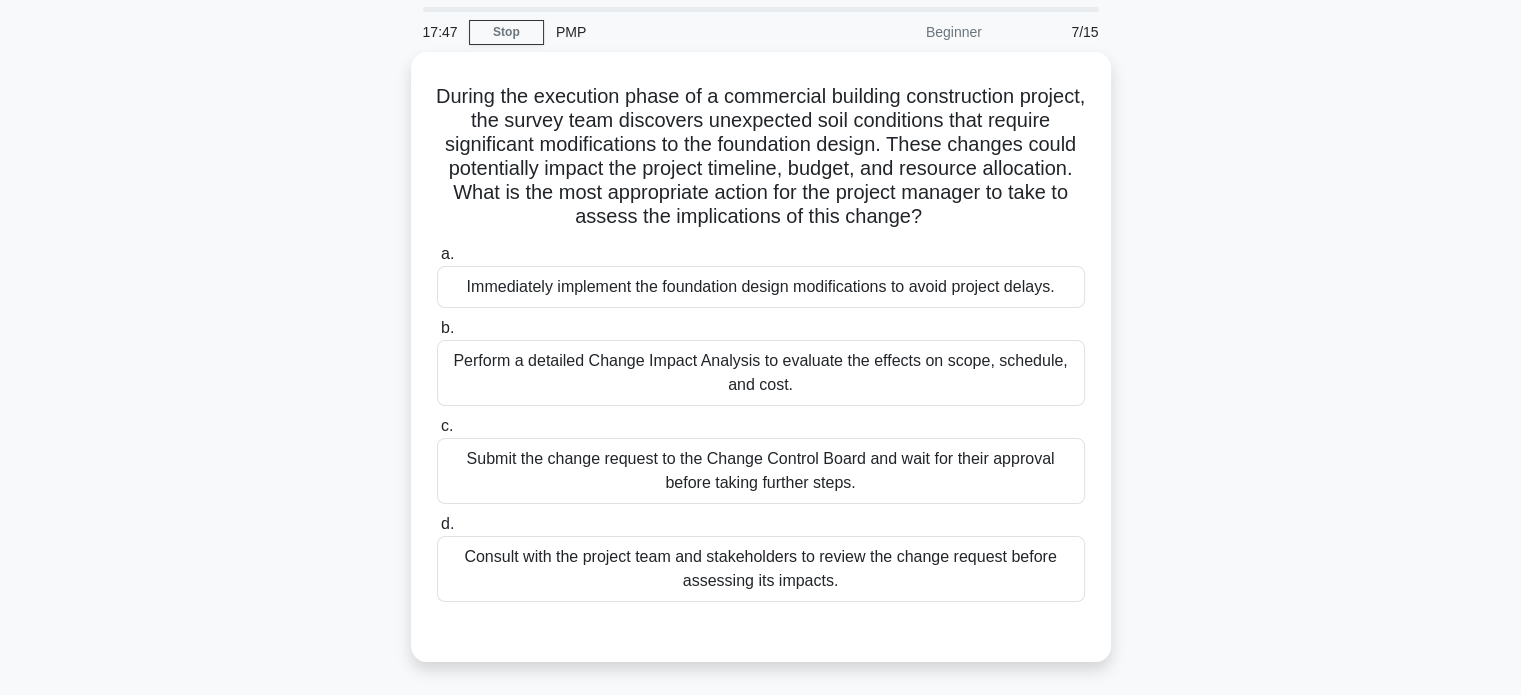 scroll, scrollTop: 100, scrollLeft: 0, axis: vertical 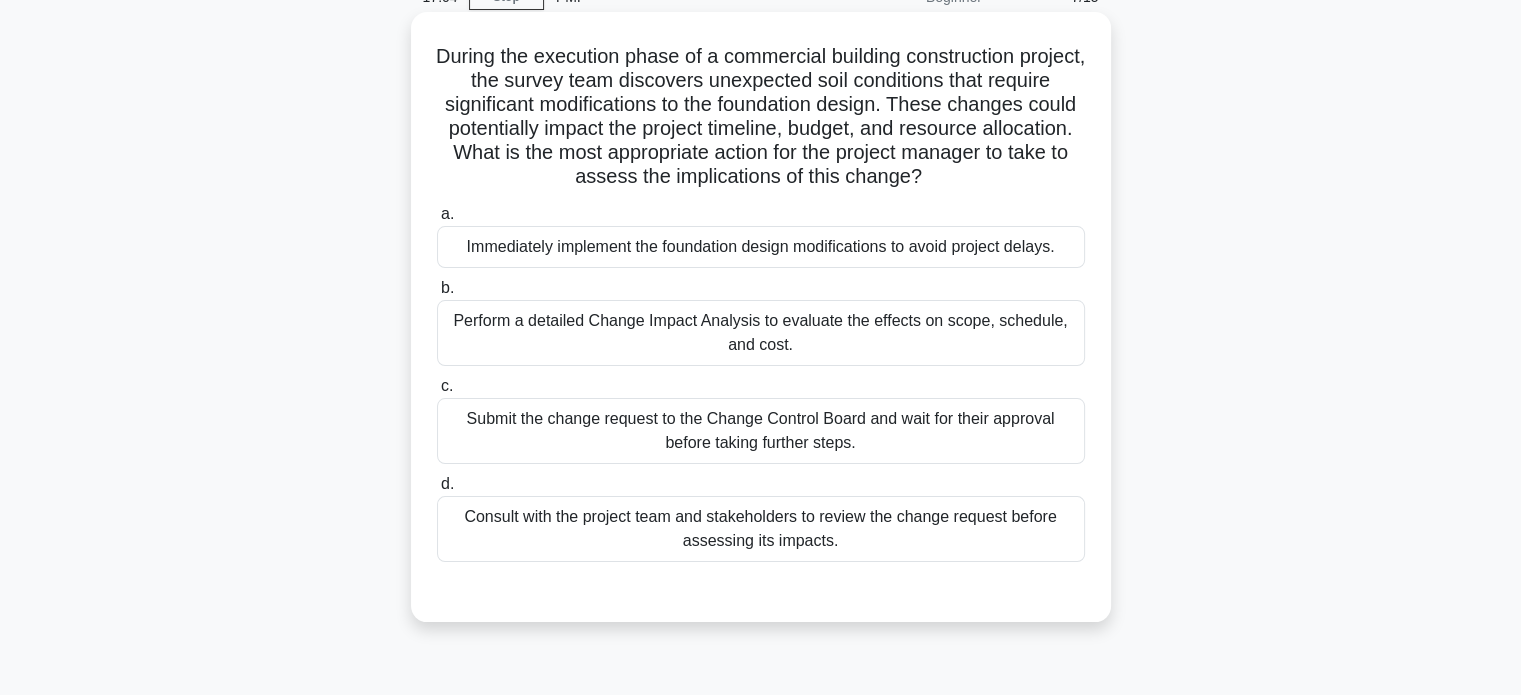 click on "Perform a detailed Change Impact Analysis to evaluate the effects on scope, schedule, and cost." at bounding box center (761, 333) 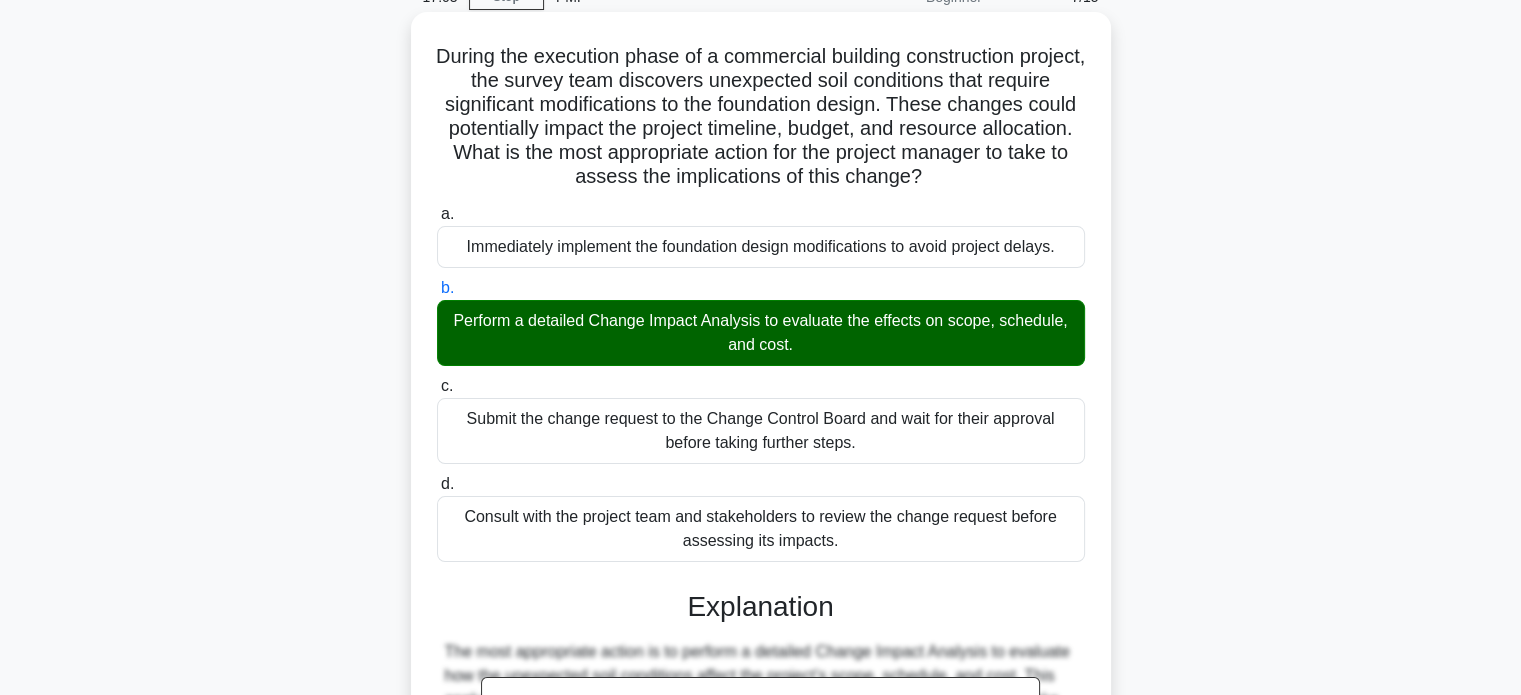 scroll, scrollTop: 464, scrollLeft: 0, axis: vertical 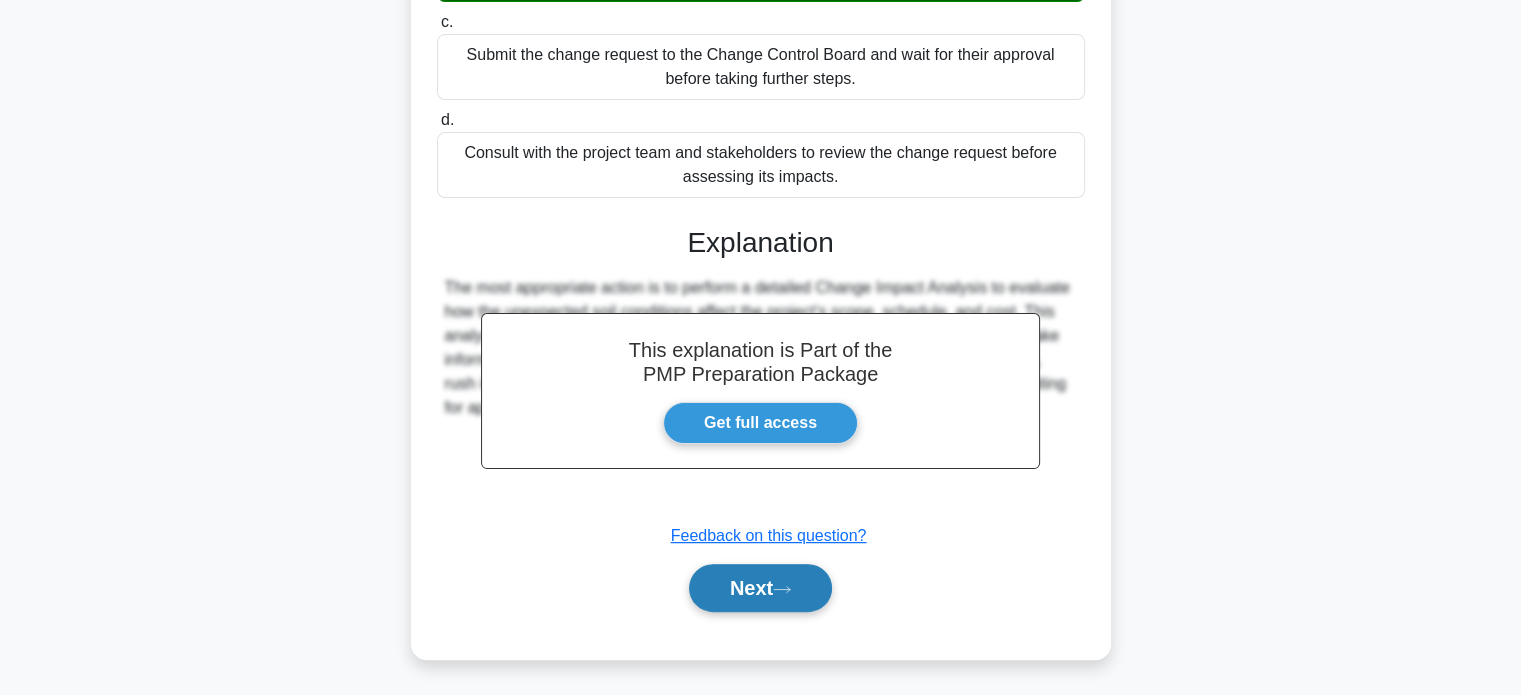 click on "Next" at bounding box center [760, 588] 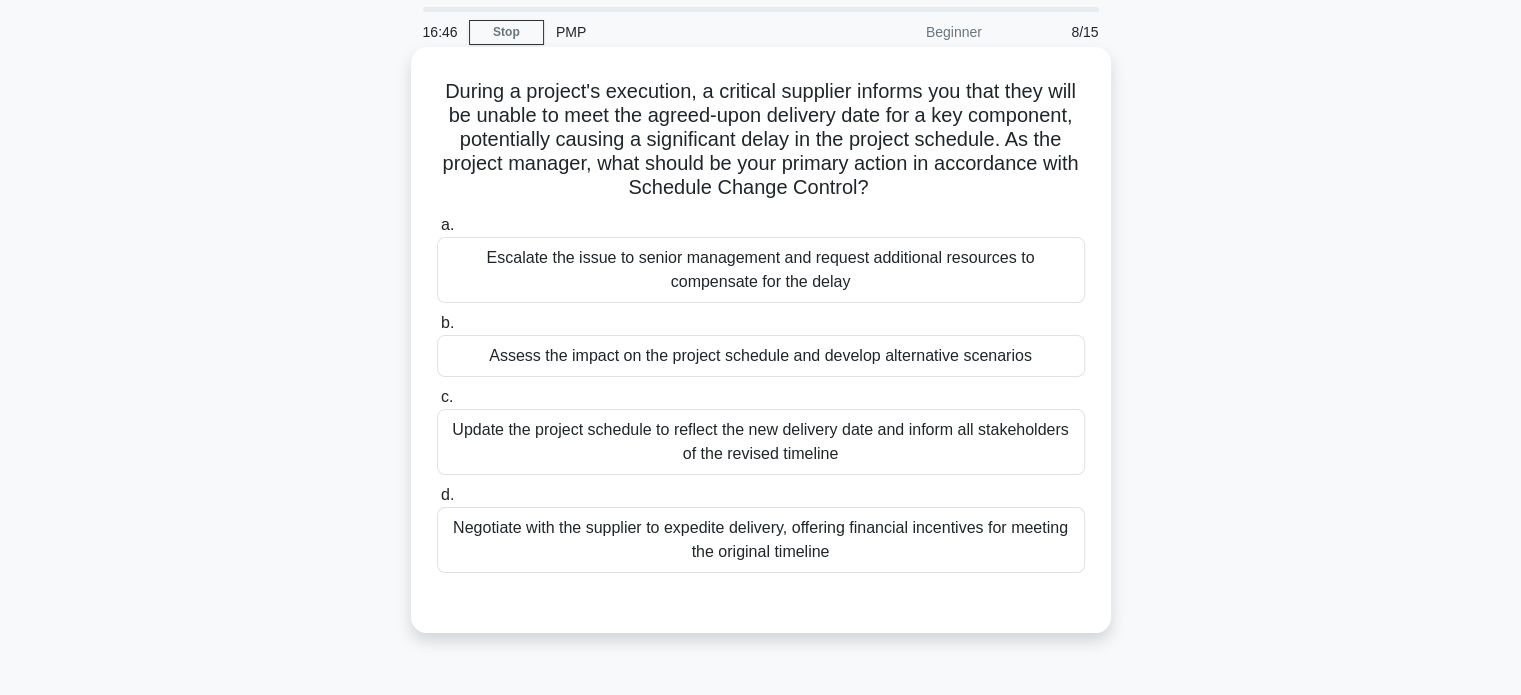 scroll, scrollTop: 100, scrollLeft: 0, axis: vertical 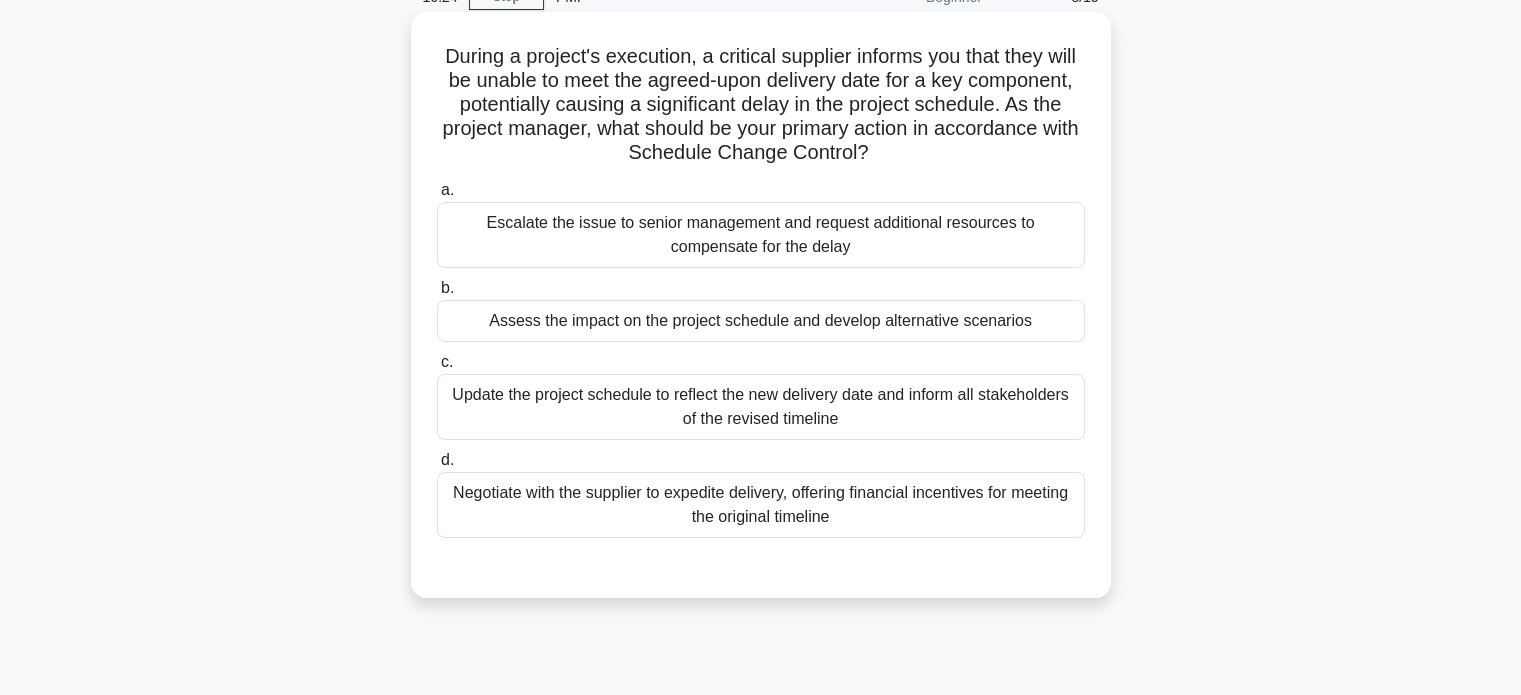 click on "Assess the impact on the project schedule and develop alternative scenarios" at bounding box center (761, 321) 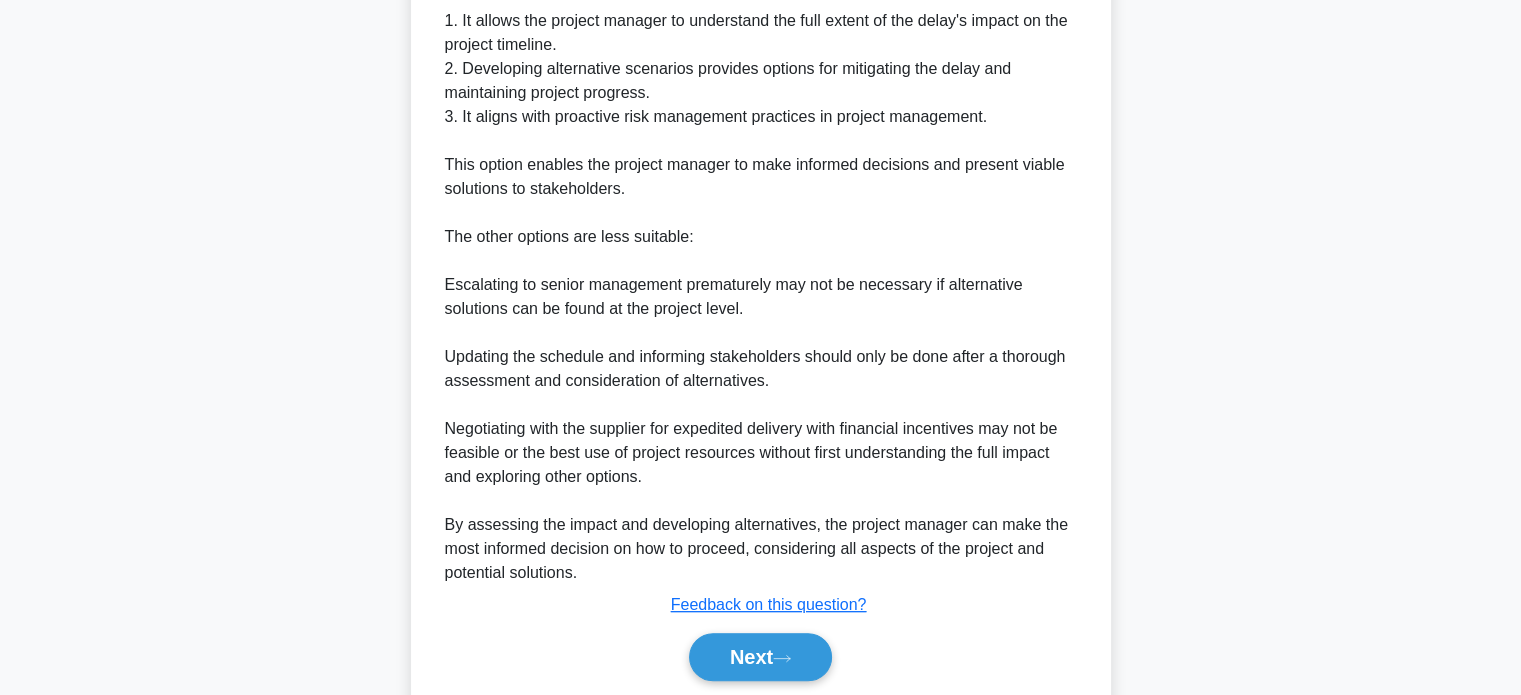 scroll, scrollTop: 872, scrollLeft: 0, axis: vertical 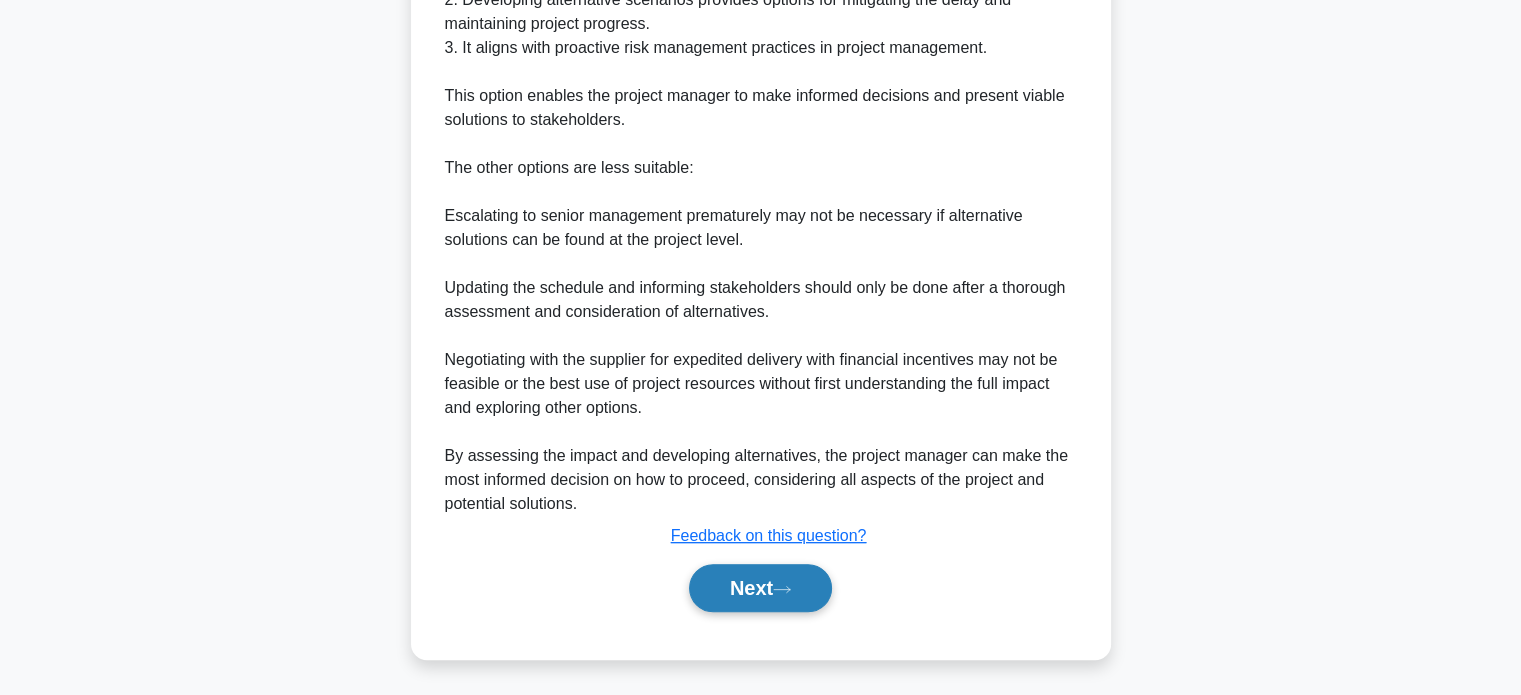 click on "Next" at bounding box center [760, 588] 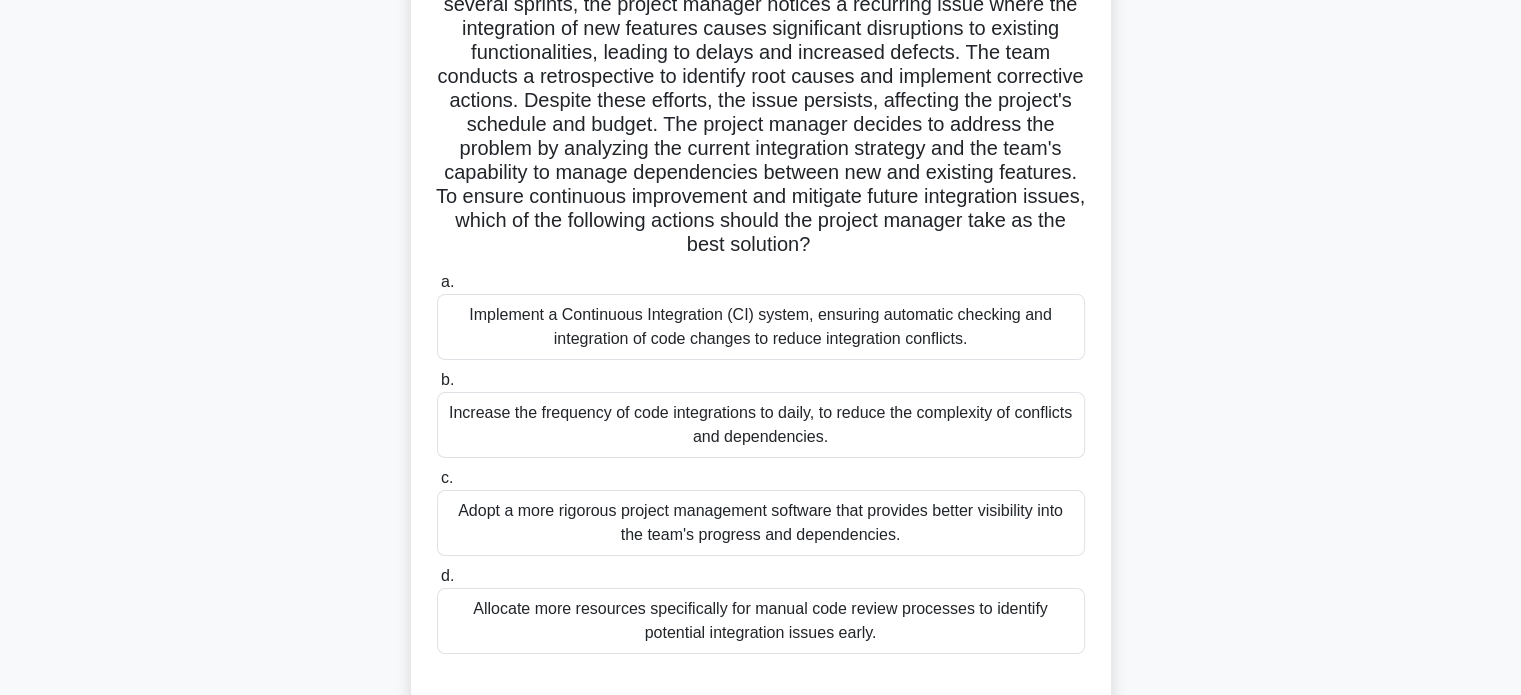 scroll, scrollTop: 100, scrollLeft: 0, axis: vertical 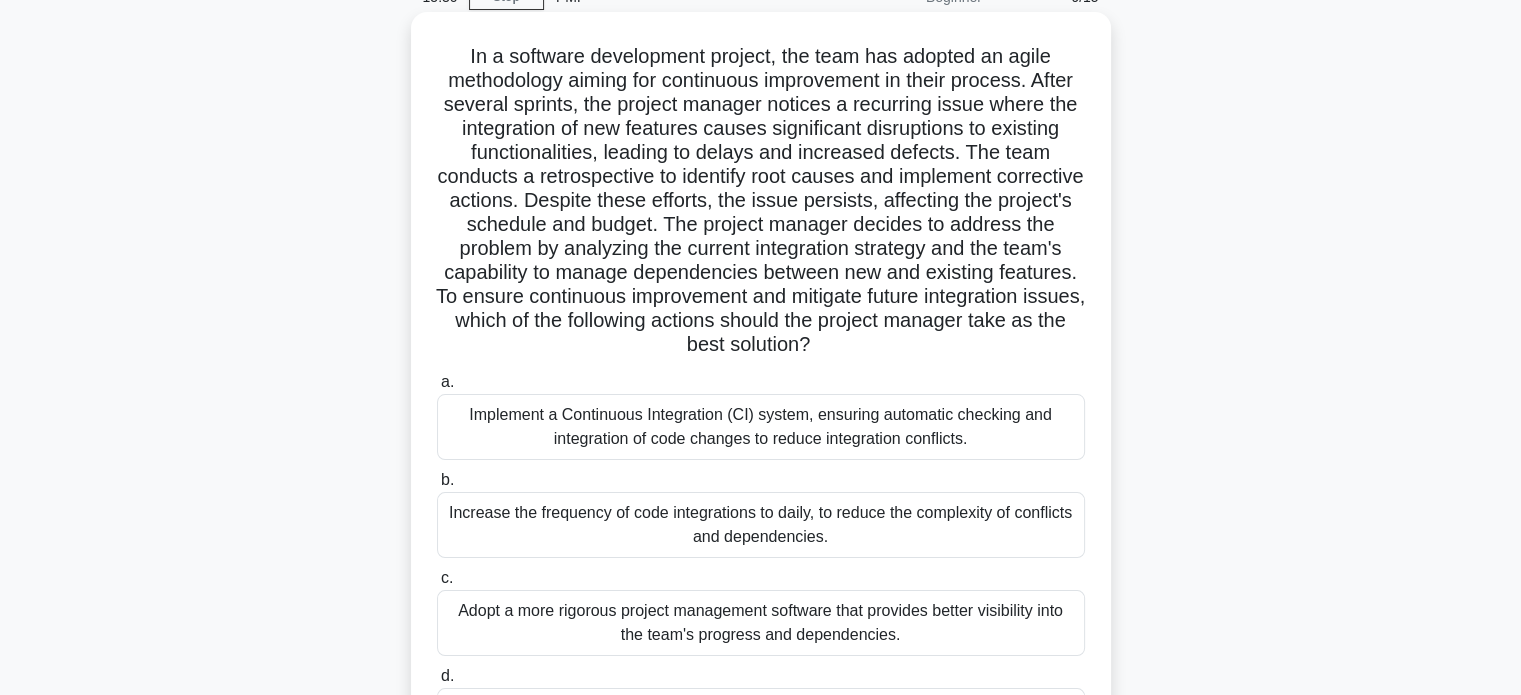 click on "Implement a Continuous Integration (CI) system, ensuring automatic checking and integration of code changes to reduce integration conflicts." at bounding box center (761, 427) 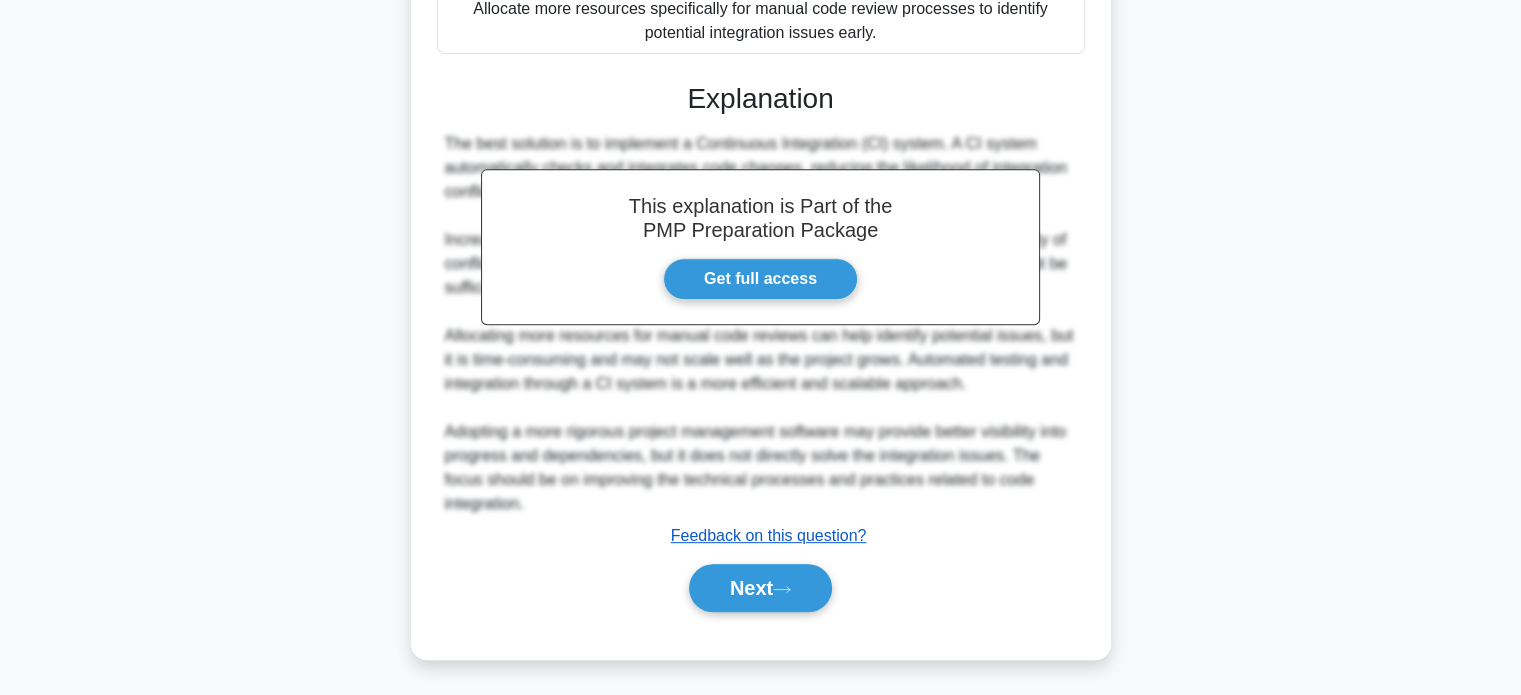 scroll, scrollTop: 800, scrollLeft: 0, axis: vertical 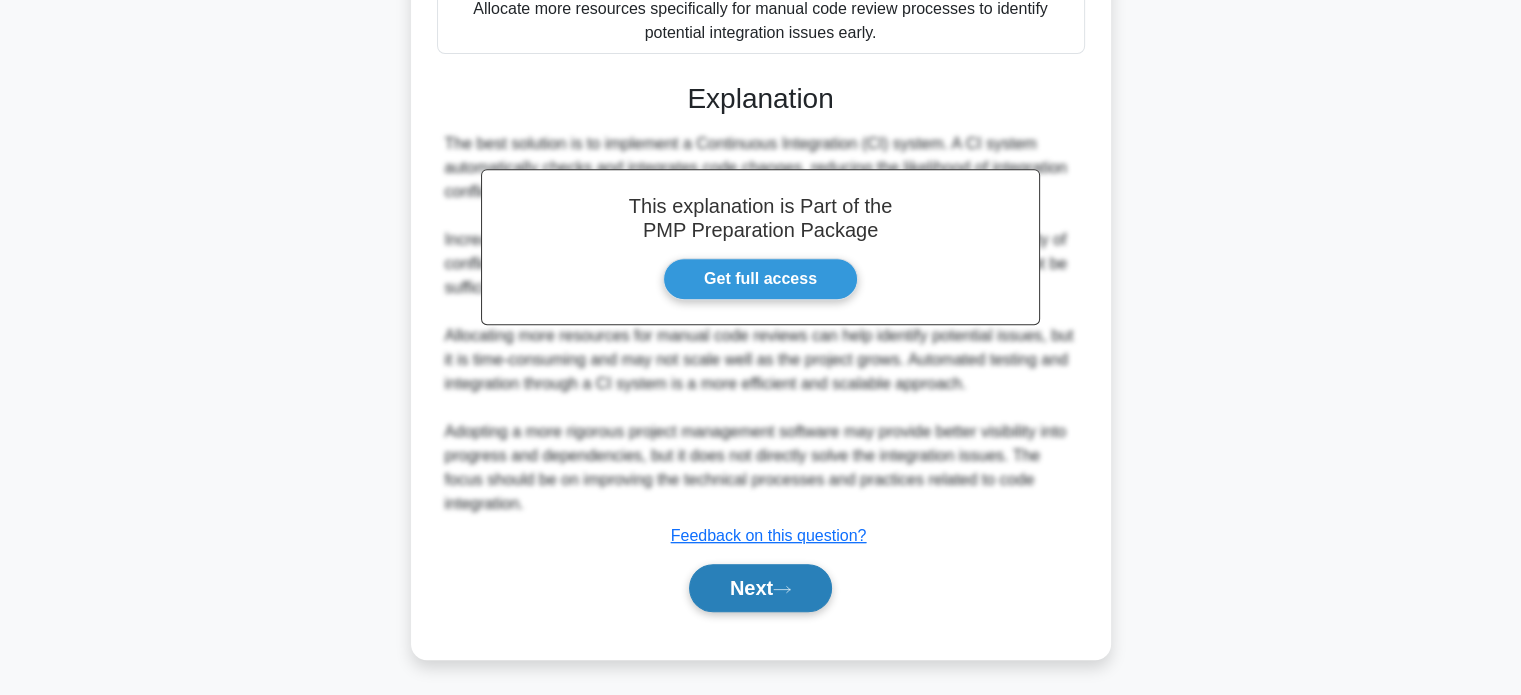 click on "Next" at bounding box center (760, 588) 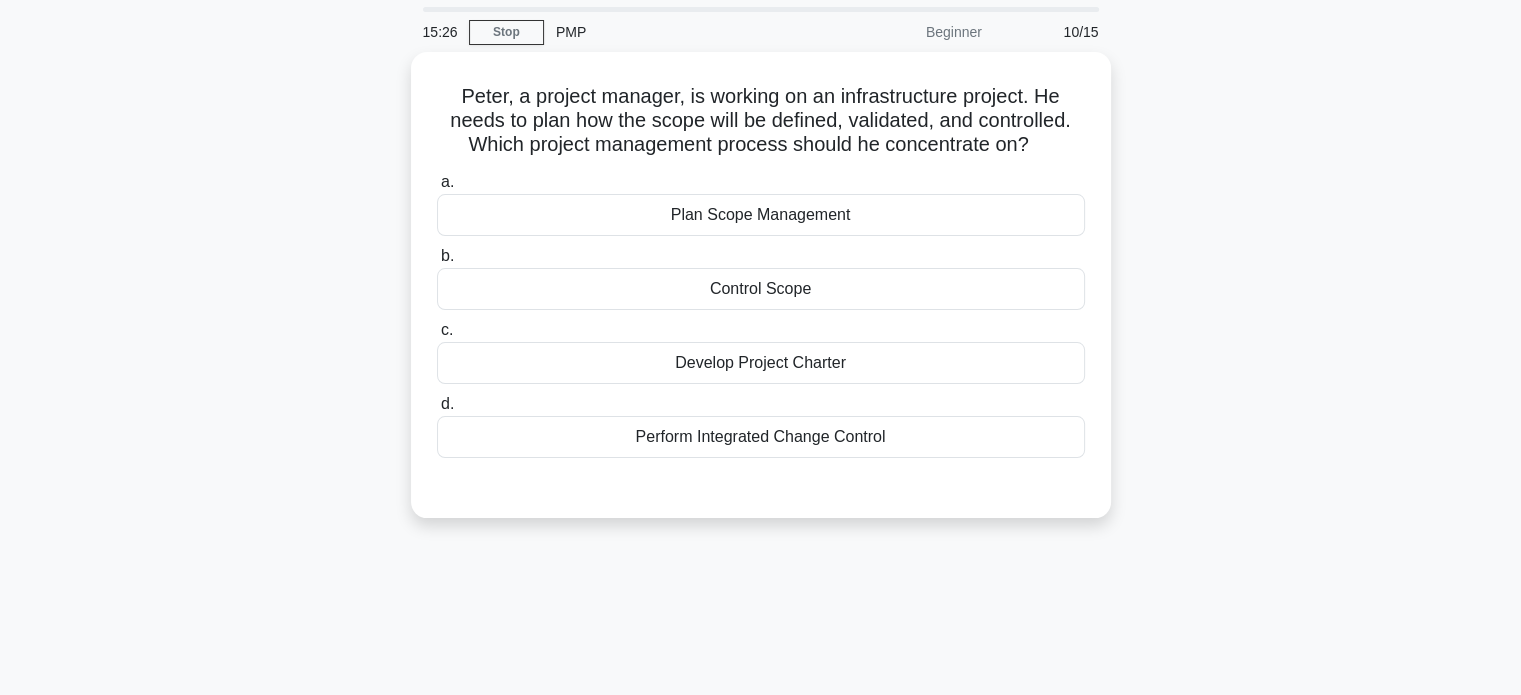 scroll, scrollTop: 100, scrollLeft: 0, axis: vertical 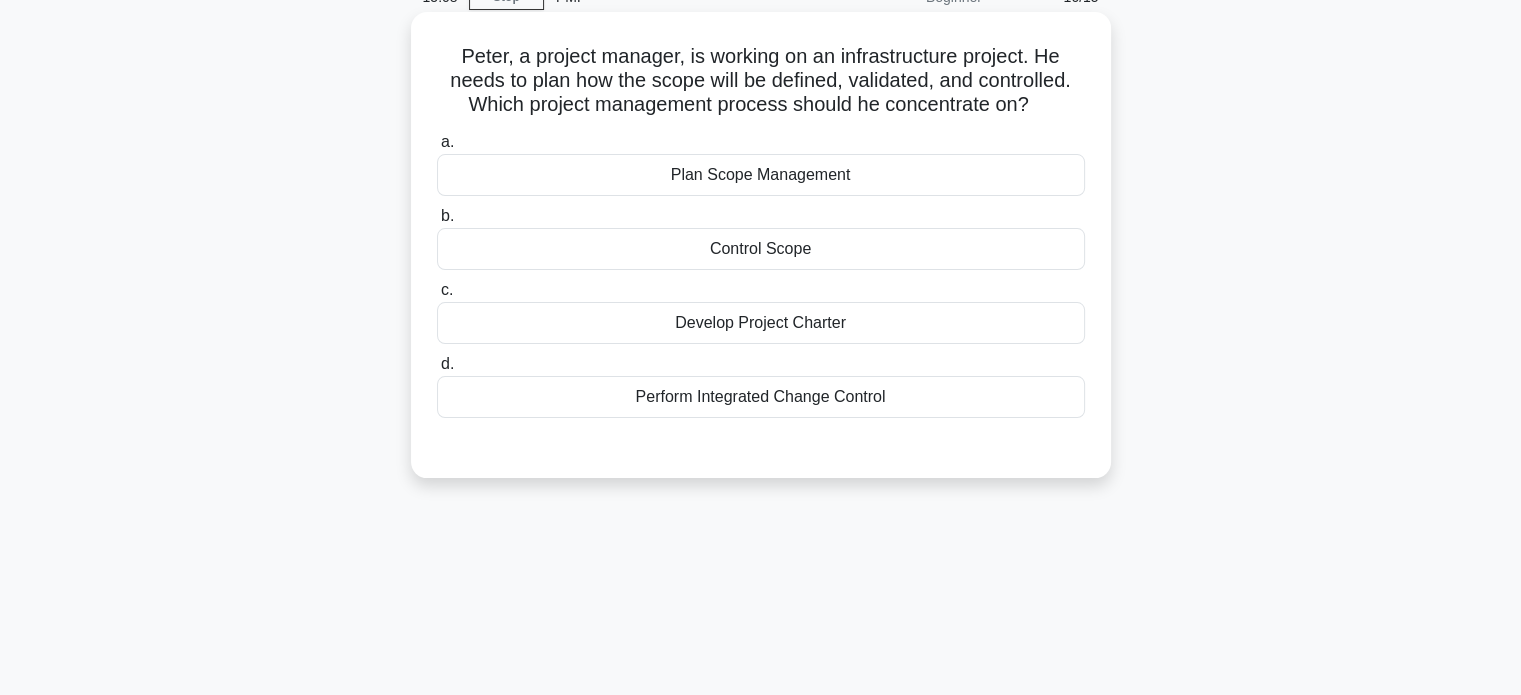 click on "Plan Scope Management" at bounding box center [761, 175] 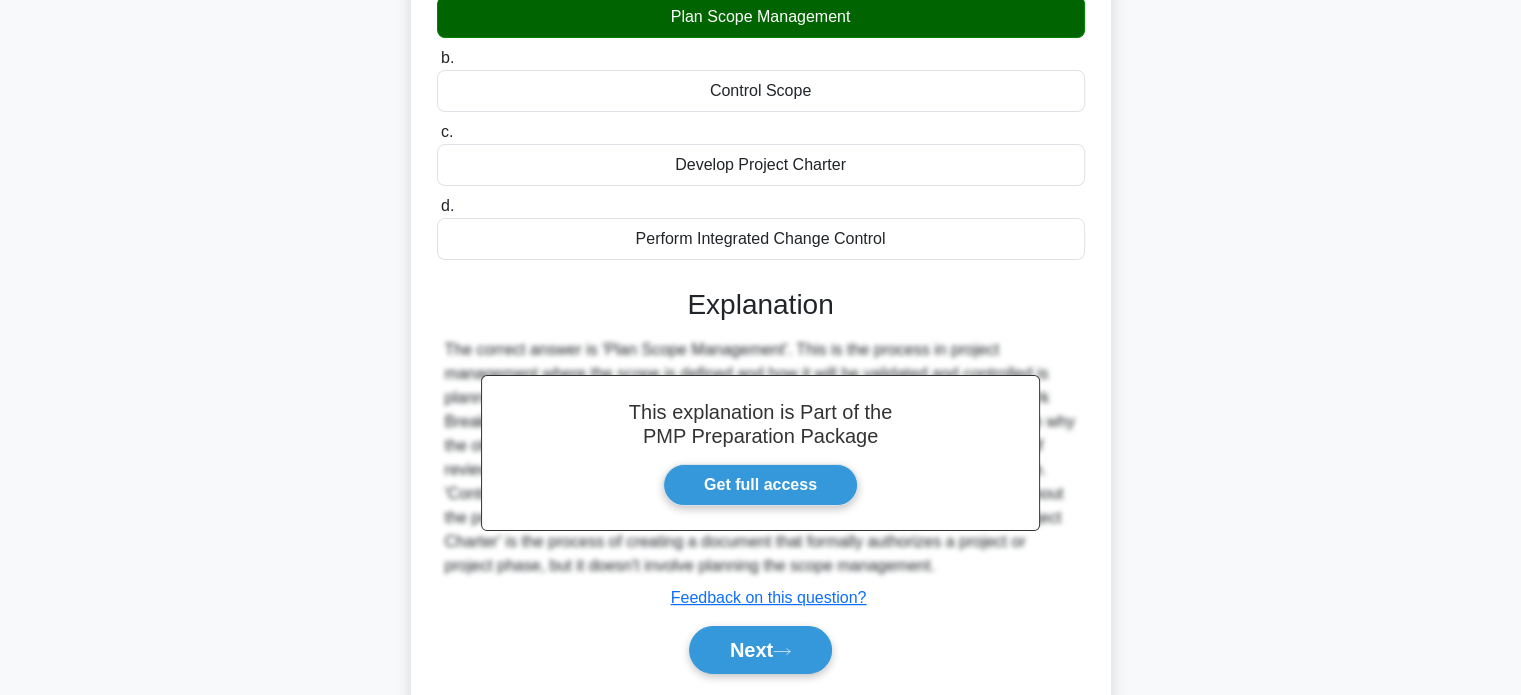 scroll, scrollTop: 385, scrollLeft: 0, axis: vertical 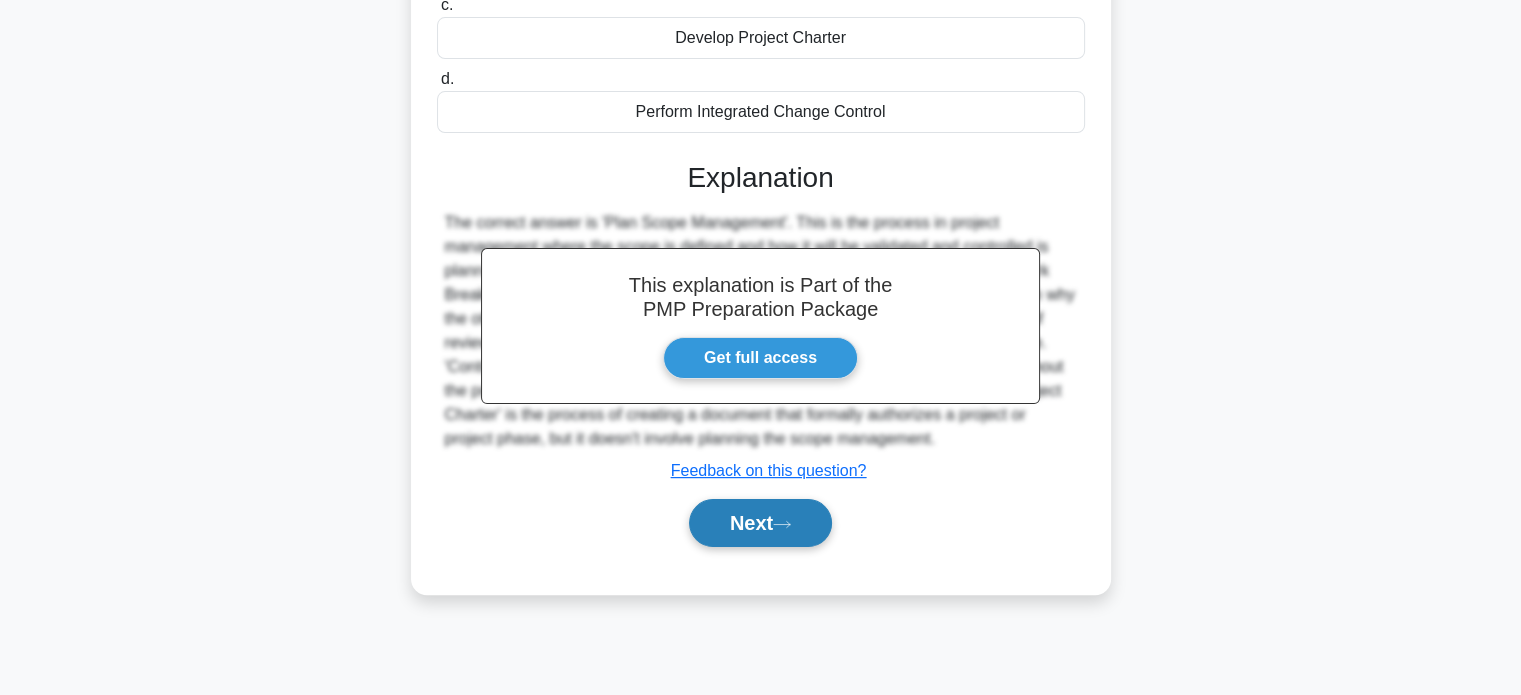 click on "Next" at bounding box center (760, 523) 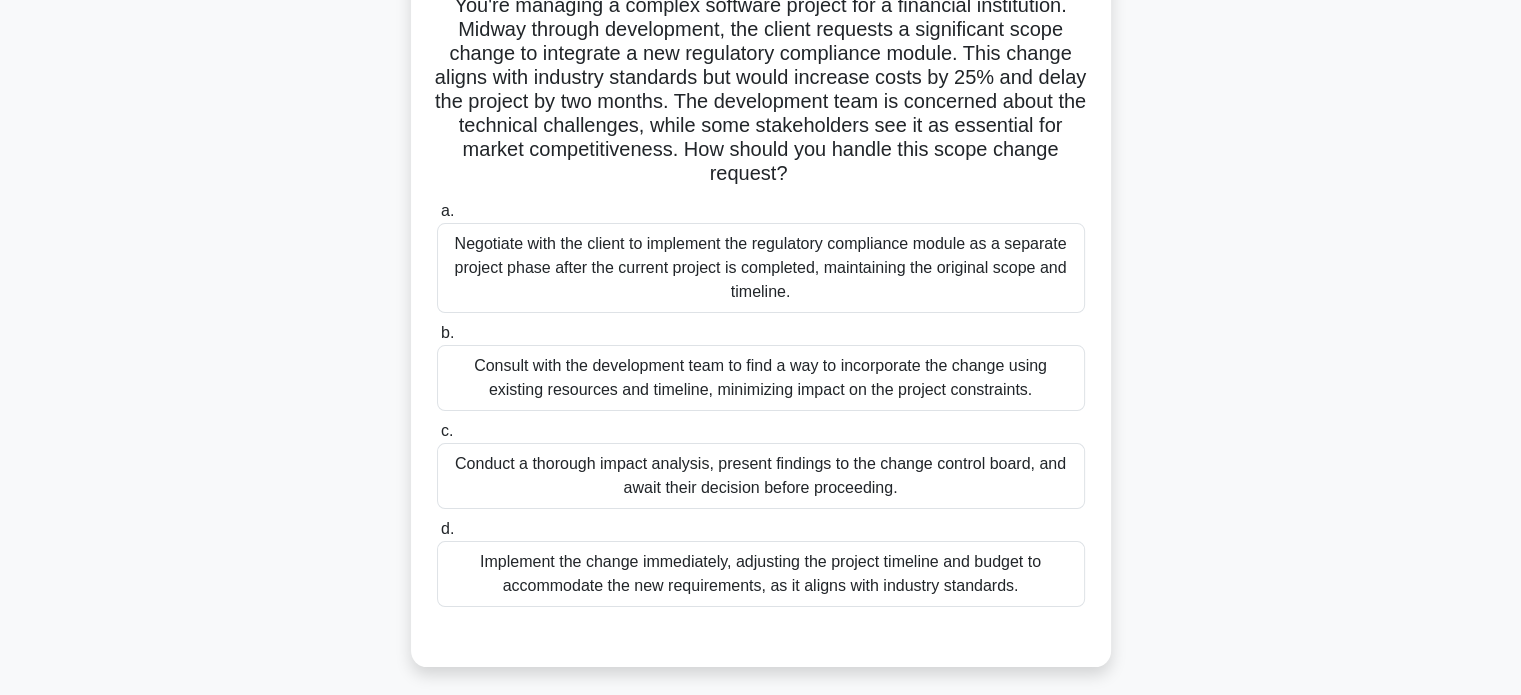 scroll, scrollTop: 185, scrollLeft: 0, axis: vertical 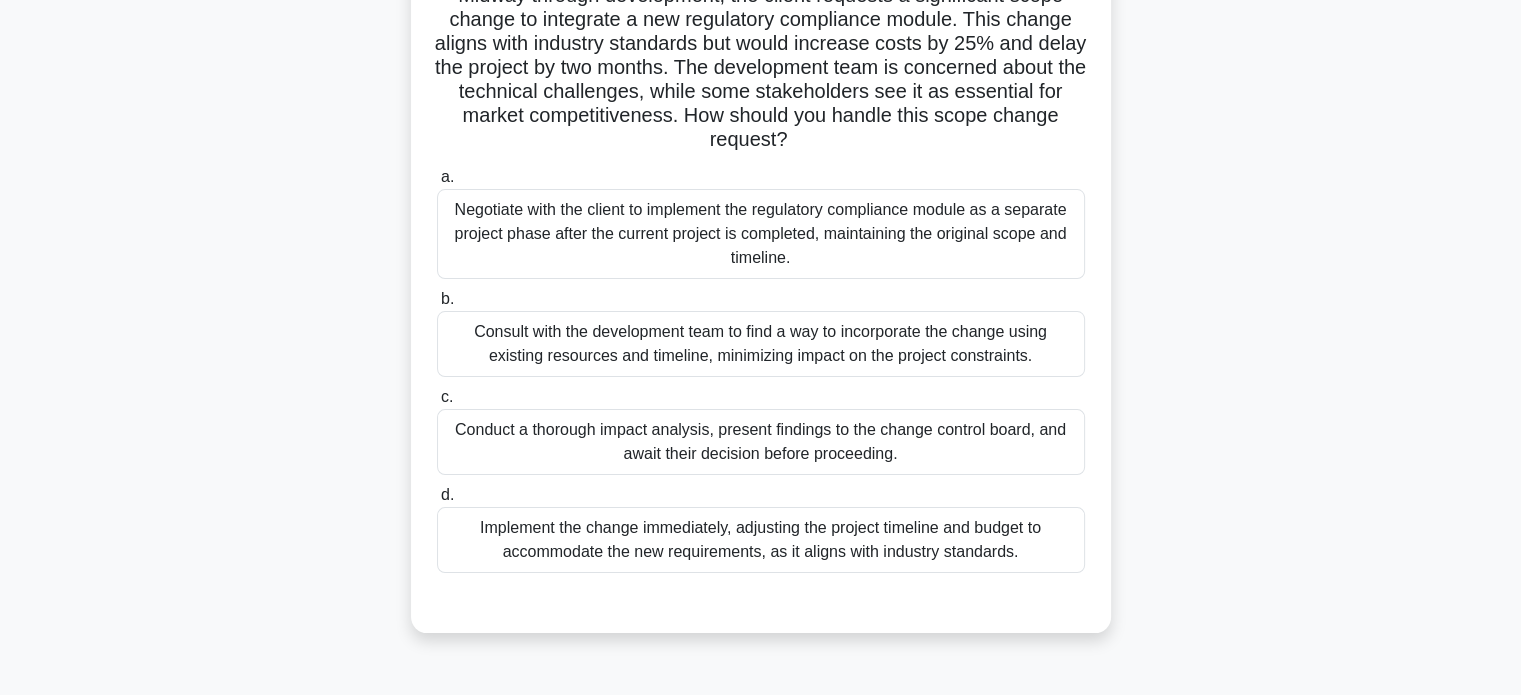 click on "Consult with the development team to find a way to incorporate the change using existing resources and timeline, minimizing impact on the project constraints." at bounding box center (761, 344) 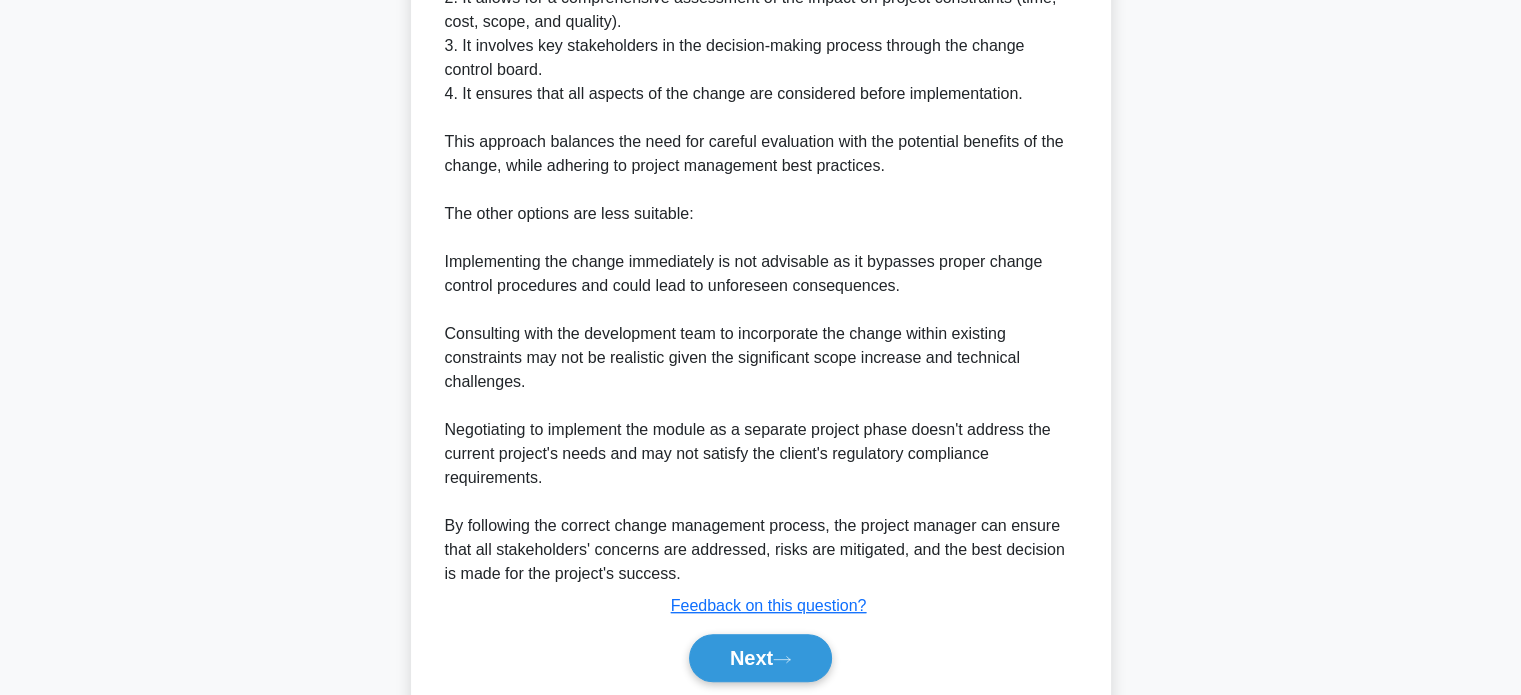 scroll, scrollTop: 1042, scrollLeft: 0, axis: vertical 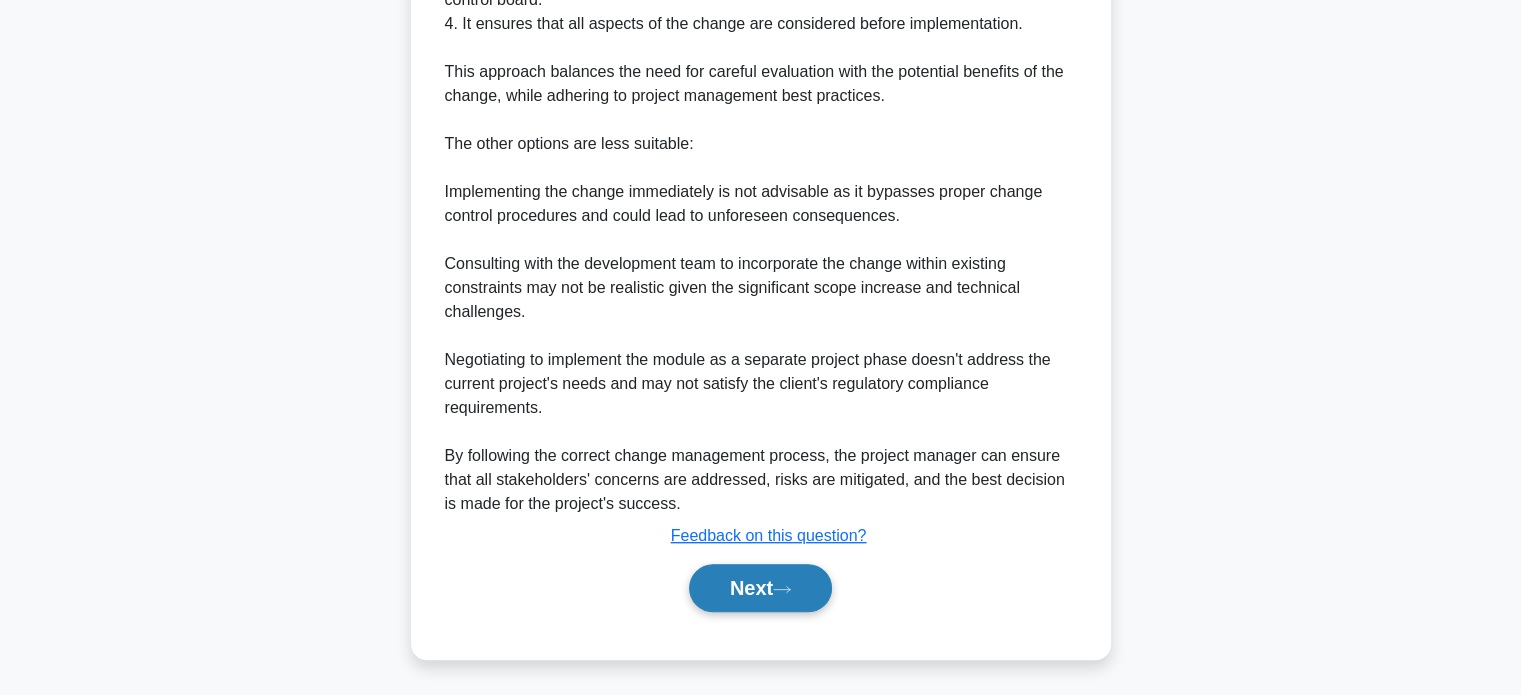 click on "Next" at bounding box center [760, 588] 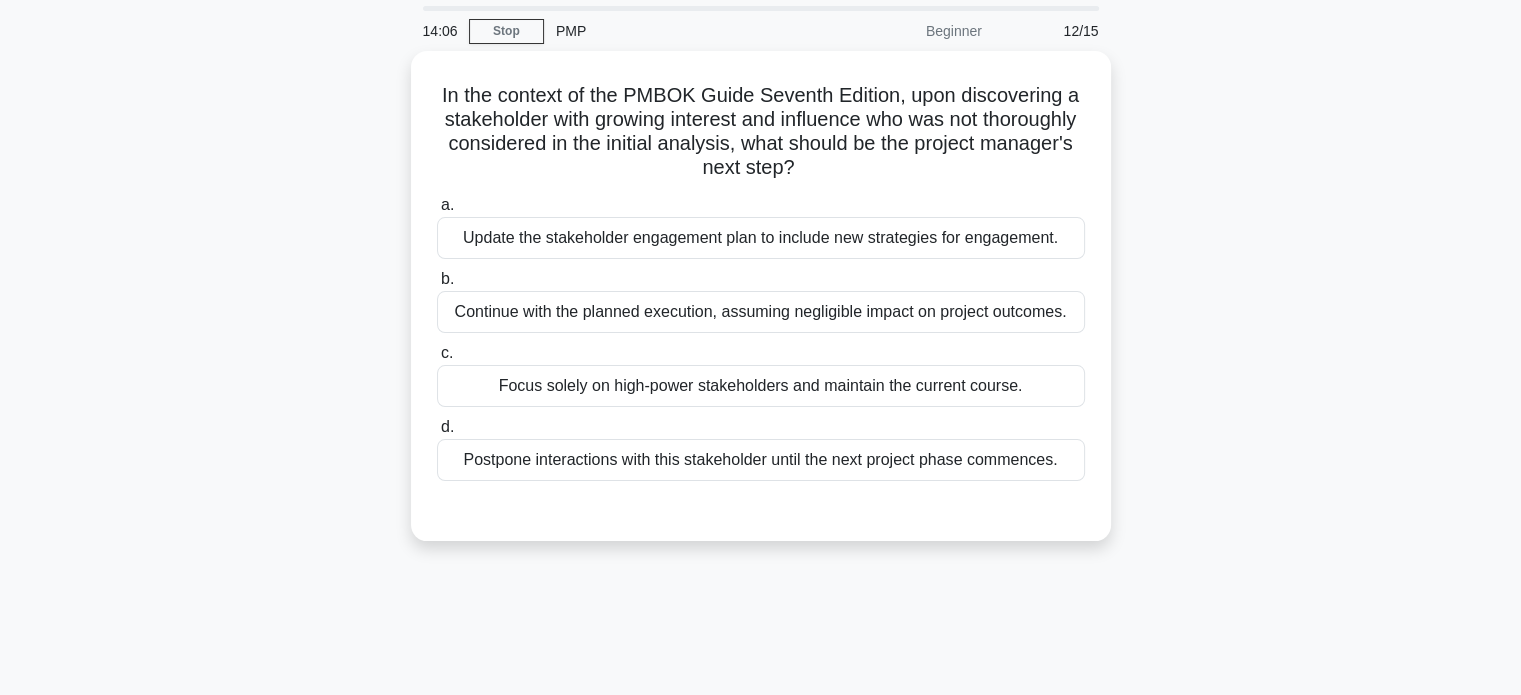 scroll, scrollTop: 100, scrollLeft: 0, axis: vertical 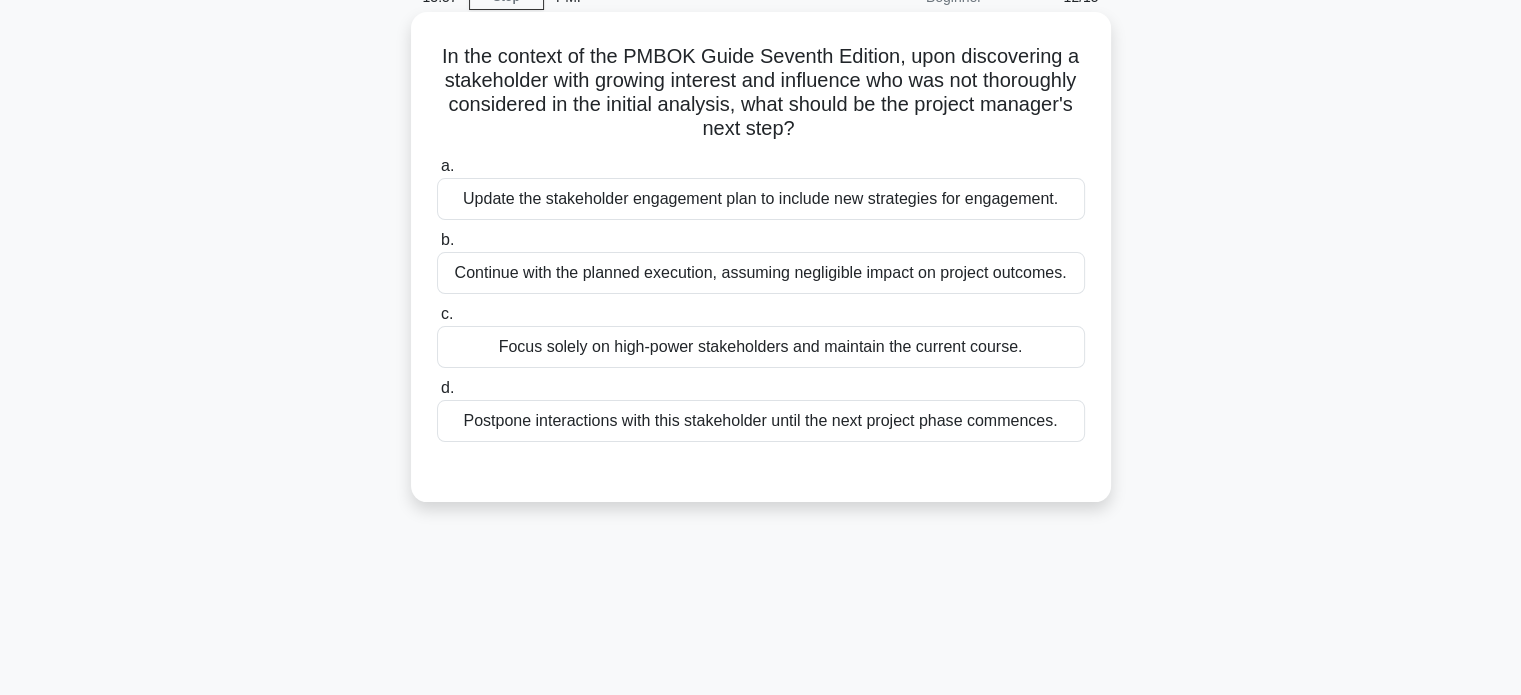 click on "Update the stakeholder engagement plan to include new strategies for engagement." at bounding box center [761, 199] 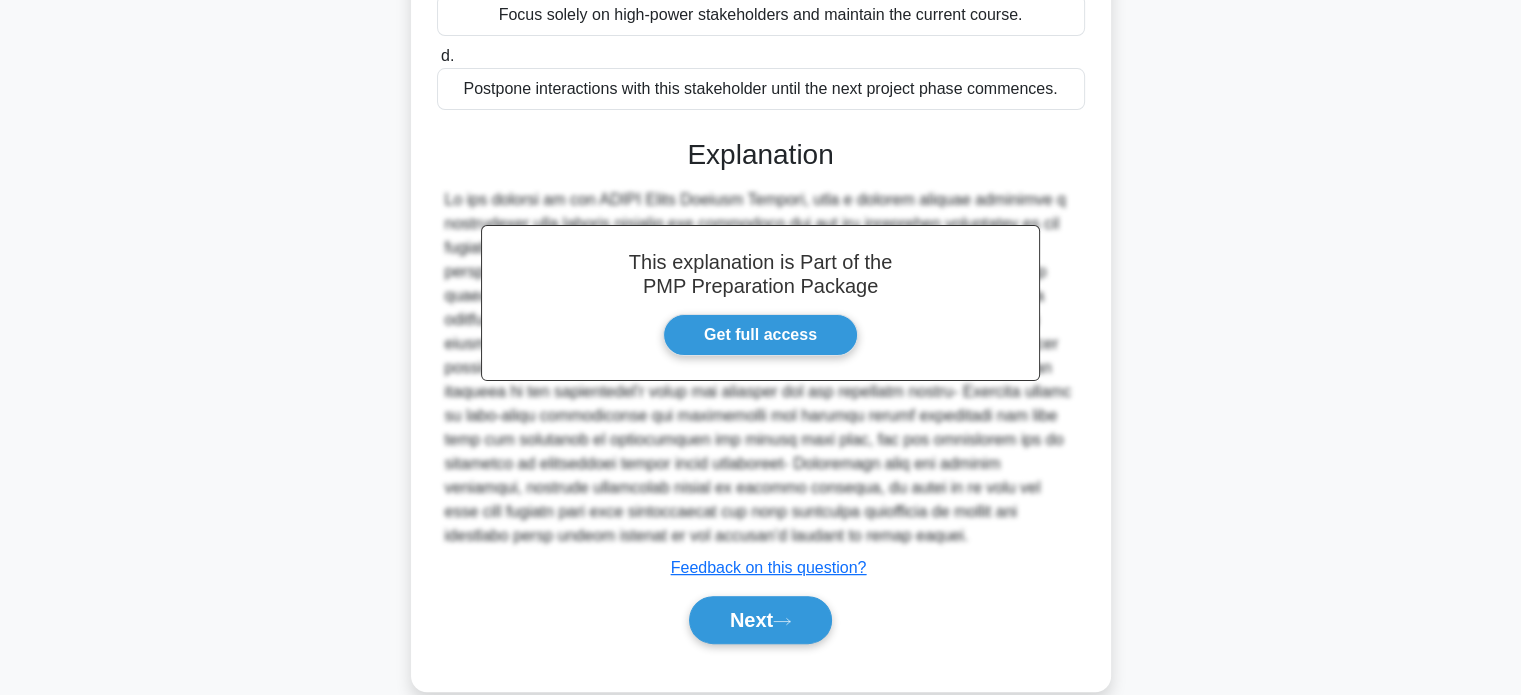 scroll, scrollTop: 464, scrollLeft: 0, axis: vertical 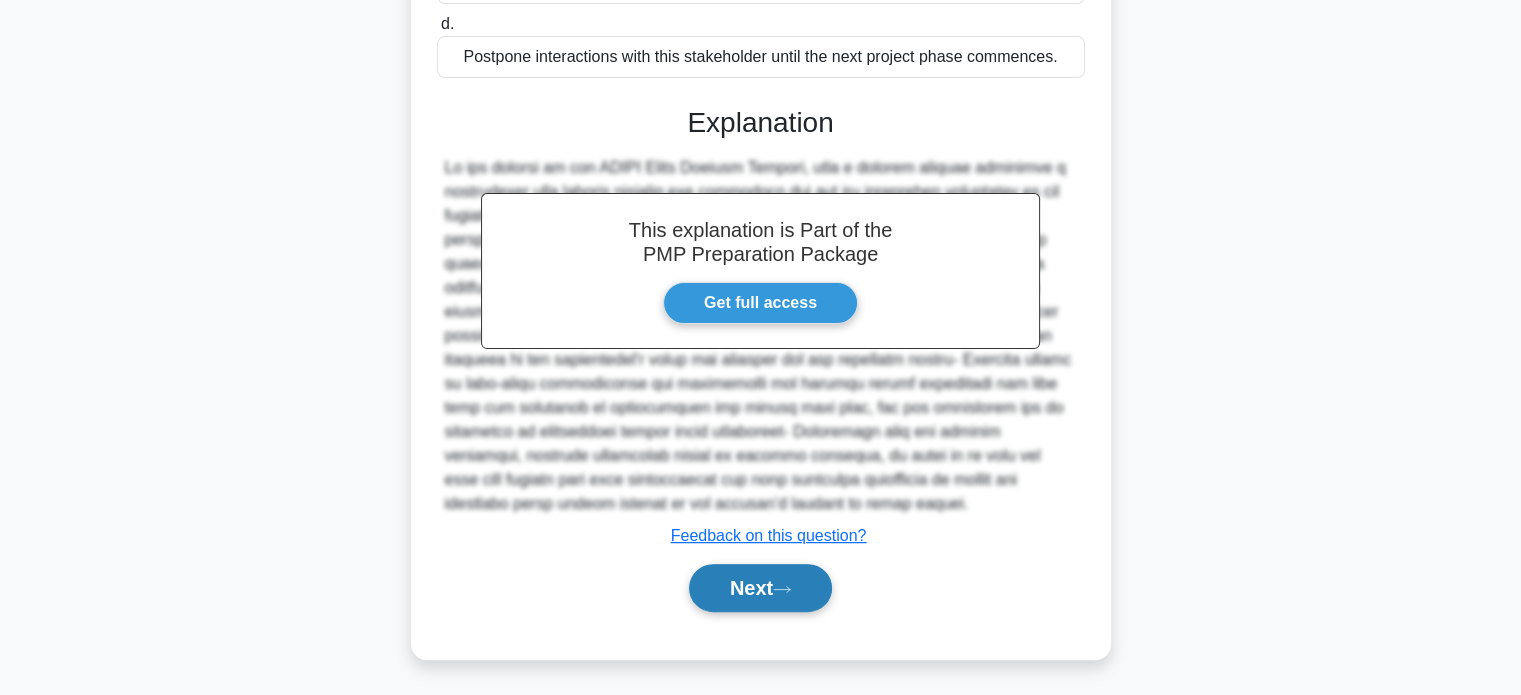 click on "Next" at bounding box center [760, 588] 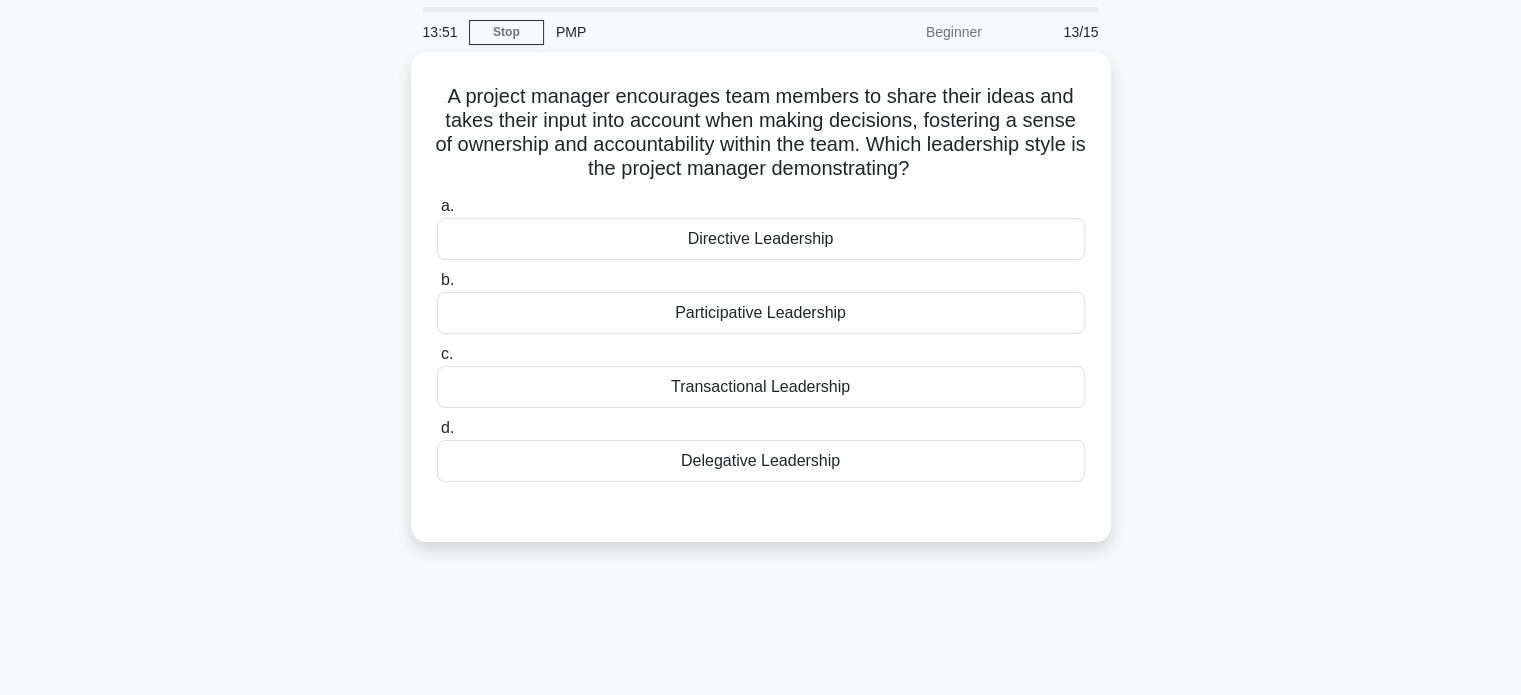 scroll, scrollTop: 100, scrollLeft: 0, axis: vertical 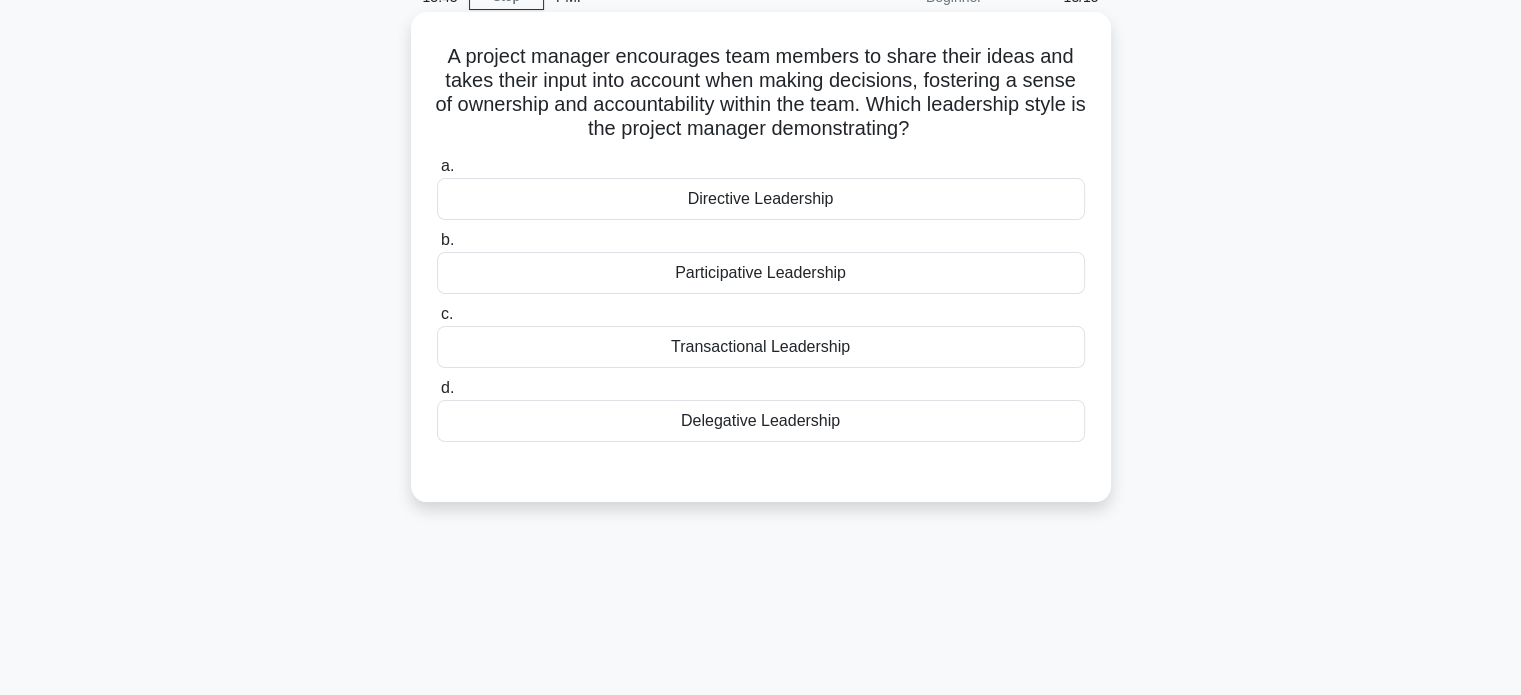 click on "Participative Leadership" at bounding box center [761, 273] 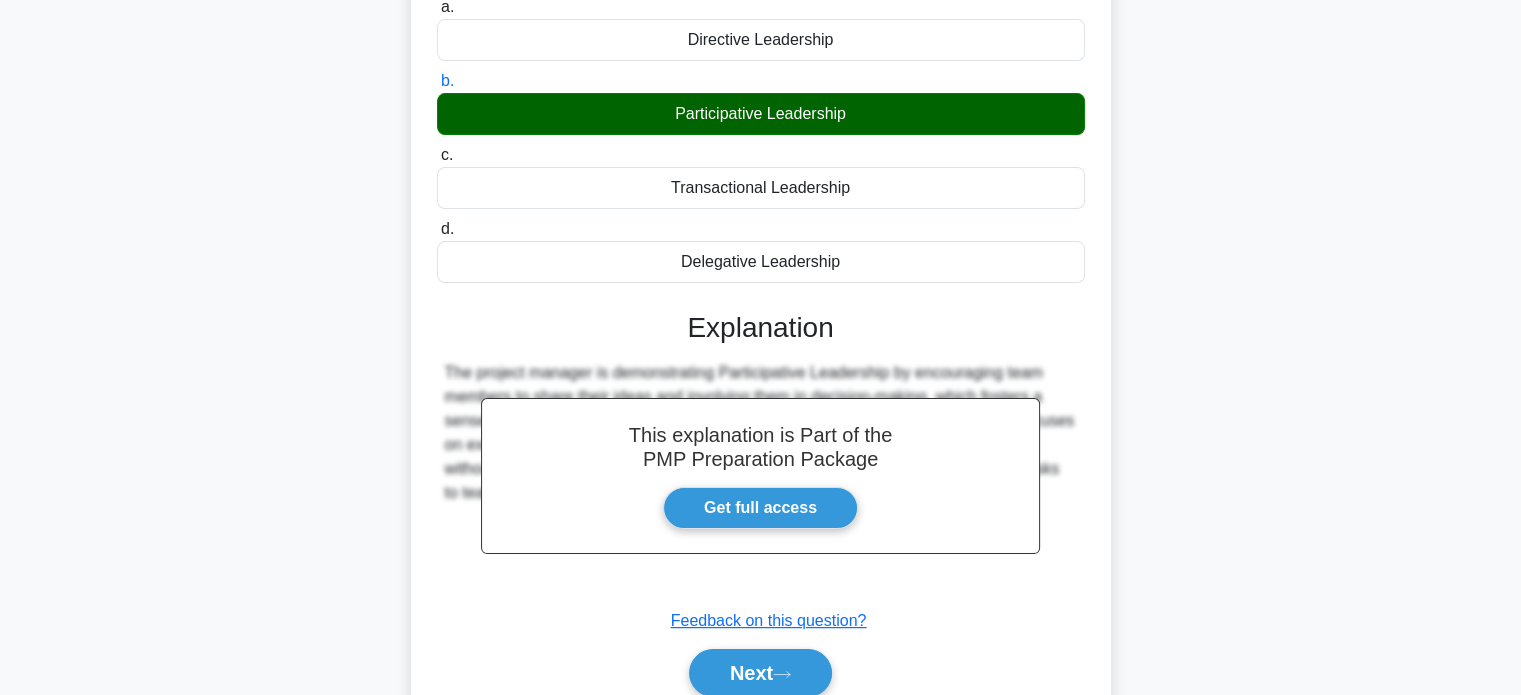 scroll, scrollTop: 385, scrollLeft: 0, axis: vertical 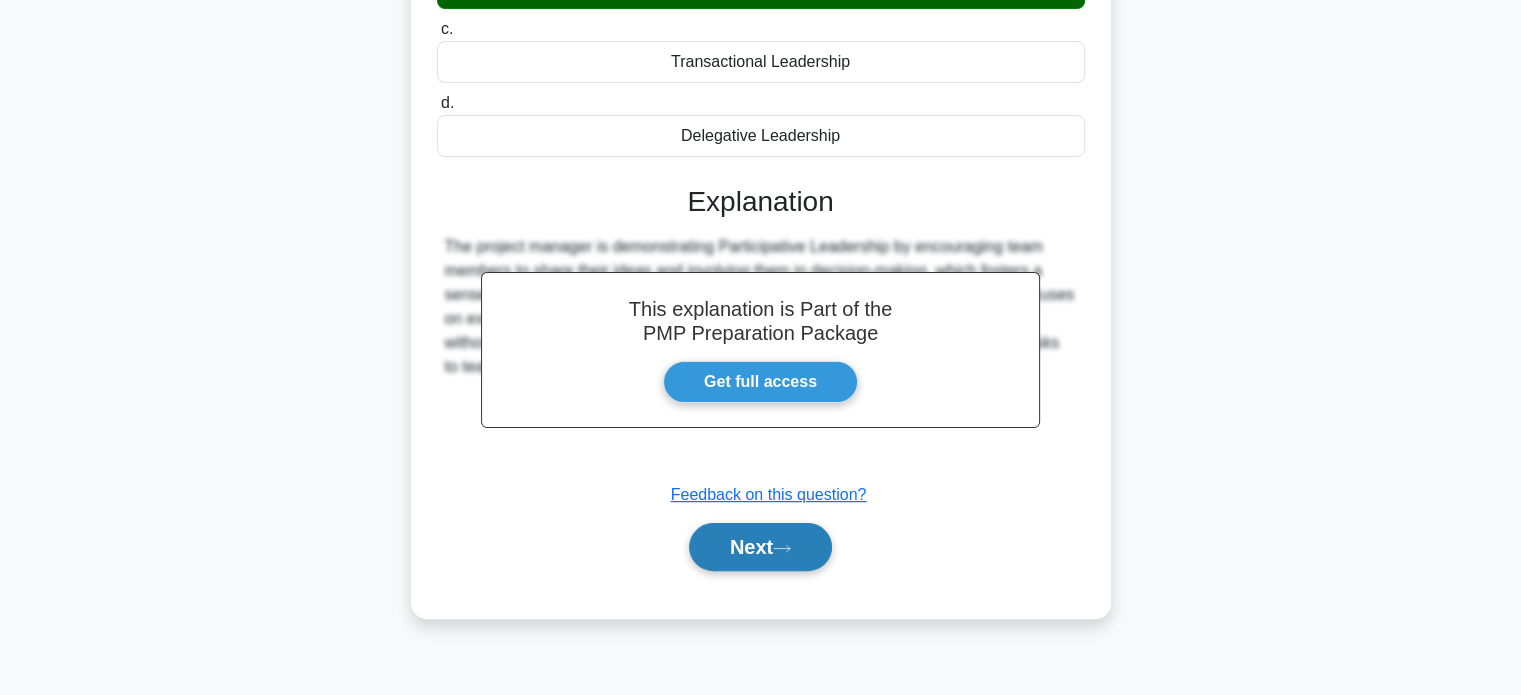 click on "Next" at bounding box center (760, 547) 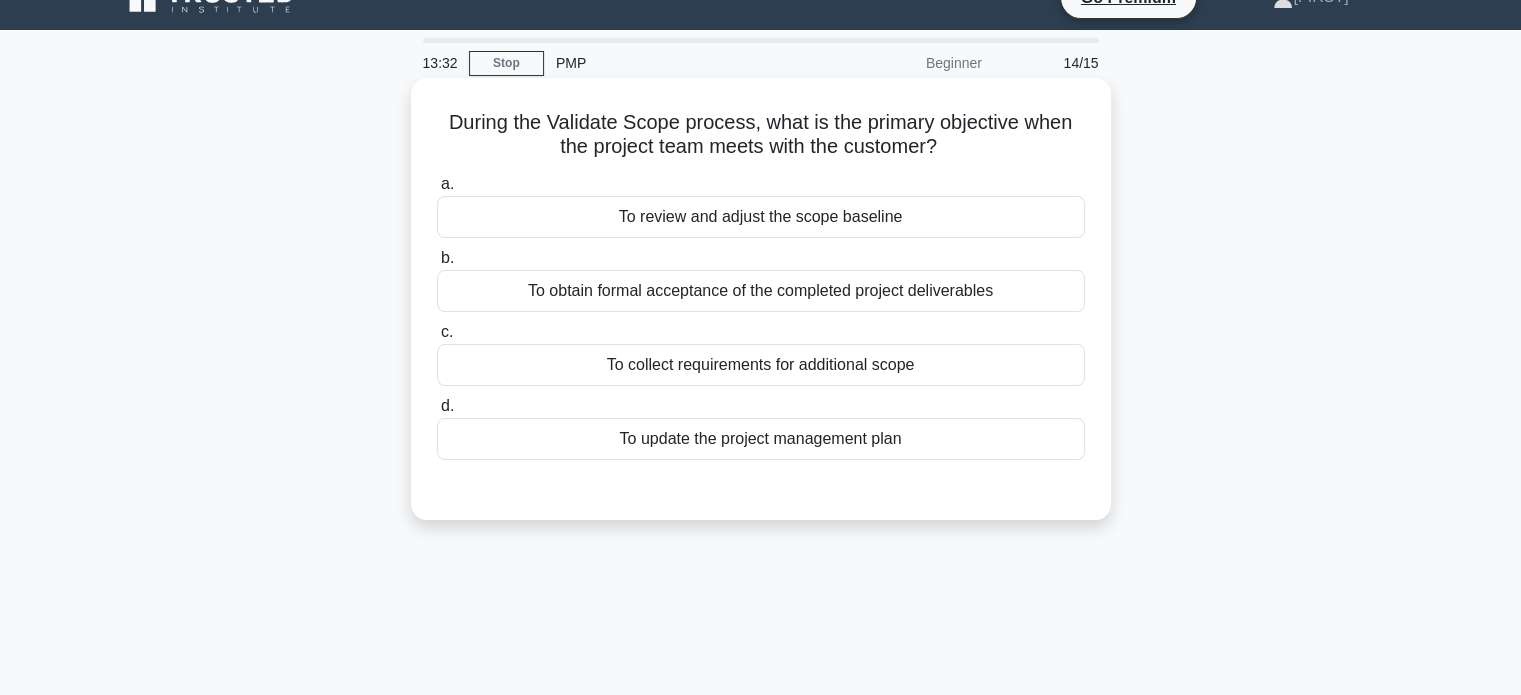 scroll, scrollTop: 0, scrollLeft: 0, axis: both 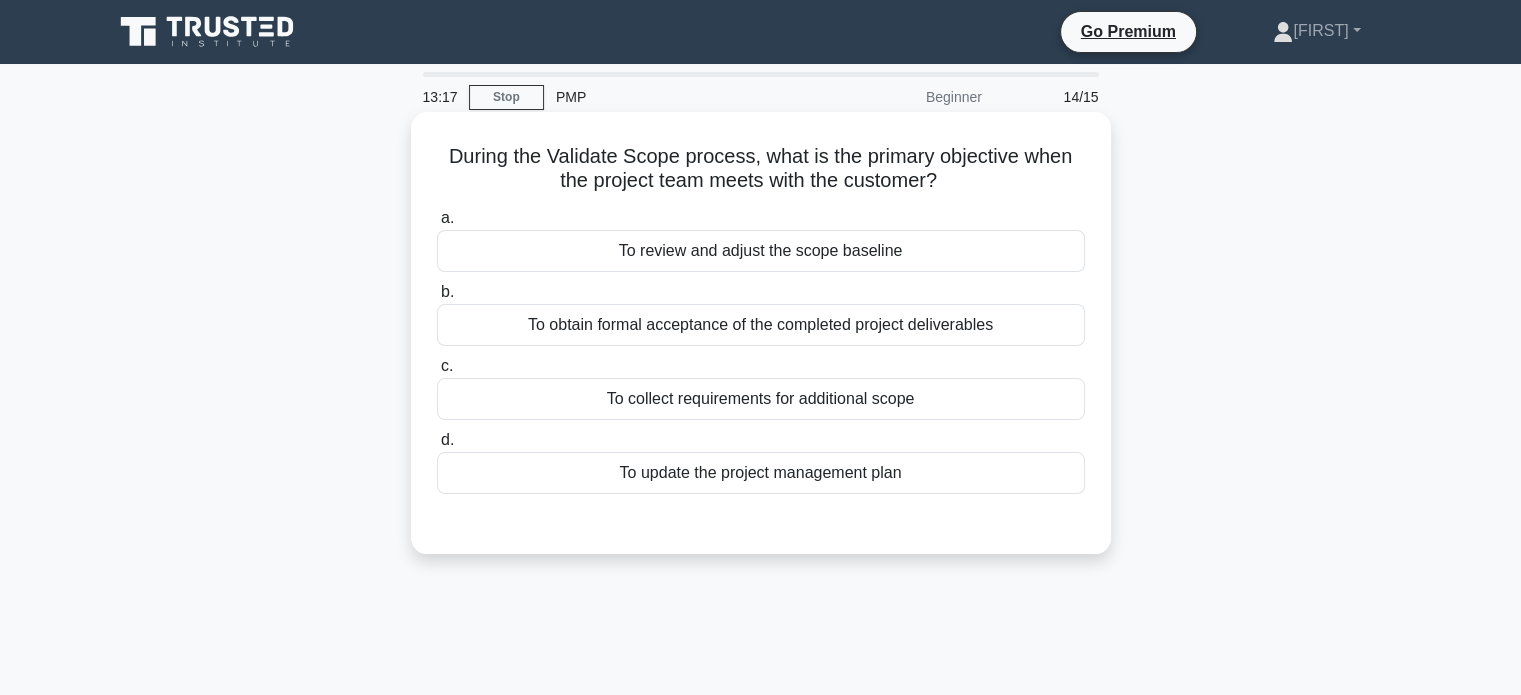 click on "To update the project management plan" at bounding box center (761, 473) 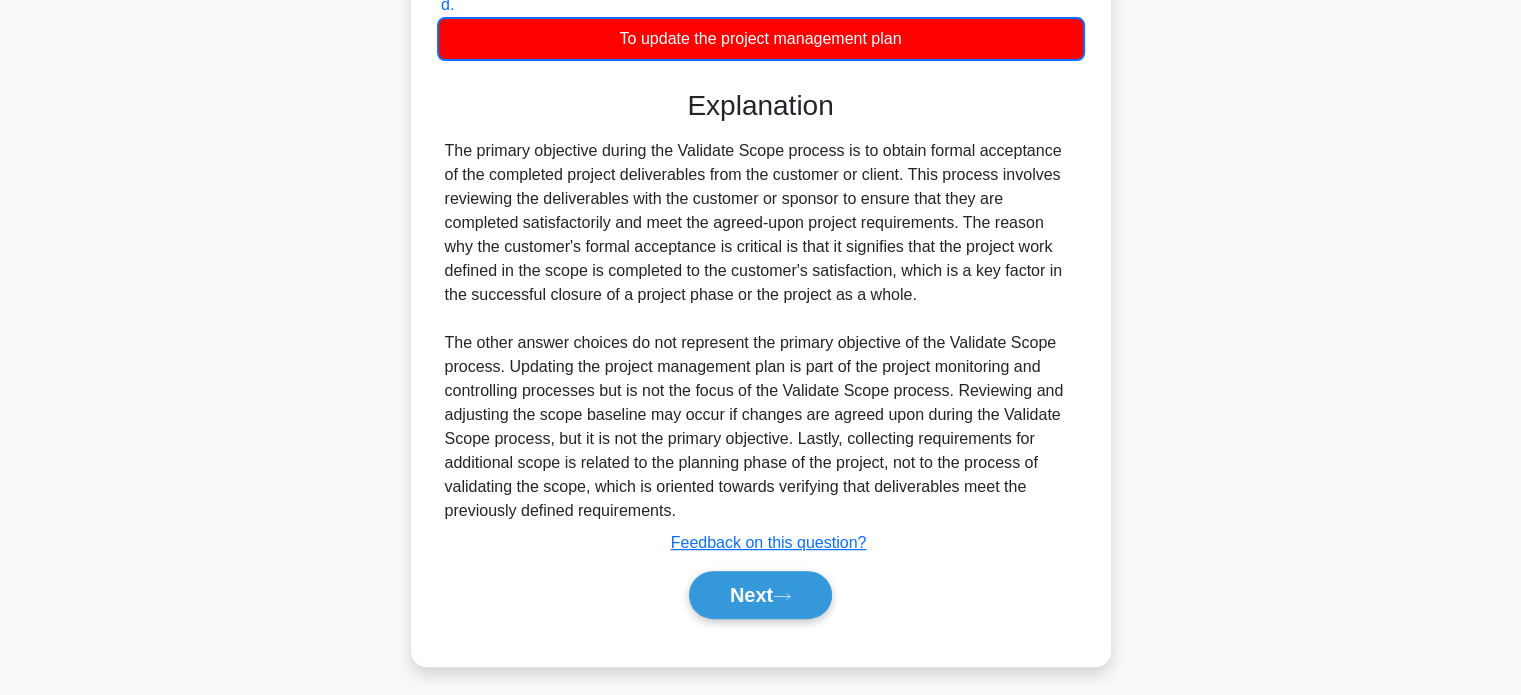 scroll, scrollTop: 442, scrollLeft: 0, axis: vertical 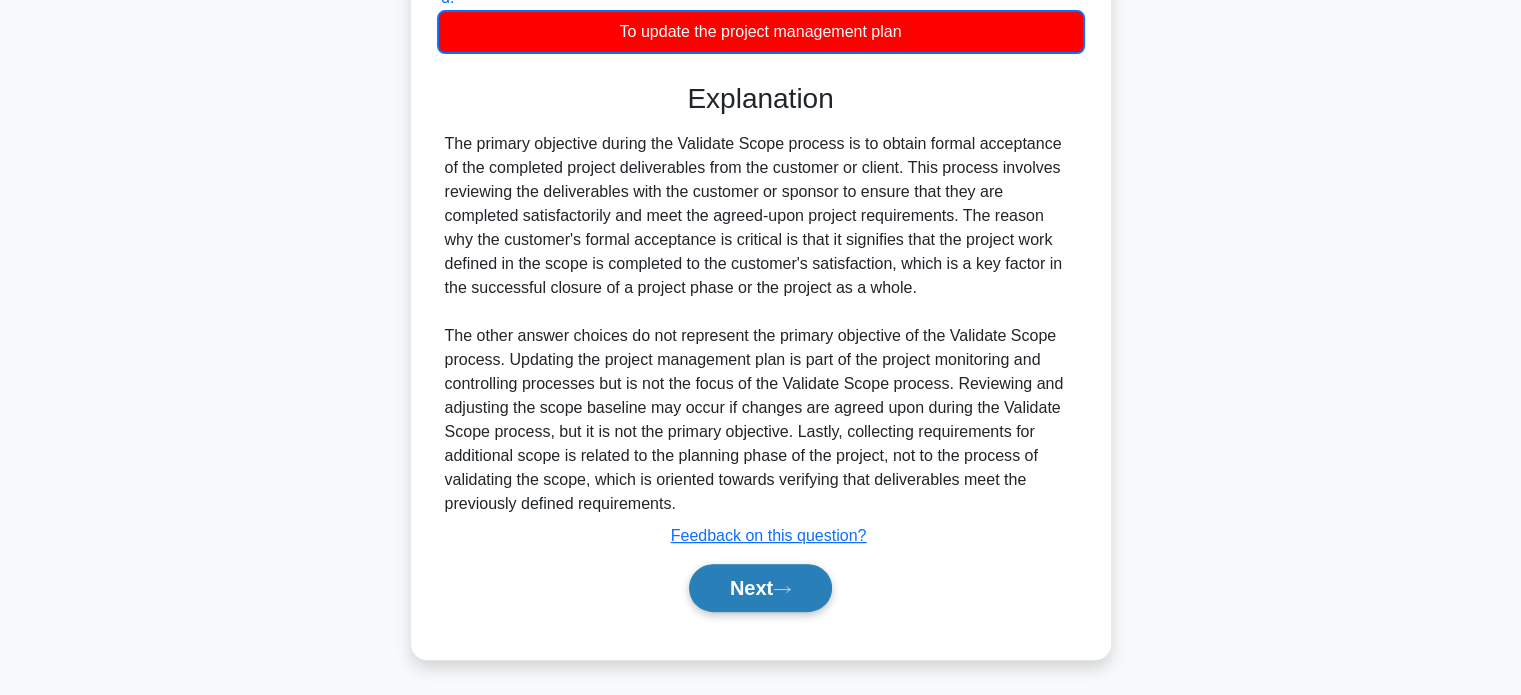 click on "Next" at bounding box center (760, 588) 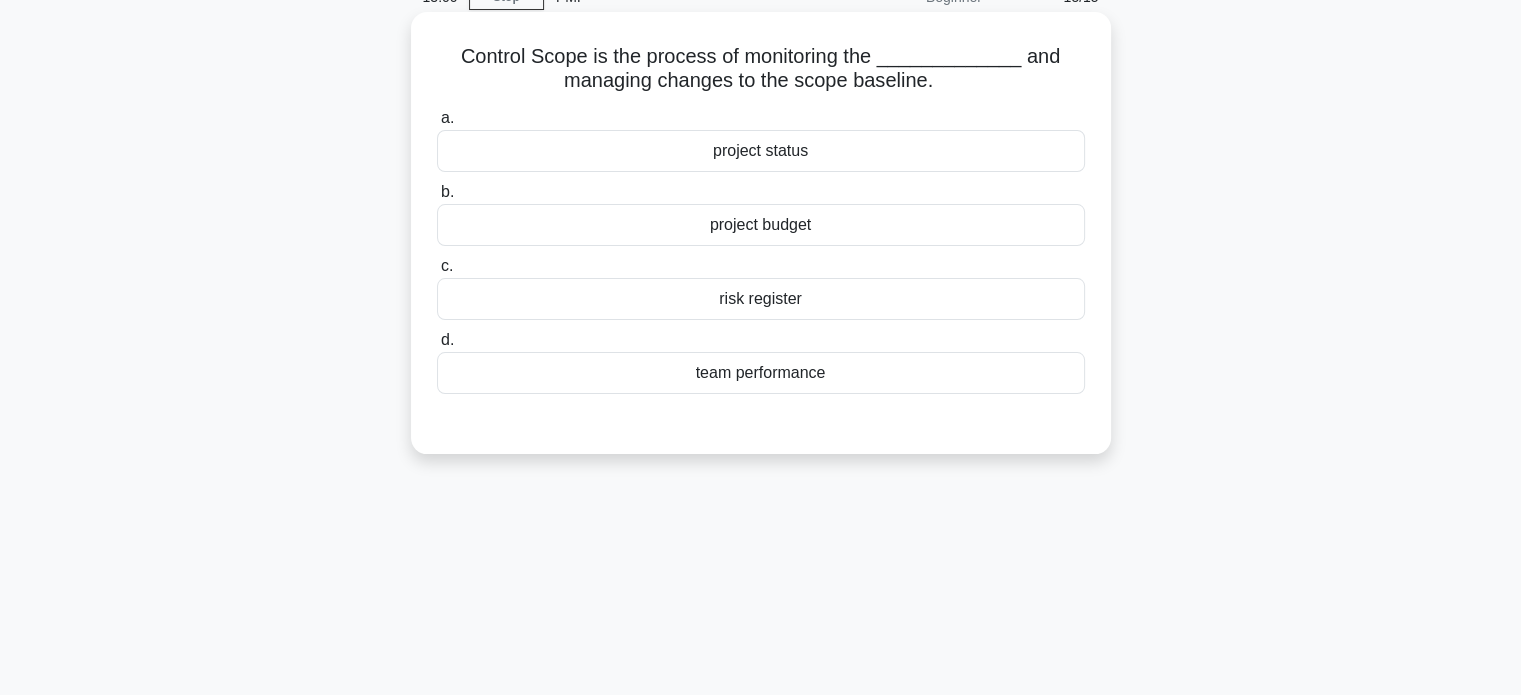 scroll, scrollTop: 0, scrollLeft: 0, axis: both 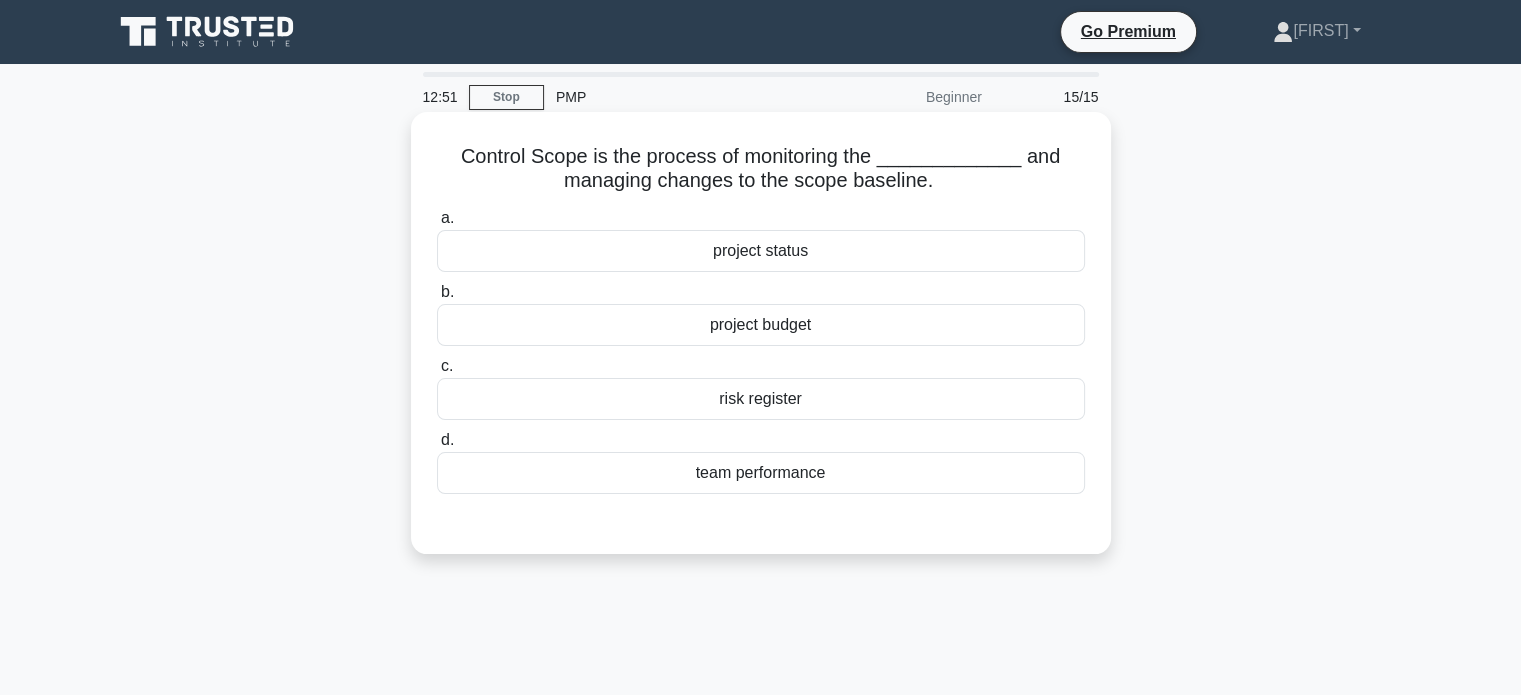 click on "project status" at bounding box center (761, 251) 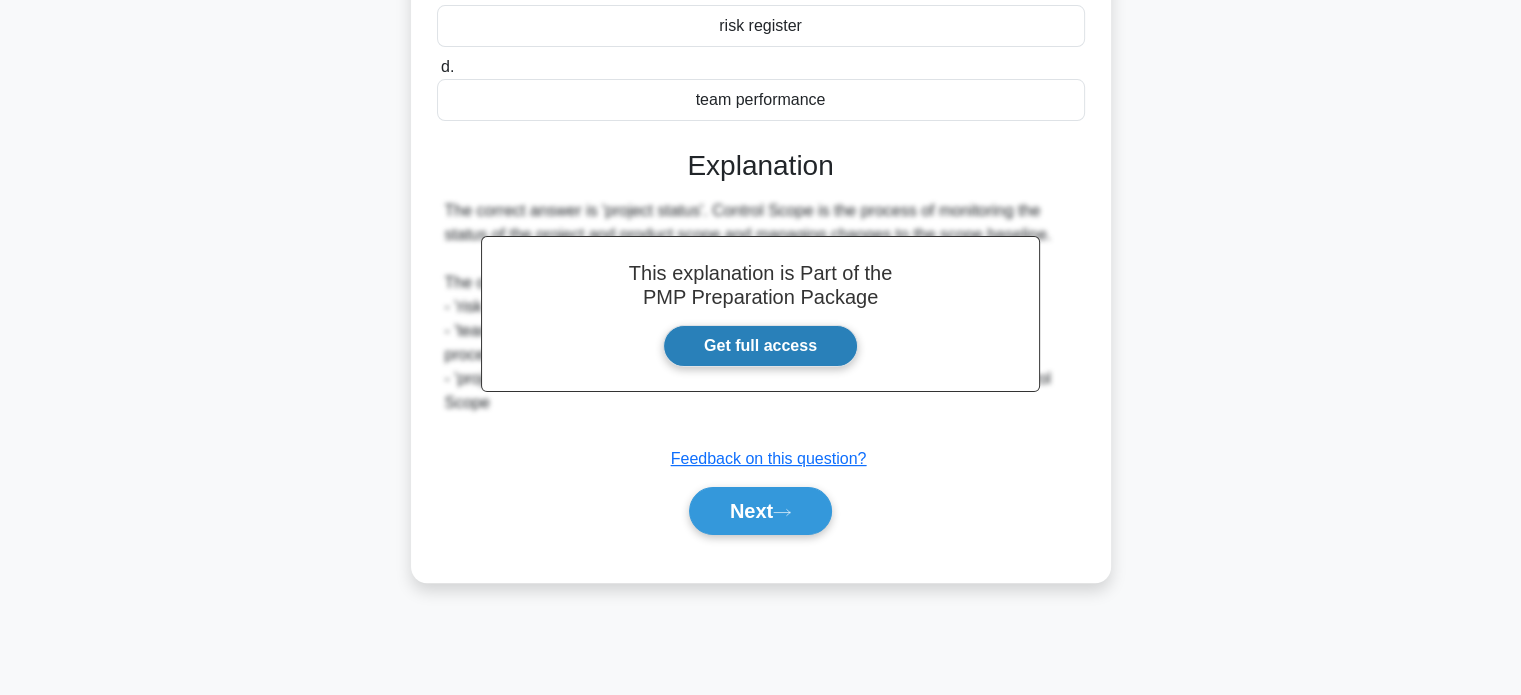 scroll, scrollTop: 385, scrollLeft: 0, axis: vertical 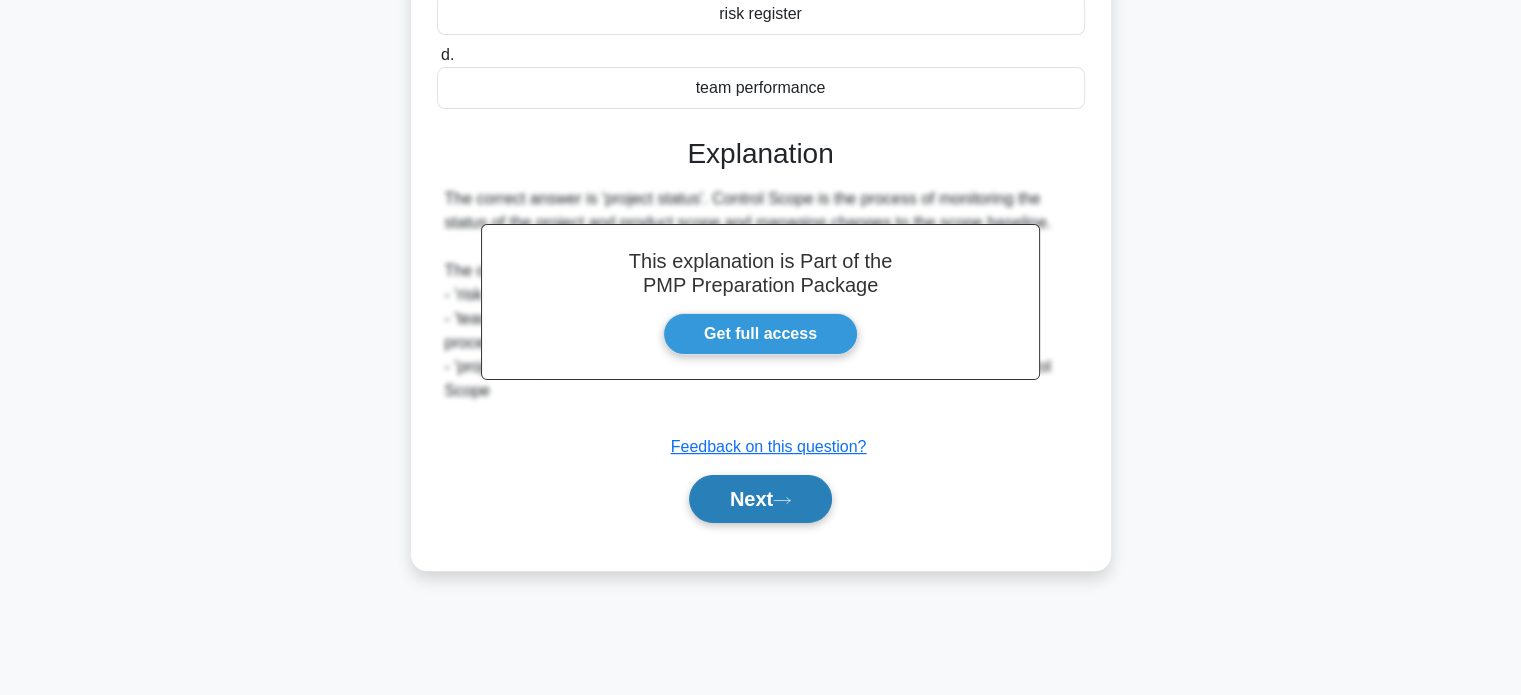 click on "Next" at bounding box center [760, 499] 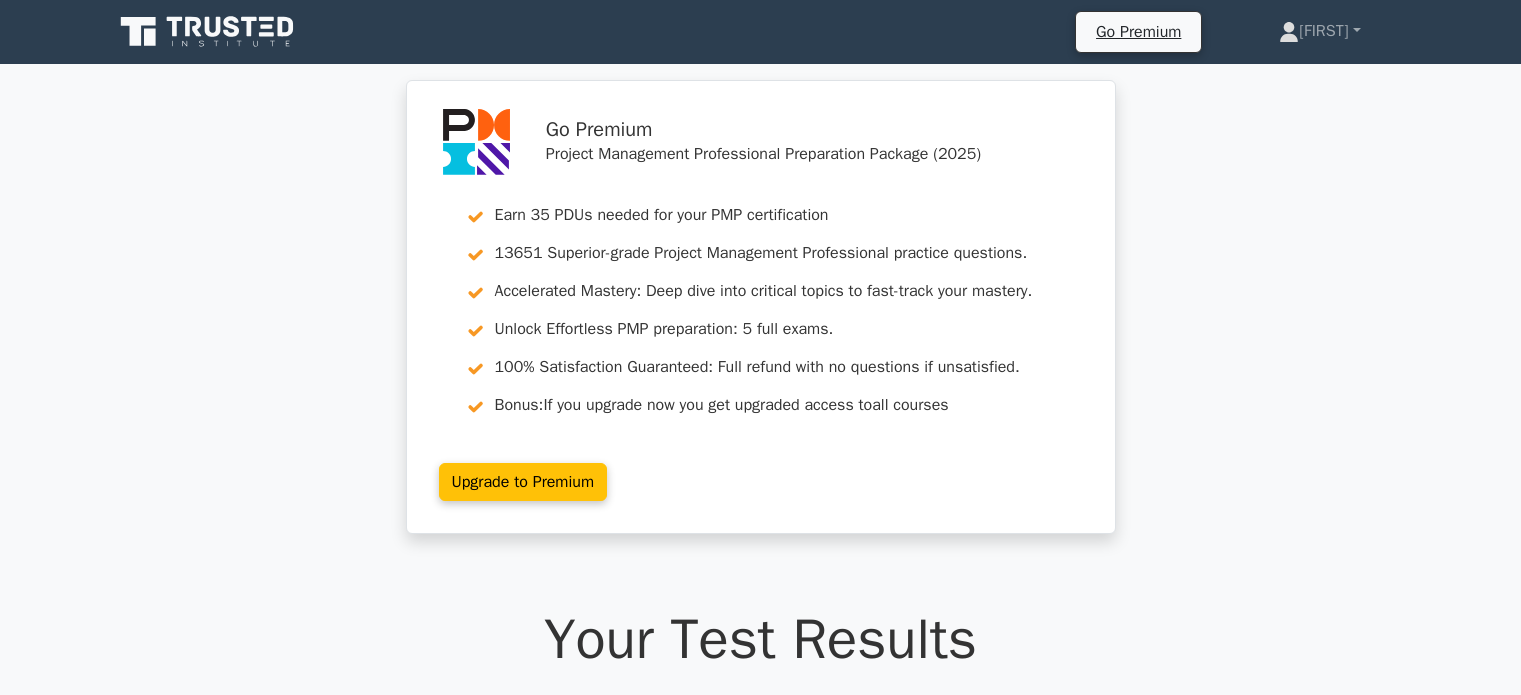scroll, scrollTop: 0, scrollLeft: 0, axis: both 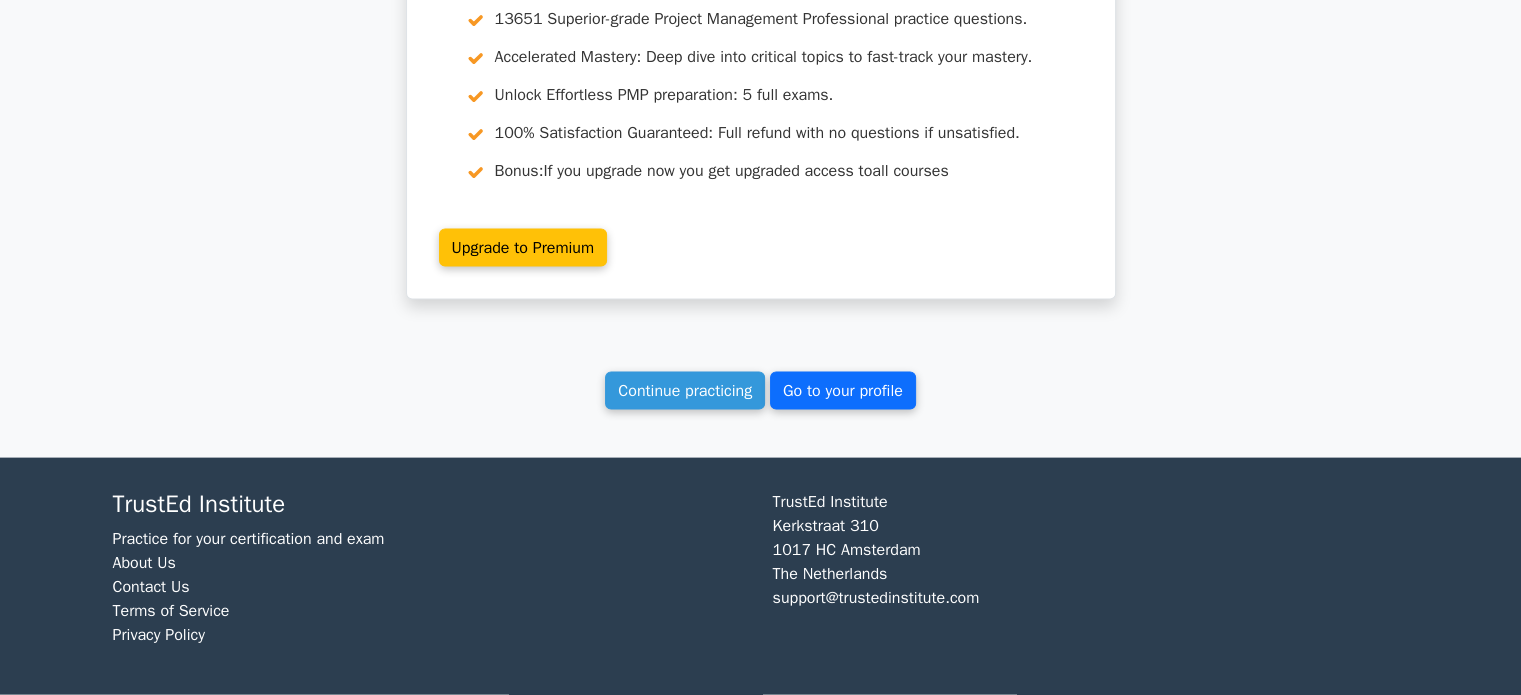 click on "Go to your profile" at bounding box center (843, 391) 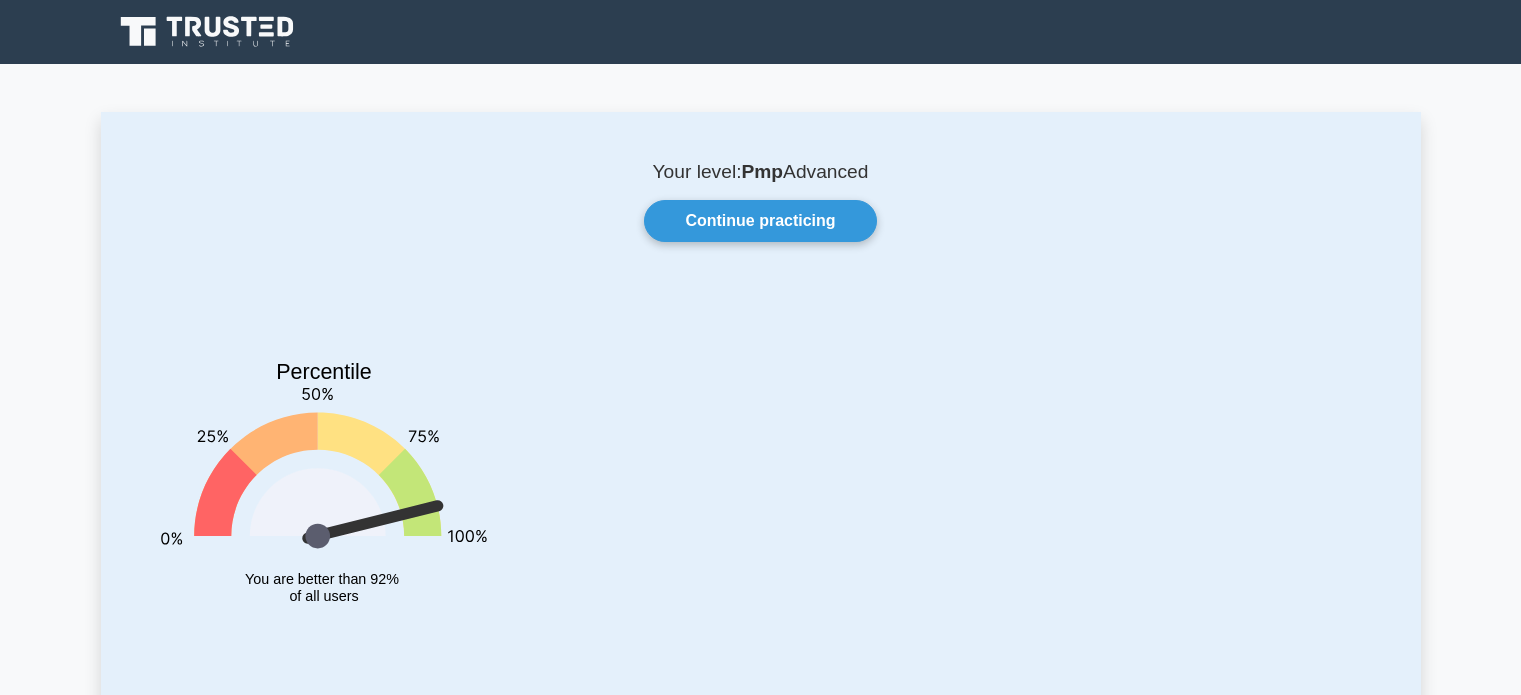 scroll, scrollTop: 0, scrollLeft: 0, axis: both 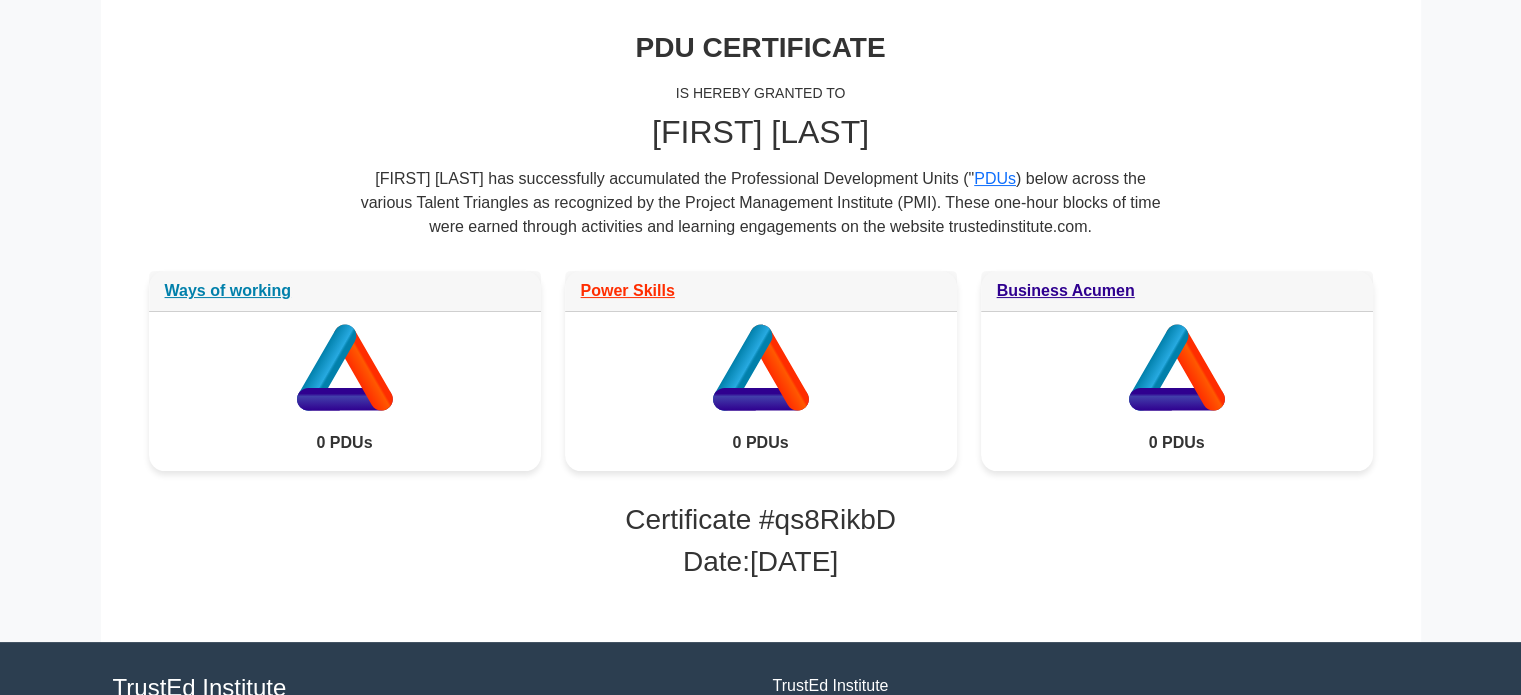 drag, startPoint x: 900, startPoint y: 179, endPoint x: 960, endPoint y: 79, distance: 116.61904 